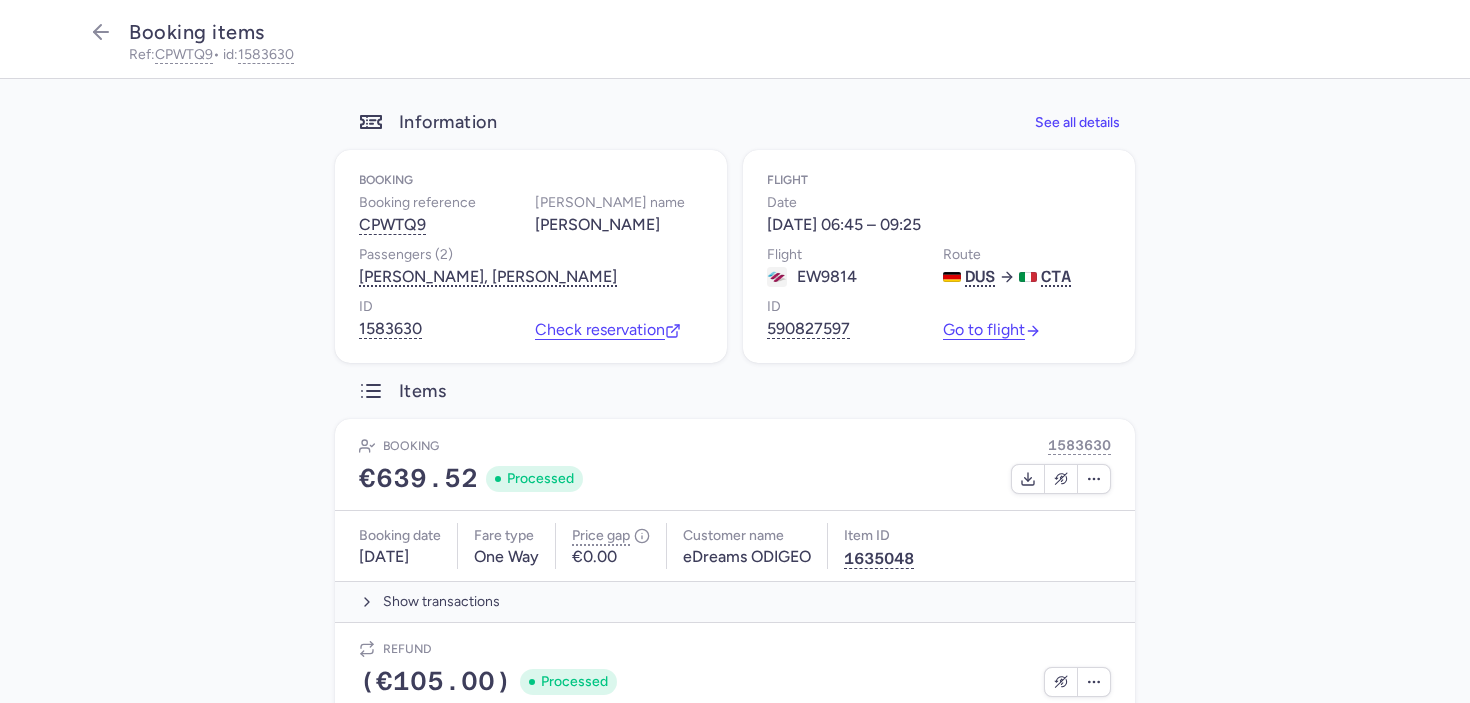 scroll, scrollTop: 0, scrollLeft: 0, axis: both 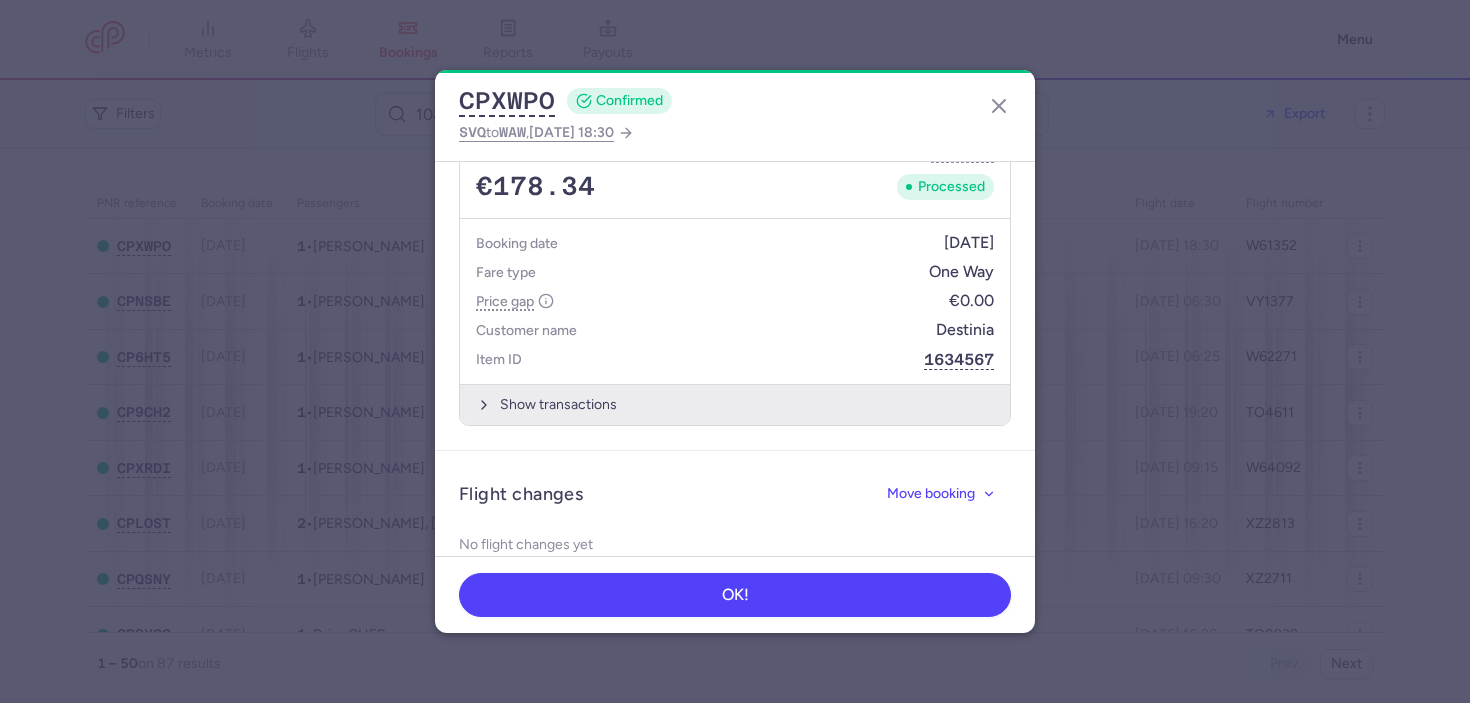 click on "Show transactions" at bounding box center (735, 404) 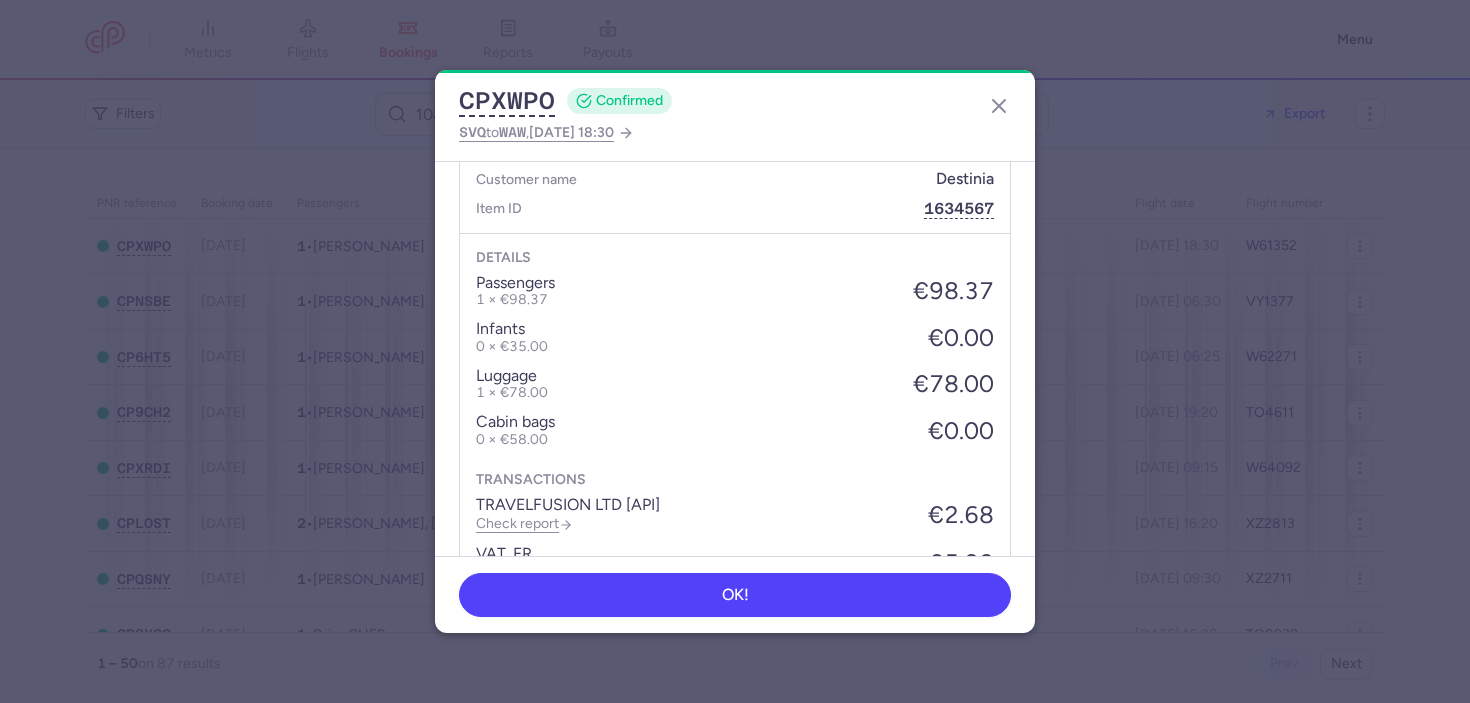 scroll, scrollTop: 856, scrollLeft: 0, axis: vertical 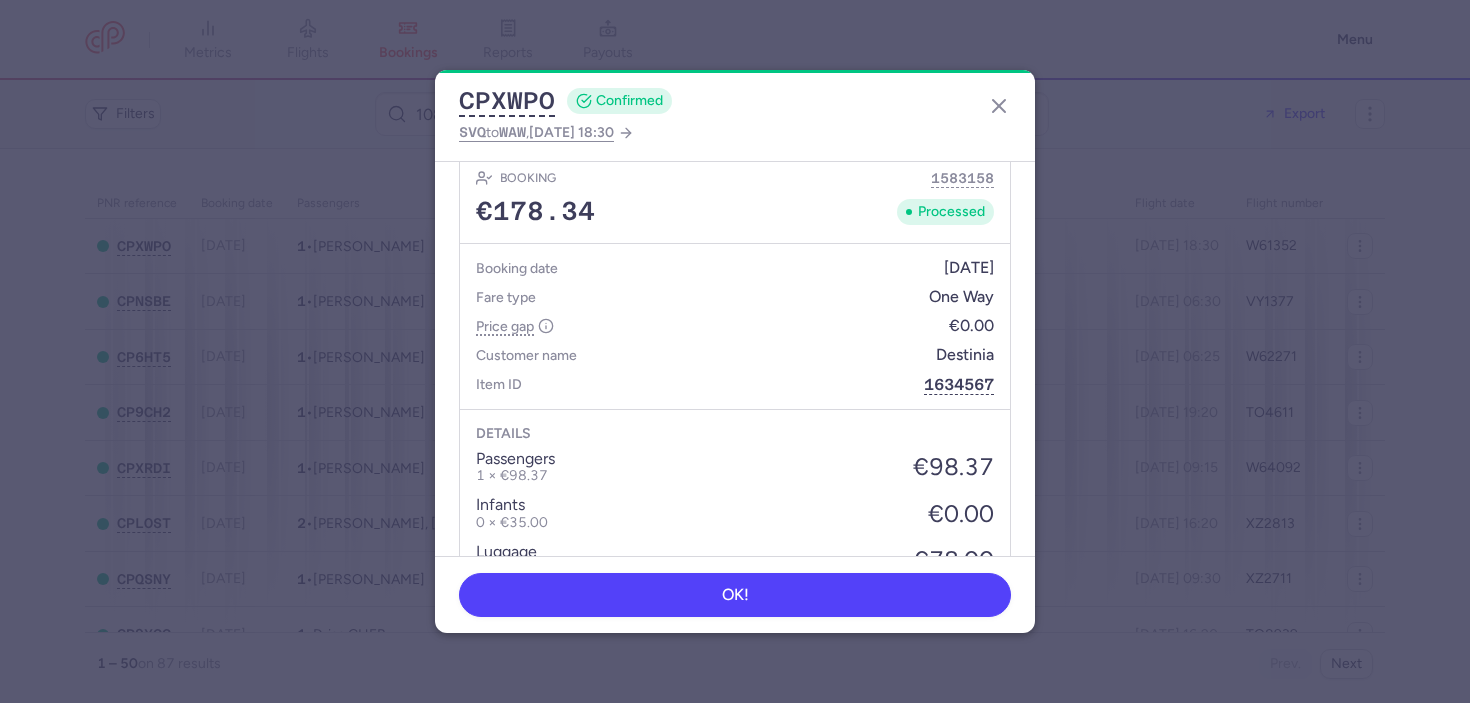 type 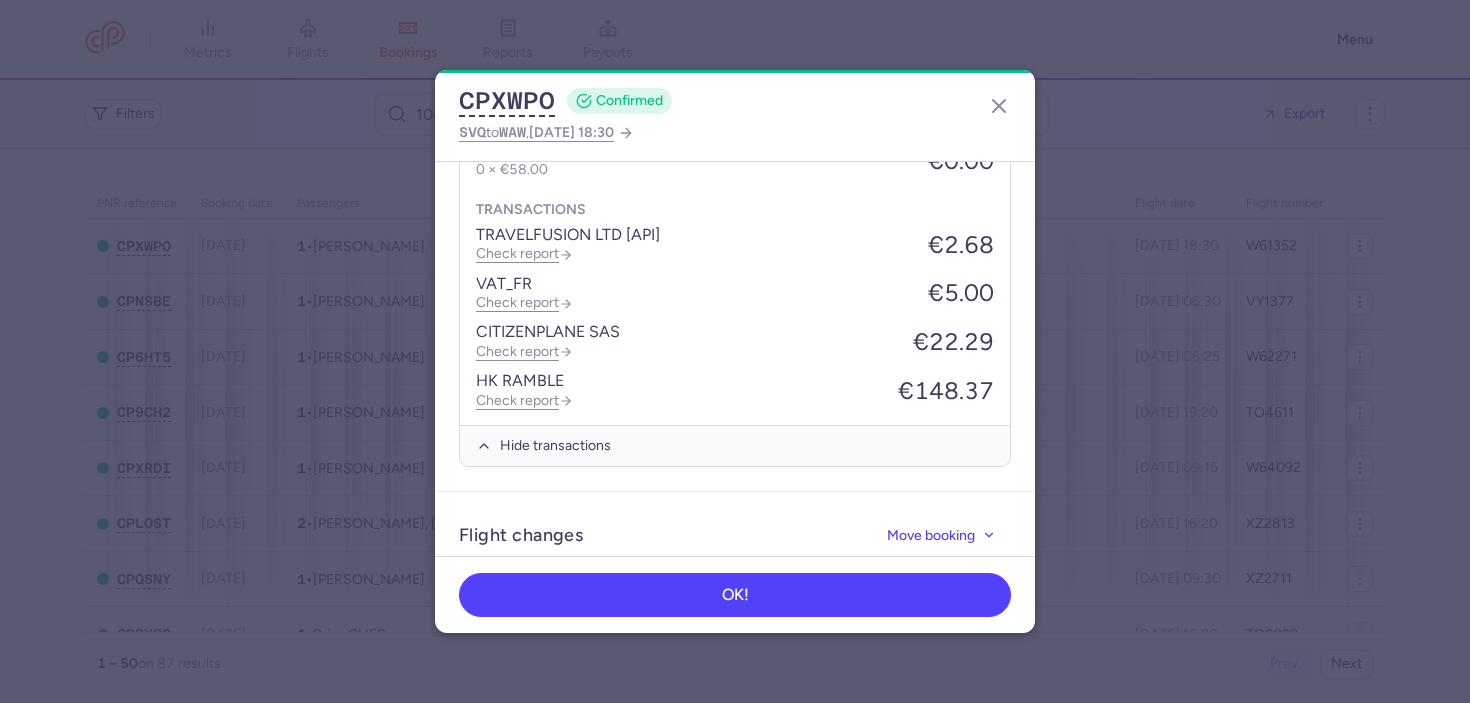 scroll, scrollTop: 1303, scrollLeft: 0, axis: vertical 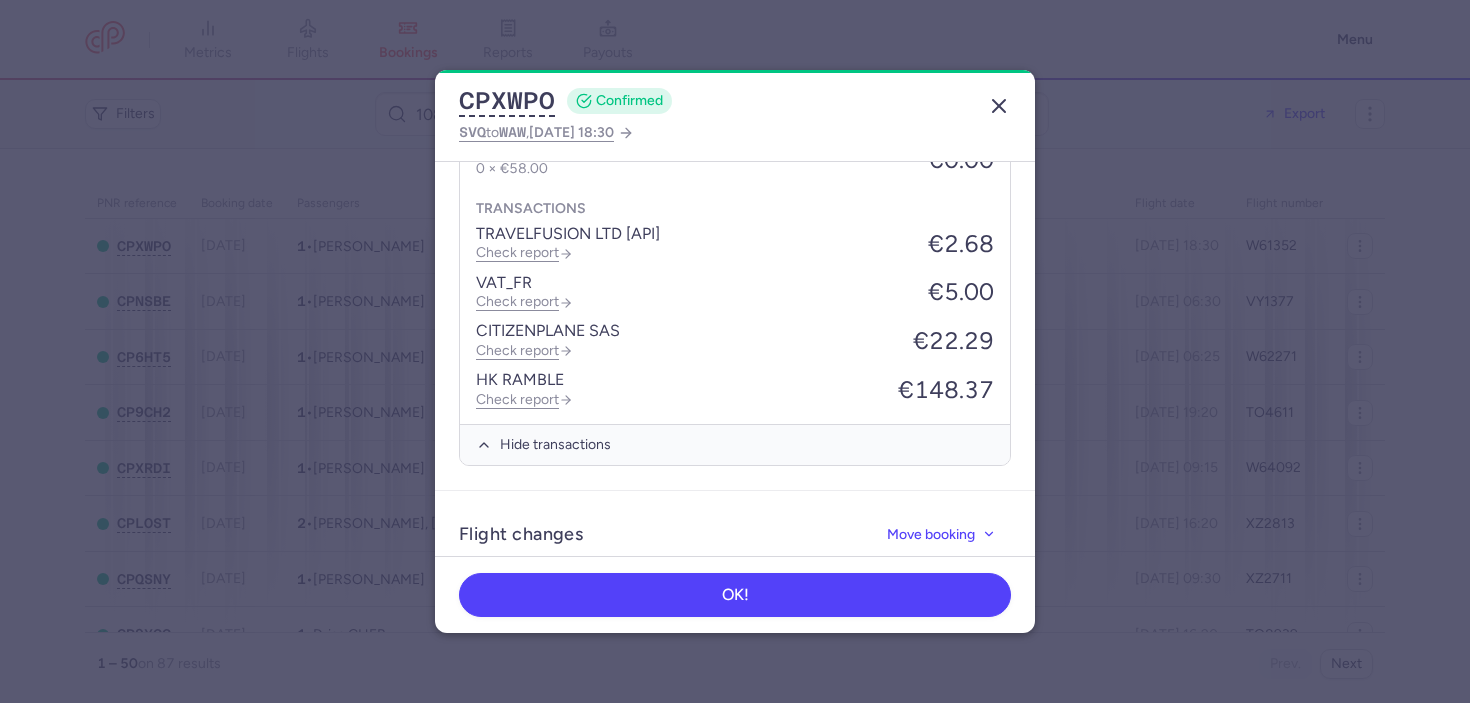 click 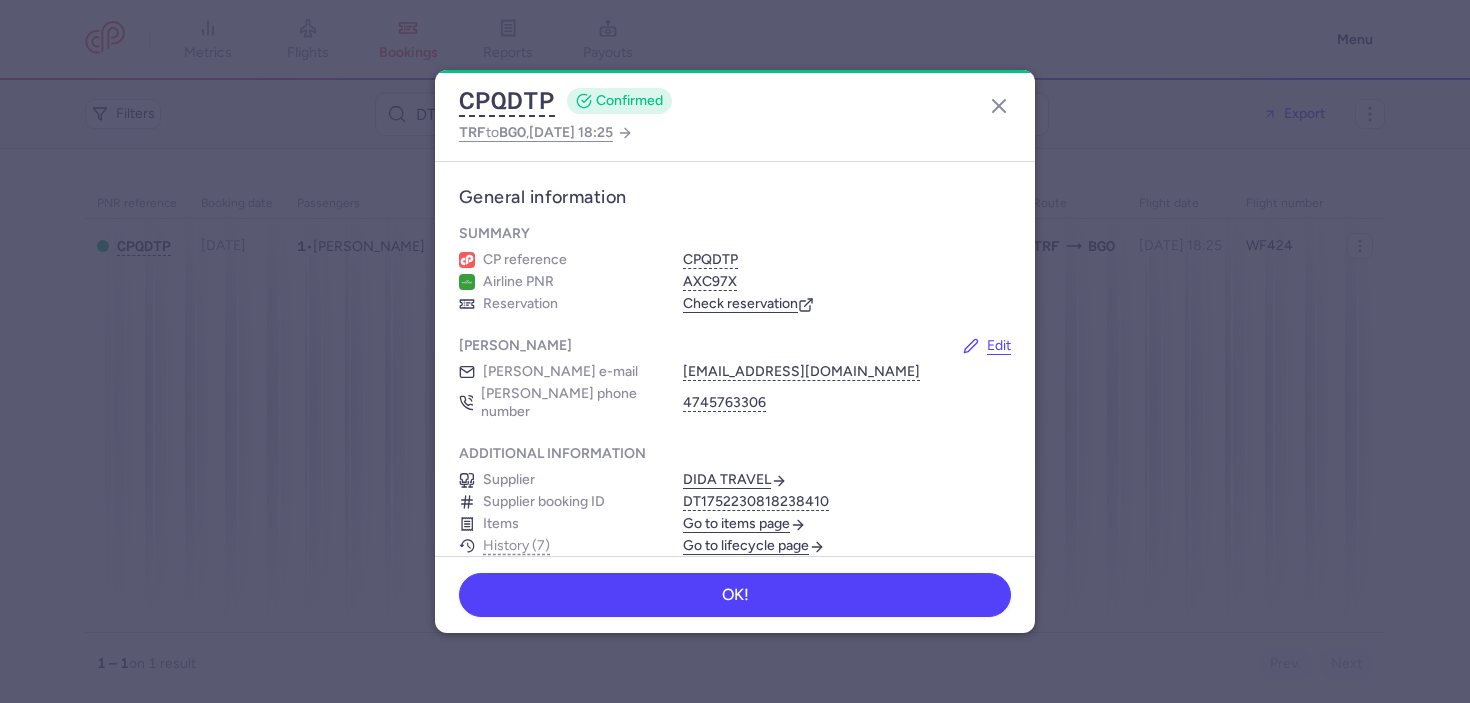 scroll, scrollTop: 0, scrollLeft: 0, axis: both 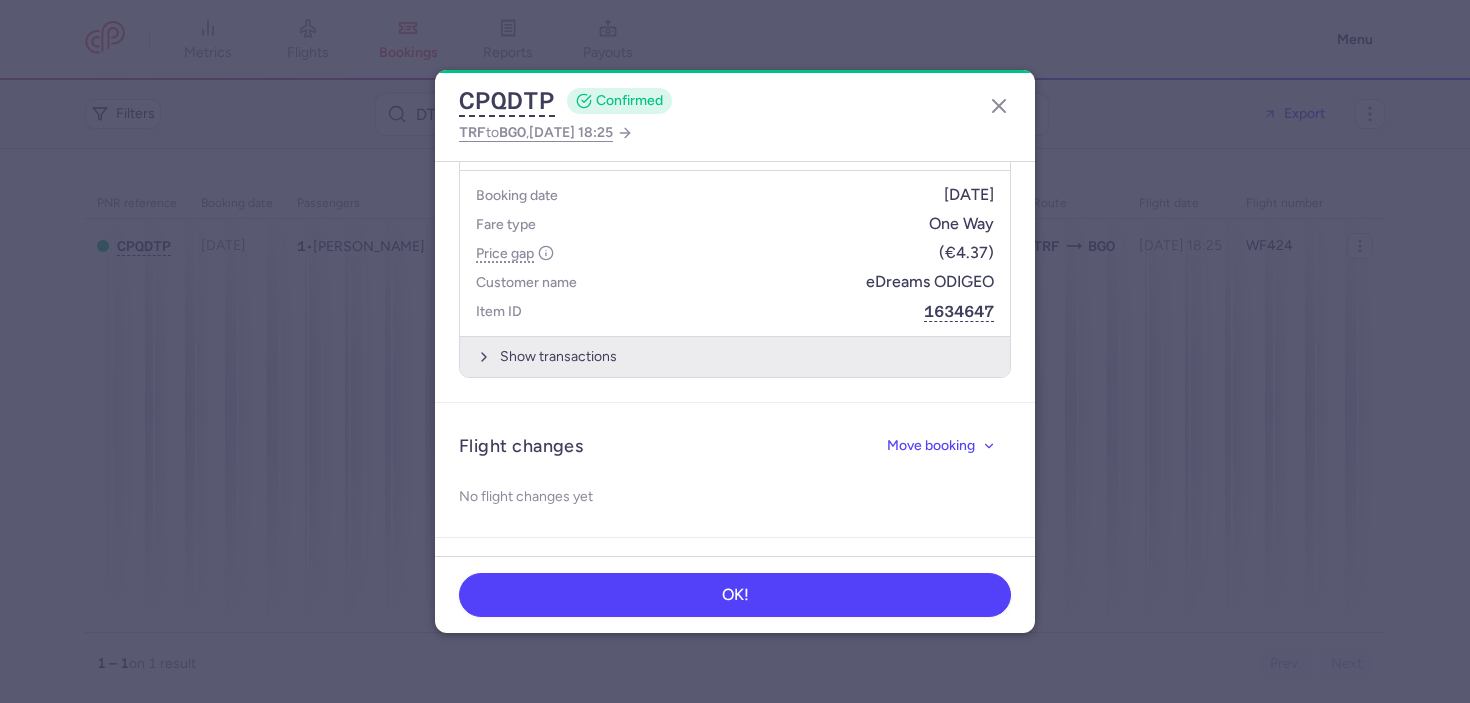 click on "Show transactions" at bounding box center (735, 356) 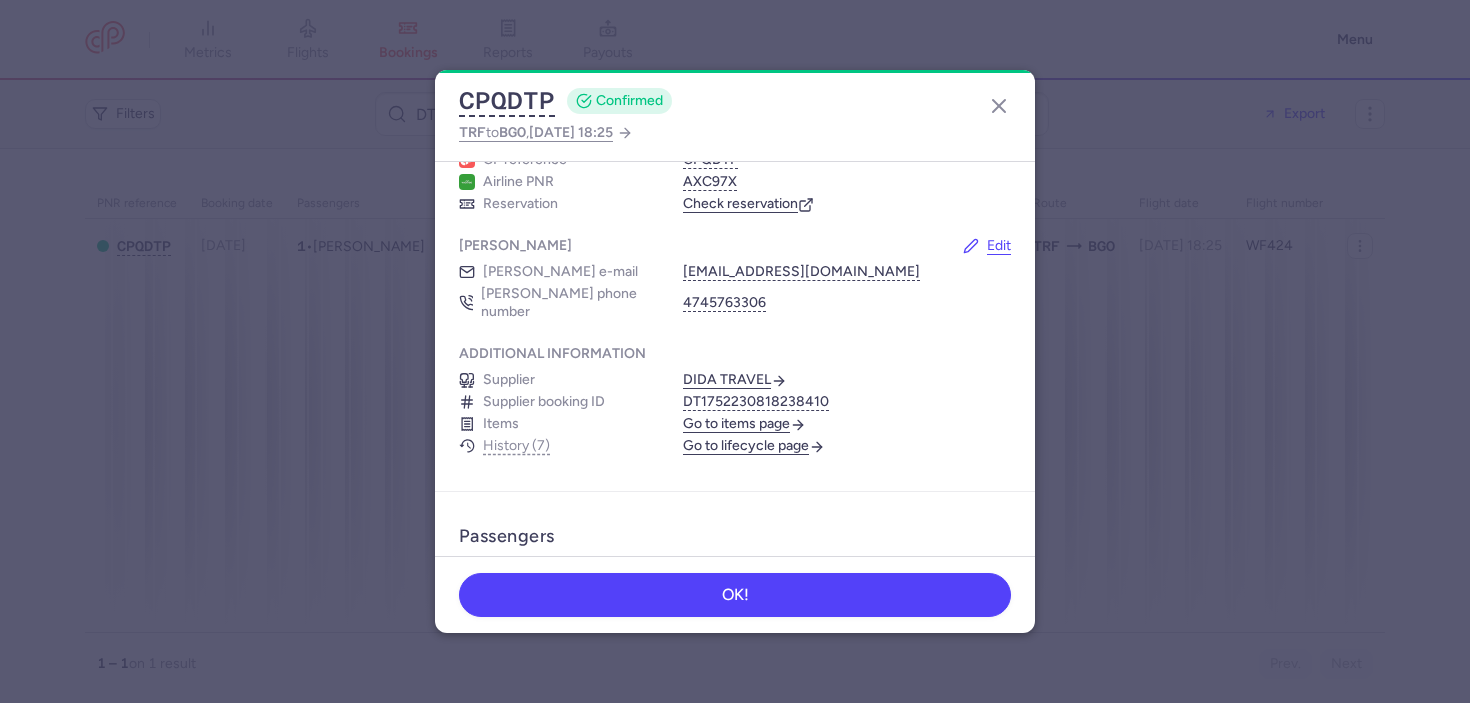 scroll, scrollTop: 0, scrollLeft: 0, axis: both 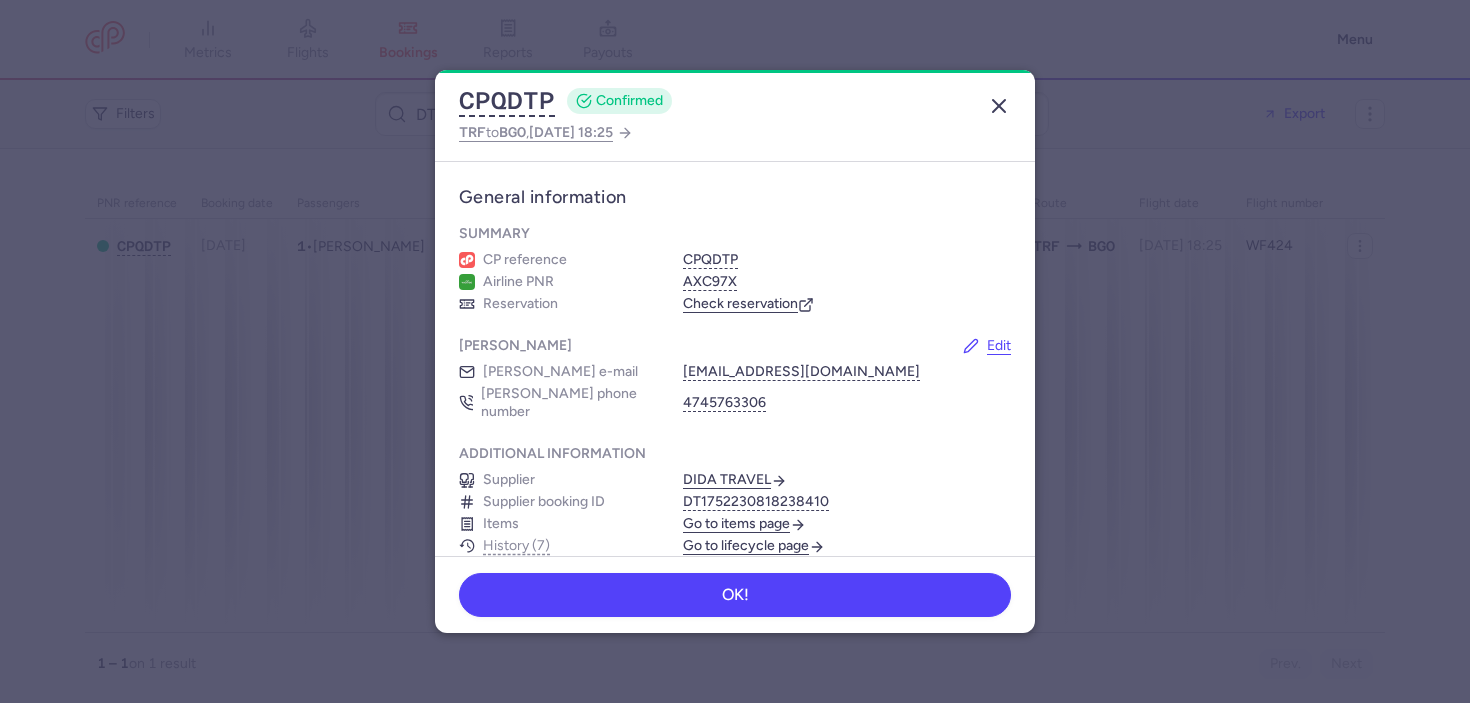 click 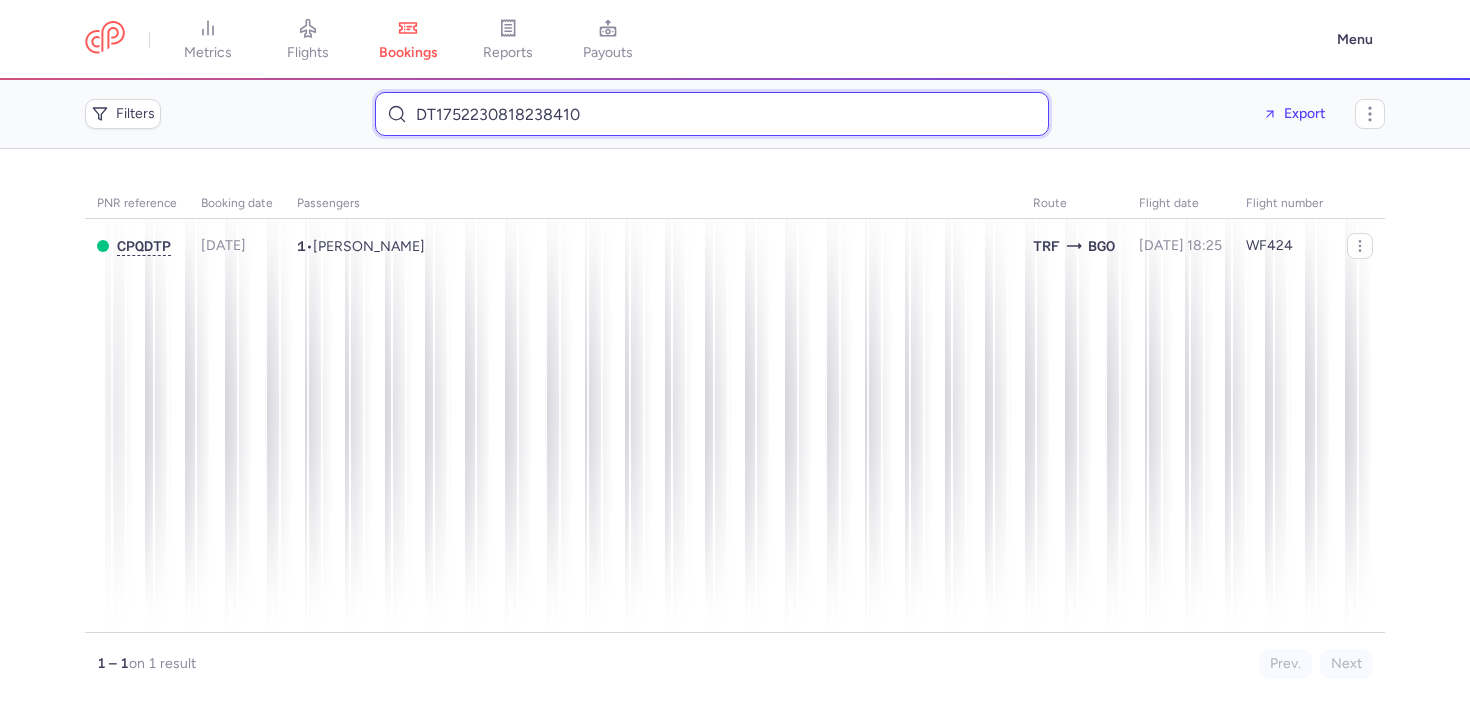 click on "DT1752230818238410" at bounding box center [712, 114] 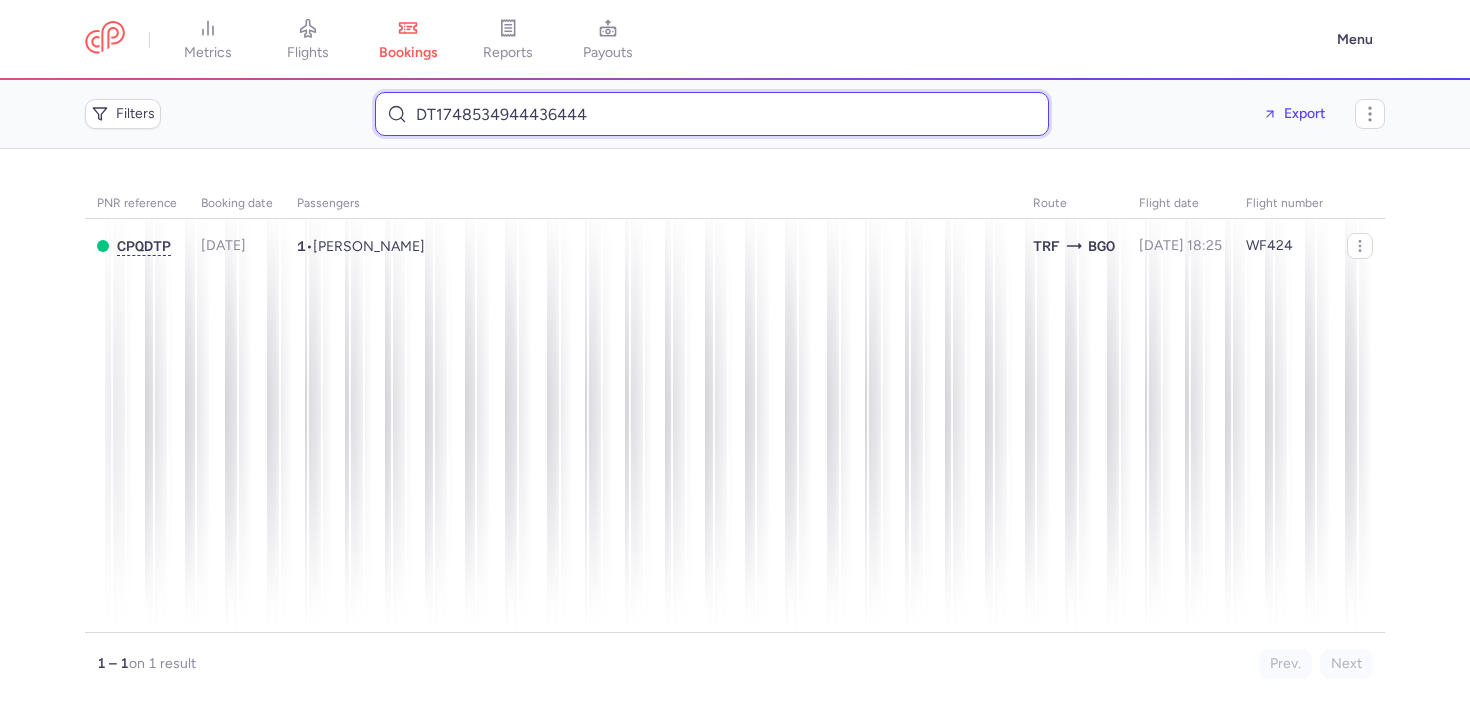 type on "DT1748534944436444" 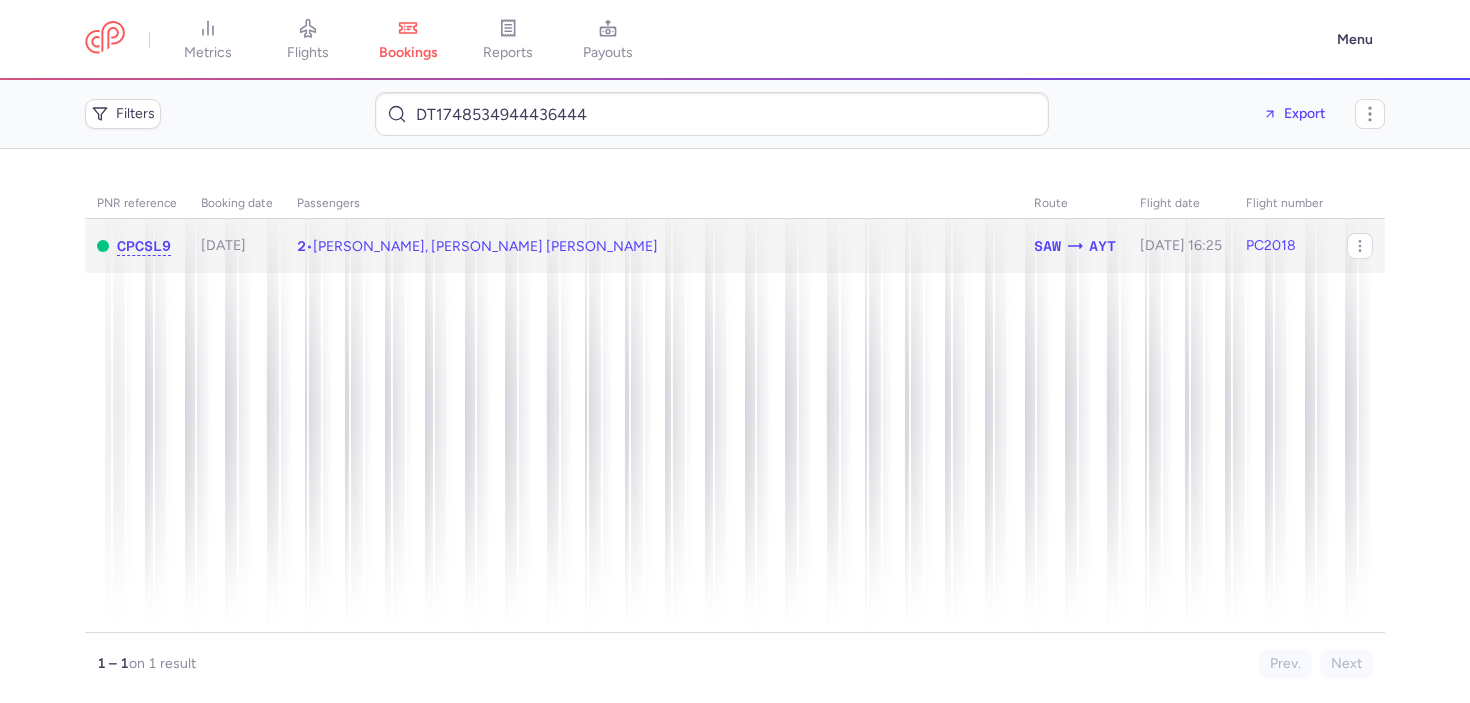 click on "Ayse CANYURT, Muhammed Huseyin CANYURT" at bounding box center (485, 246) 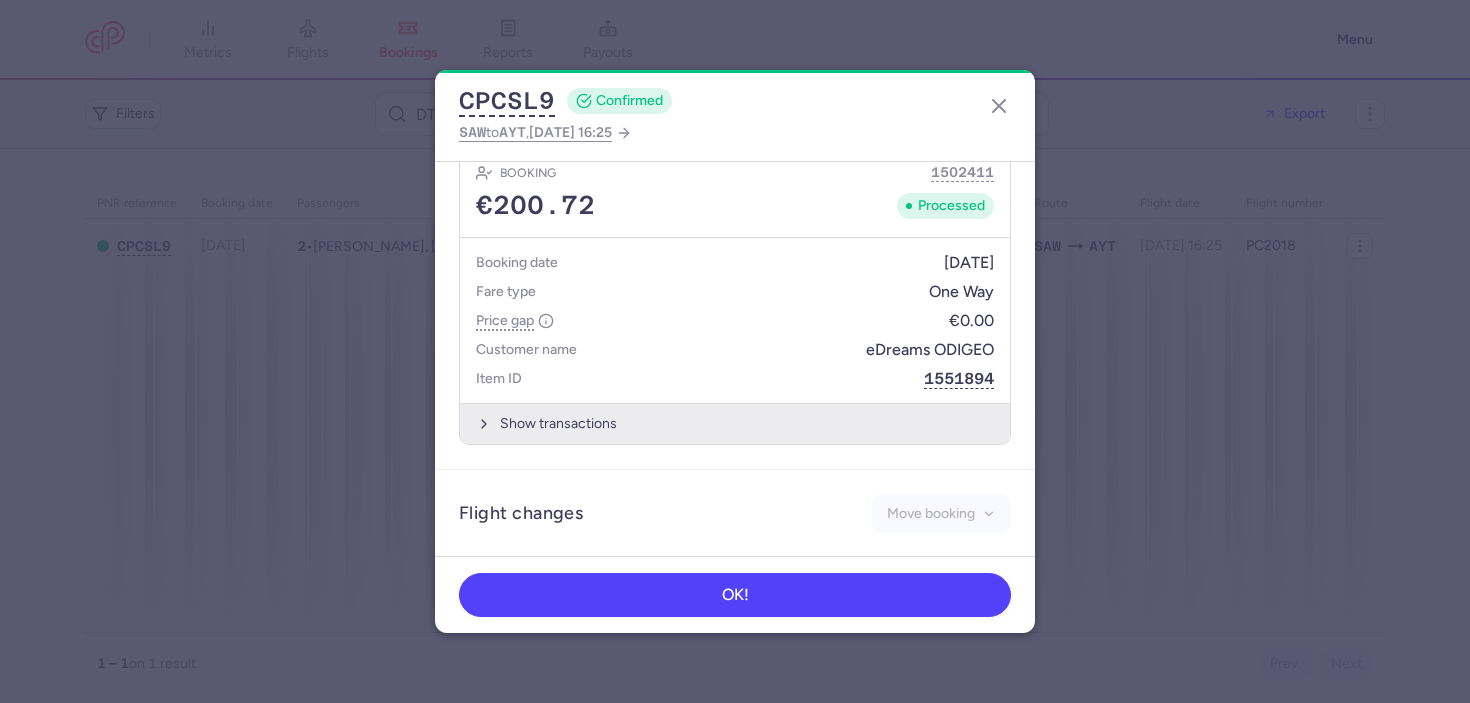 click on "Show transactions" at bounding box center (735, 423) 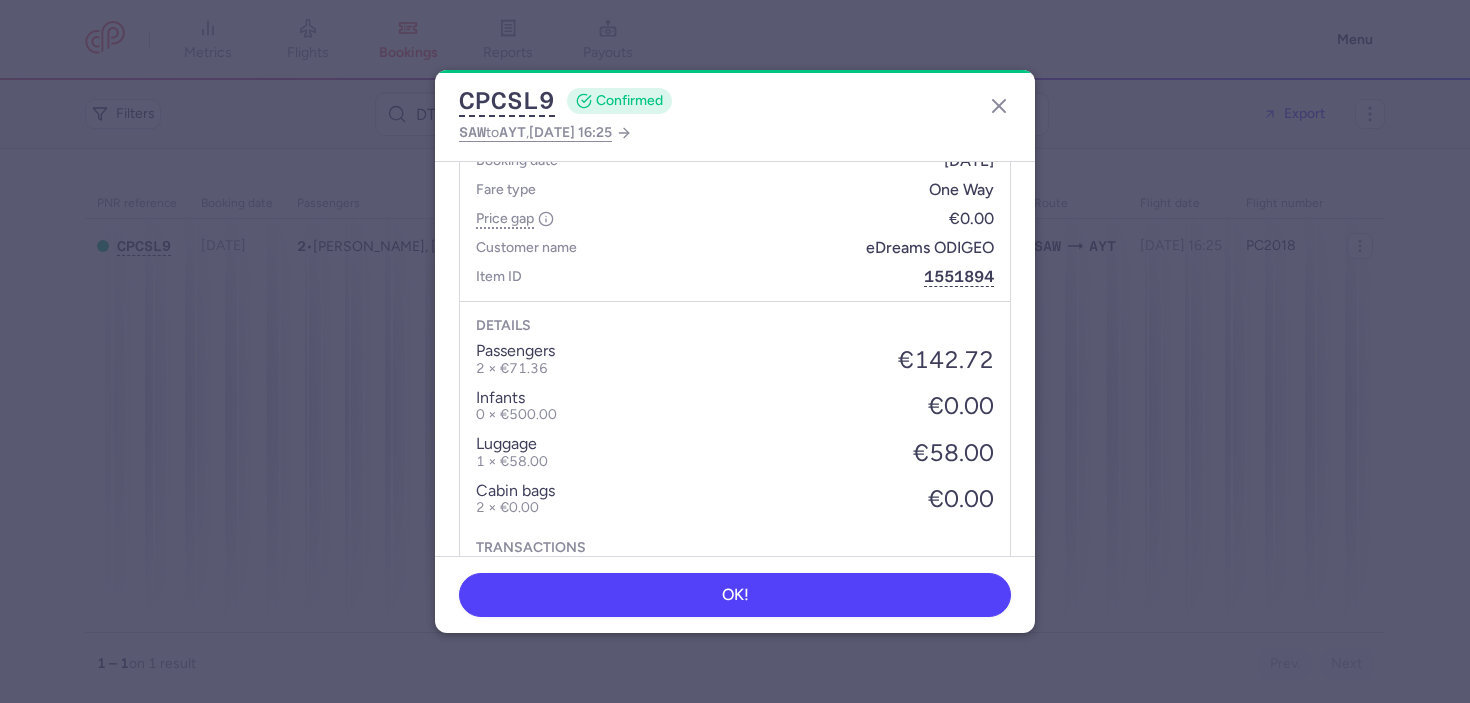 scroll, scrollTop: 982, scrollLeft: 0, axis: vertical 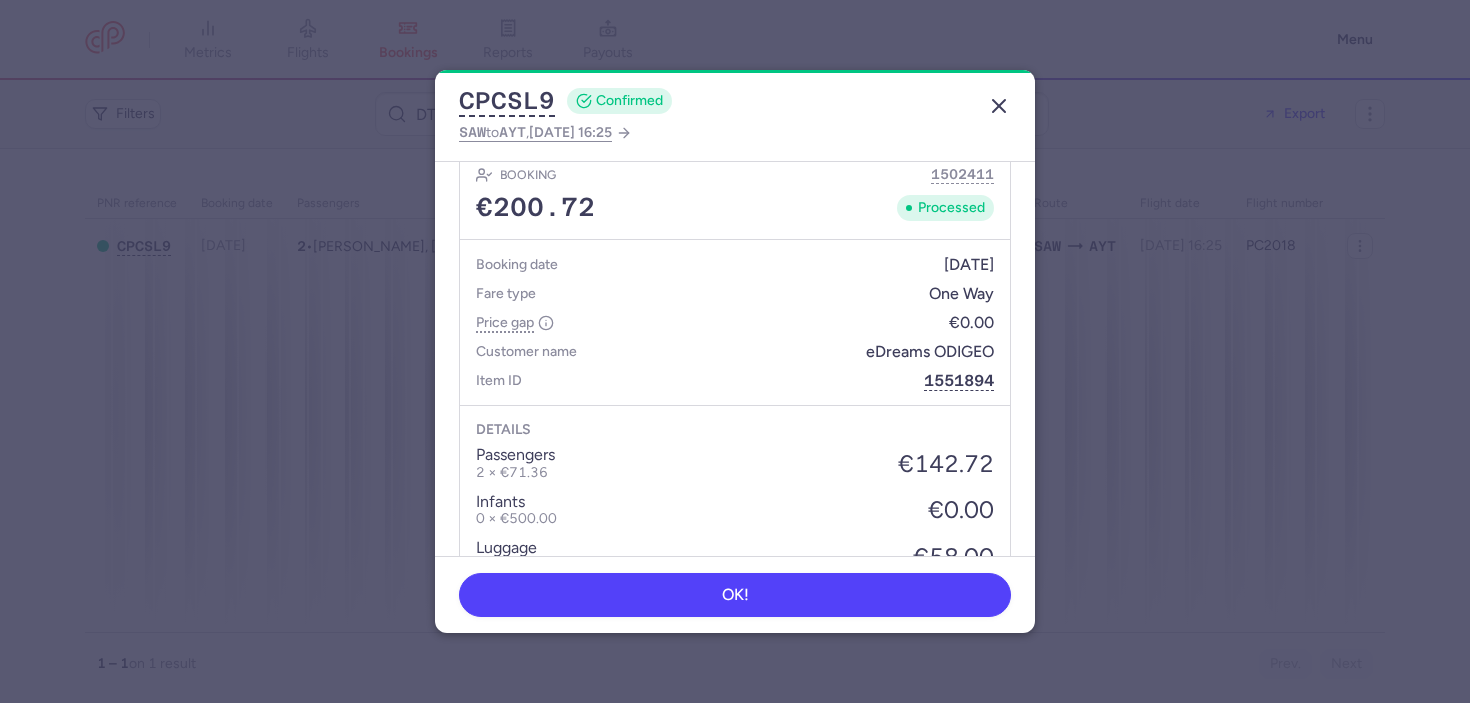 click 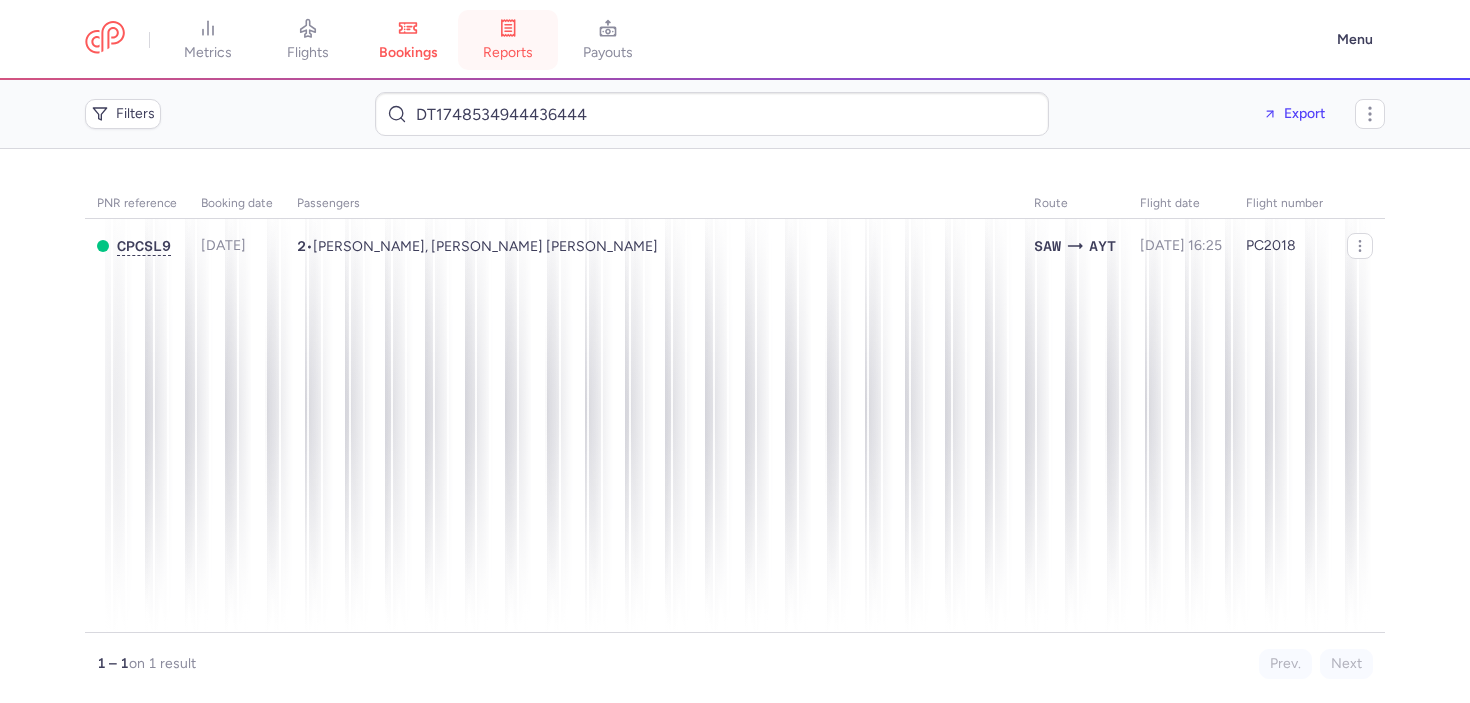 click 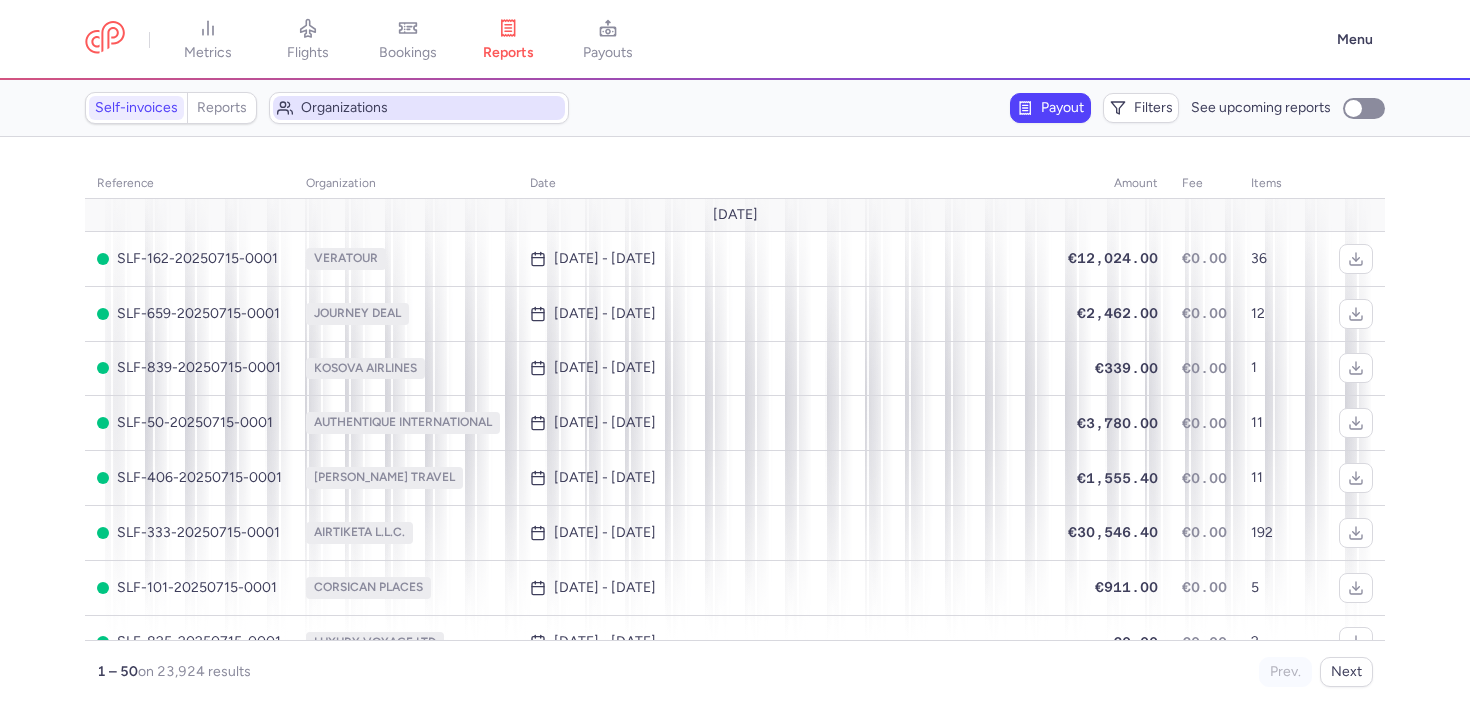 click on "Organizations" at bounding box center (431, 108) 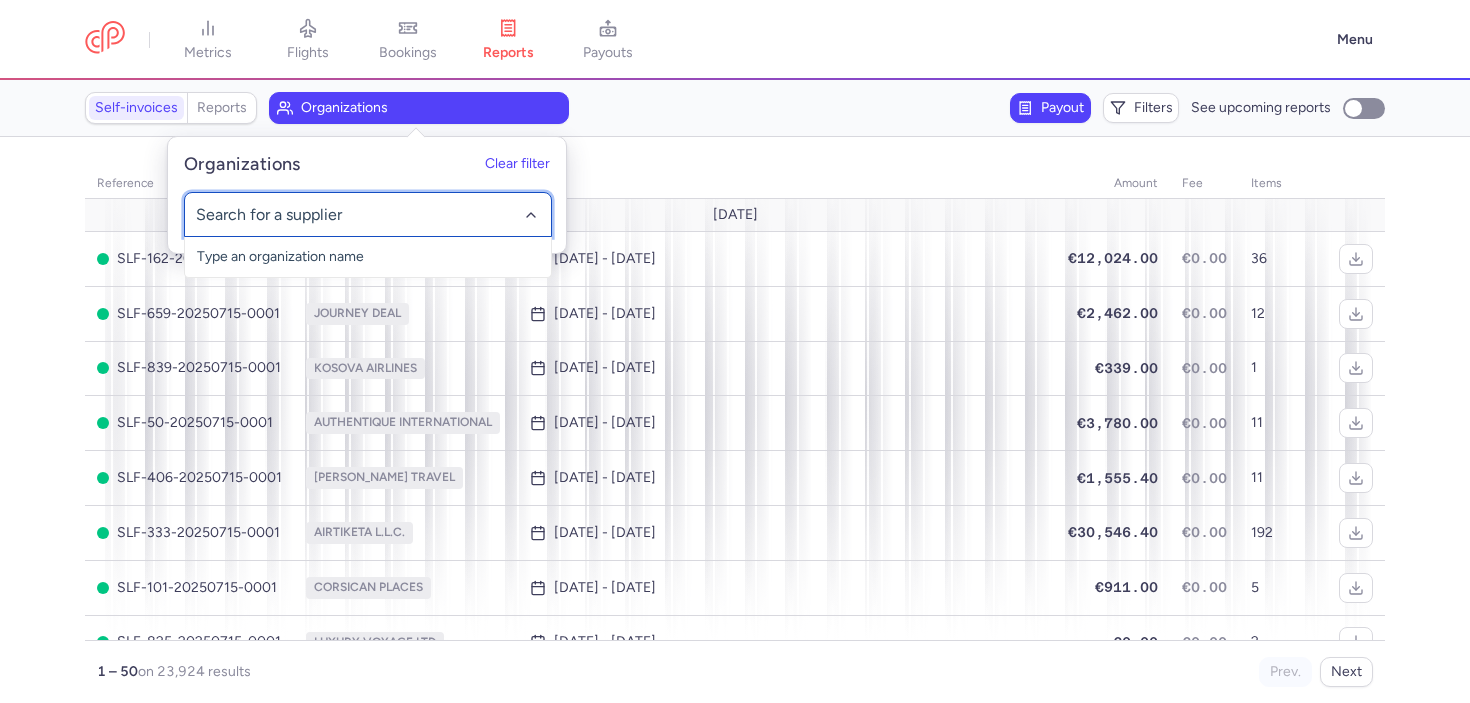 click 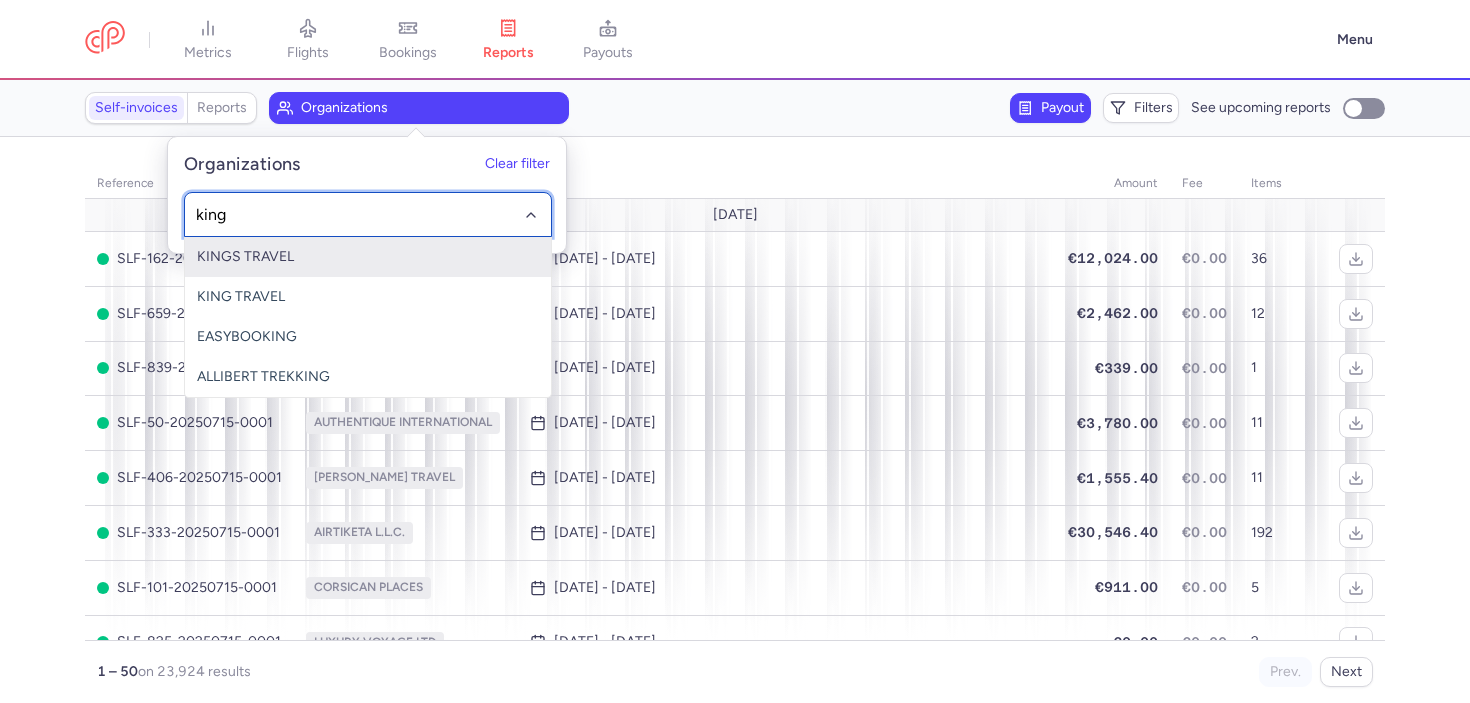 type on "kings" 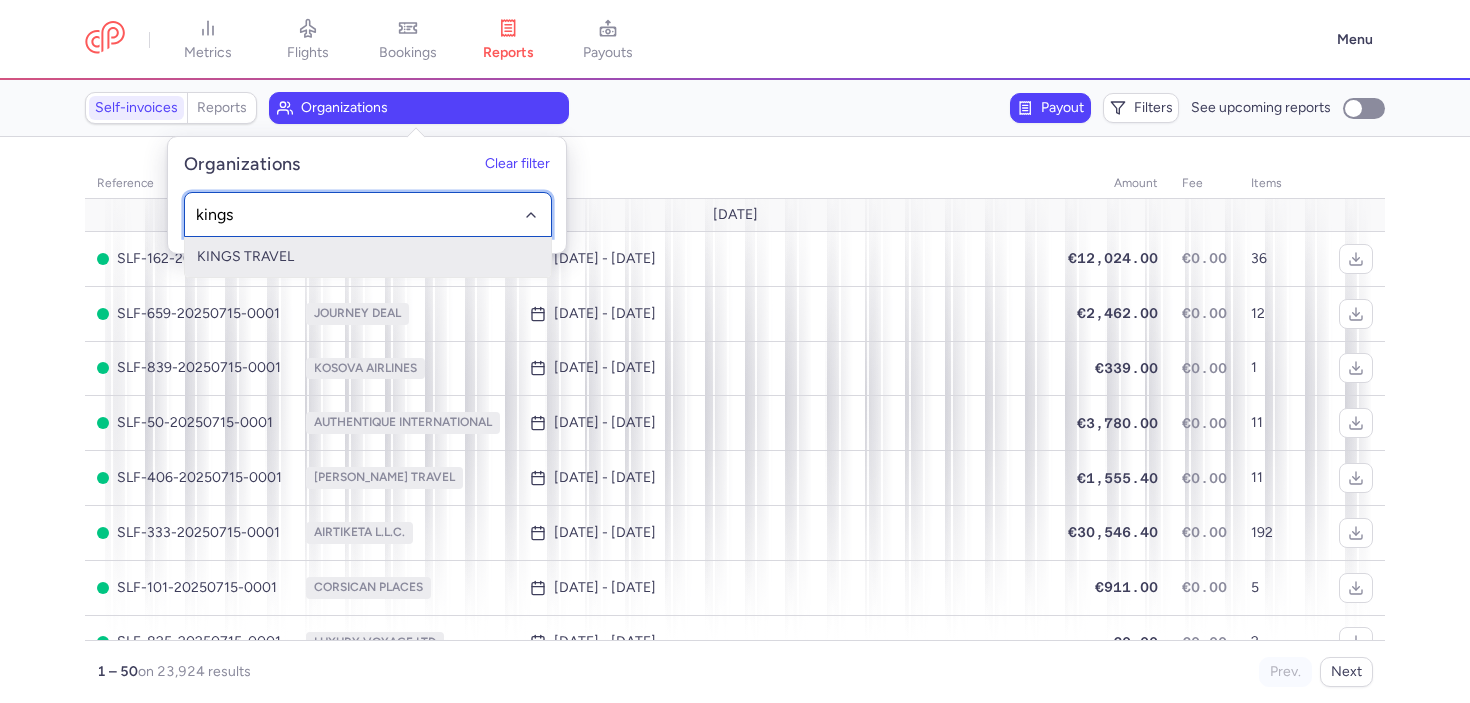 click on "KINGS TRAVEL" at bounding box center [368, 257] 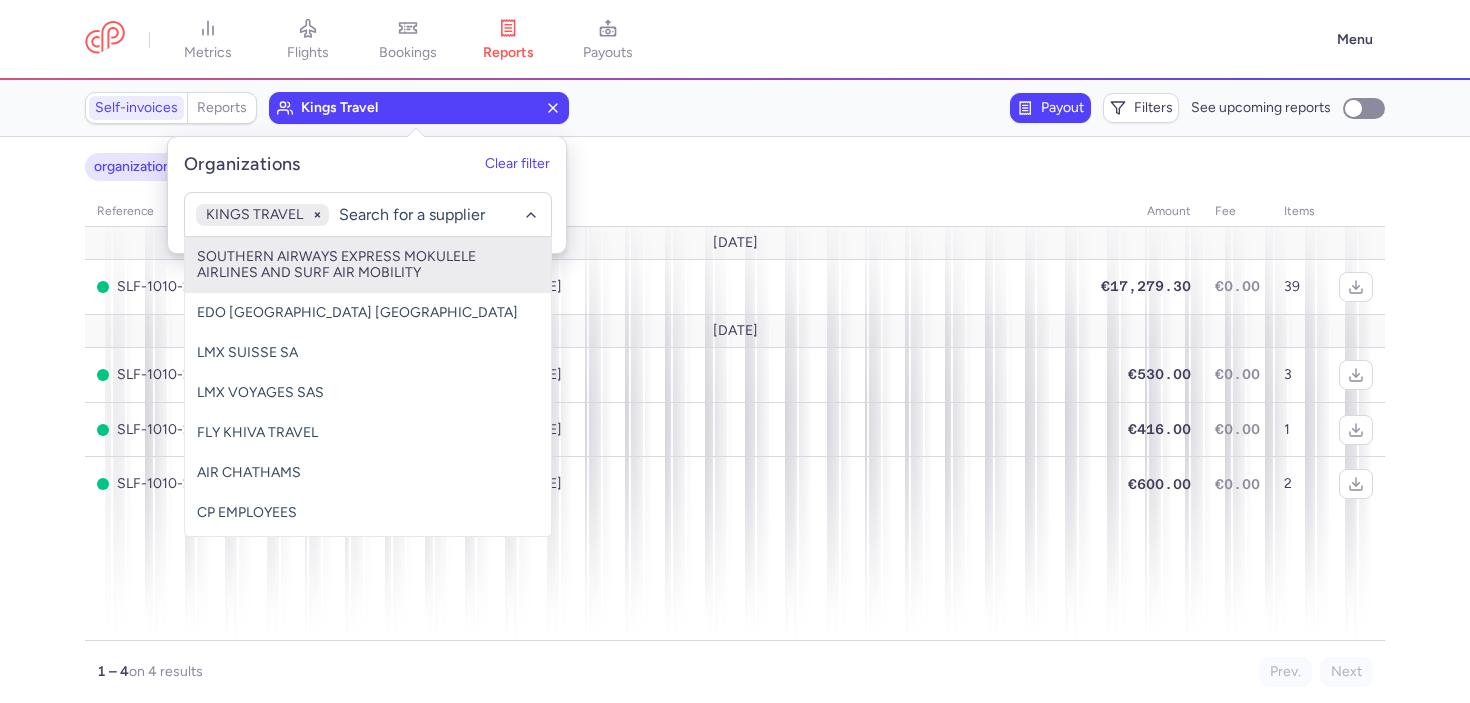 click on "organizations names: KINGS TRAVEL reference organization date amount fee items July 25  SLF-1010-20250715-0001 KINGS TRAVEL Jul 7, 2025 - Jul 14, 2025 €17,279.30 €0.00 39 June 25  SLF-1010-20250707-0001 KINGS TRAVEL Jun 30, 2025 - Jul 7, 2025 €530.00 €0.00 3  SLF-1010-20250630-0001 KINGS TRAVEL Jun 23, 2025 - Jun 30, 2025 €416.00 €0.00 1  SLF-1010-20250623-0001 KINGS TRAVEL Jun 16, 2025 - Jun 23, 2025 €600.00 €0.00 2 1 – 4  on 4 results Prev. Next Download report" at bounding box center [735, 420] 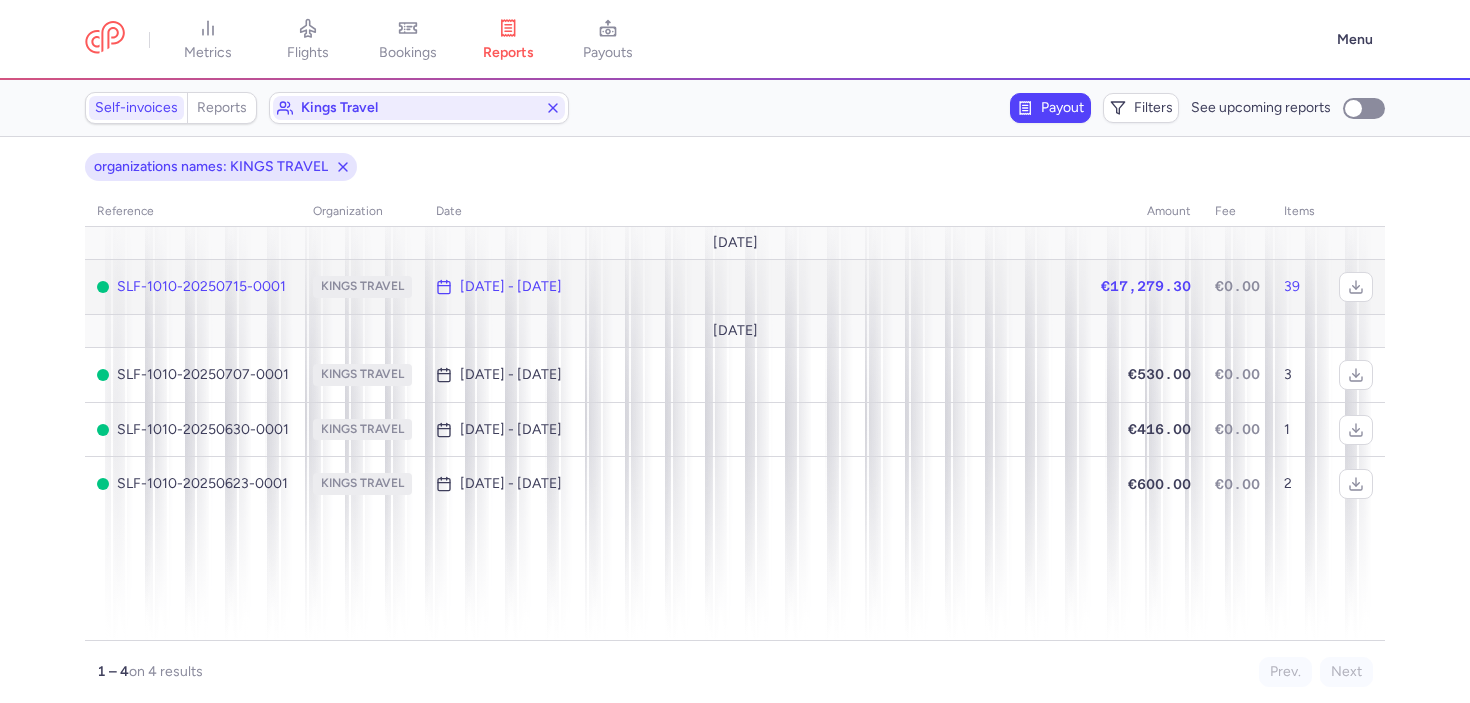 click on "Jul 7, 2025 - Jul 14, 2025" at bounding box center (511, 287) 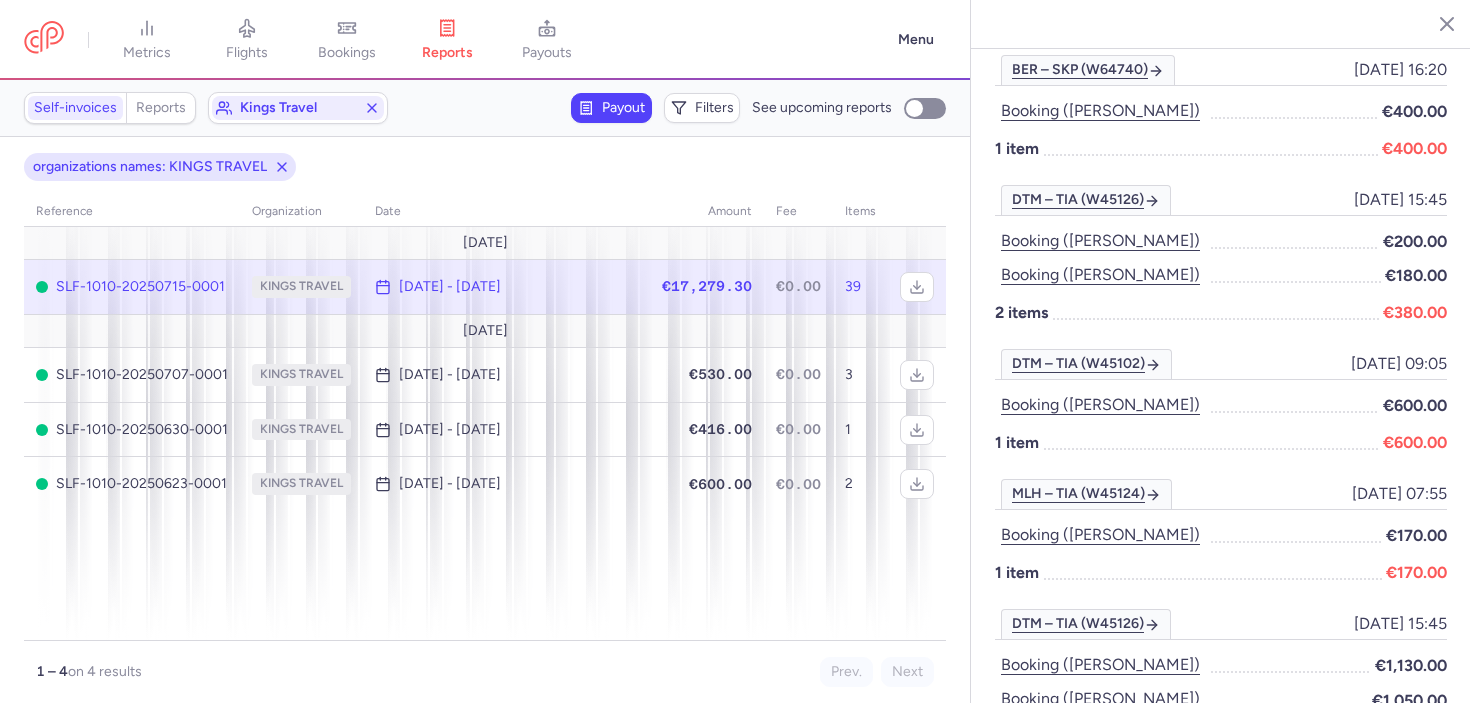 scroll, scrollTop: 0, scrollLeft: 0, axis: both 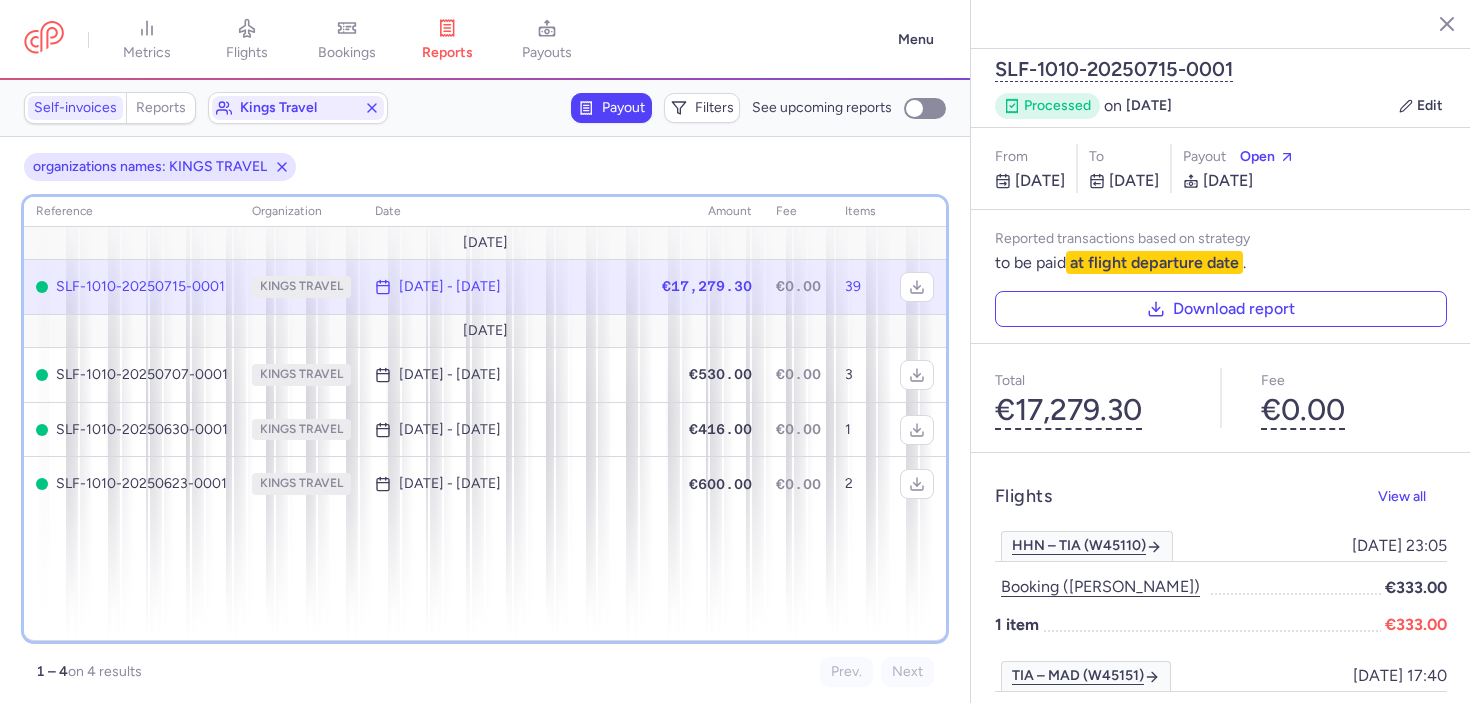 click on "reference organization date amount fee items July 25  SLF-1010-20250715-0001 KINGS TRAVEL Jul 7, 2025 - Jul 14, 2025 €17,279.30 €0.00 39 June 25  SLF-1010-20250707-0001 KINGS TRAVEL Jun 30, 2025 - Jul 7, 2025 €530.00 €0.00 3  SLF-1010-20250630-0001 KINGS TRAVEL Jun 23, 2025 - Jun 30, 2025 €416.00 €0.00 1  SLF-1010-20250623-0001 KINGS TRAVEL Jun 16, 2025 - Jun 23, 2025 €600.00 €0.00 2" at bounding box center (485, 419) 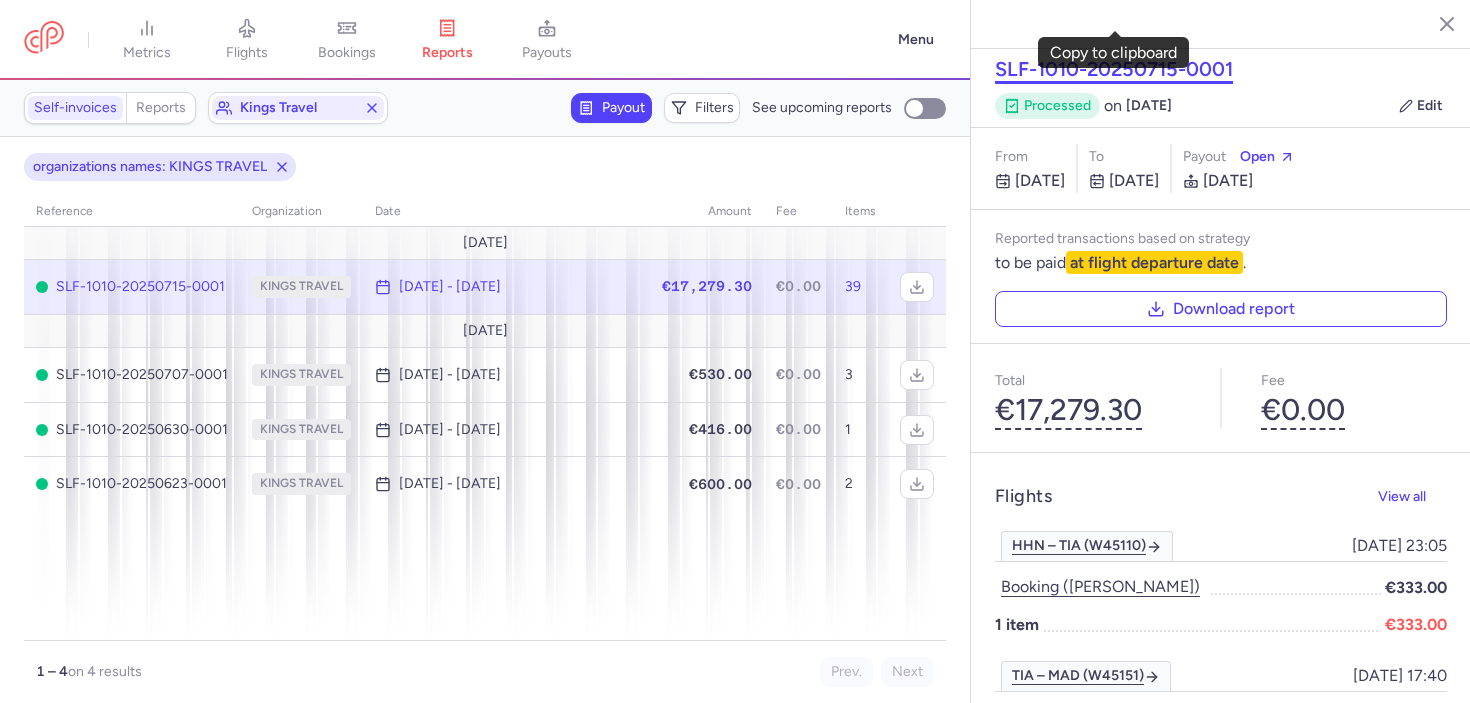 click on "SLF-1010-20250715-0001" 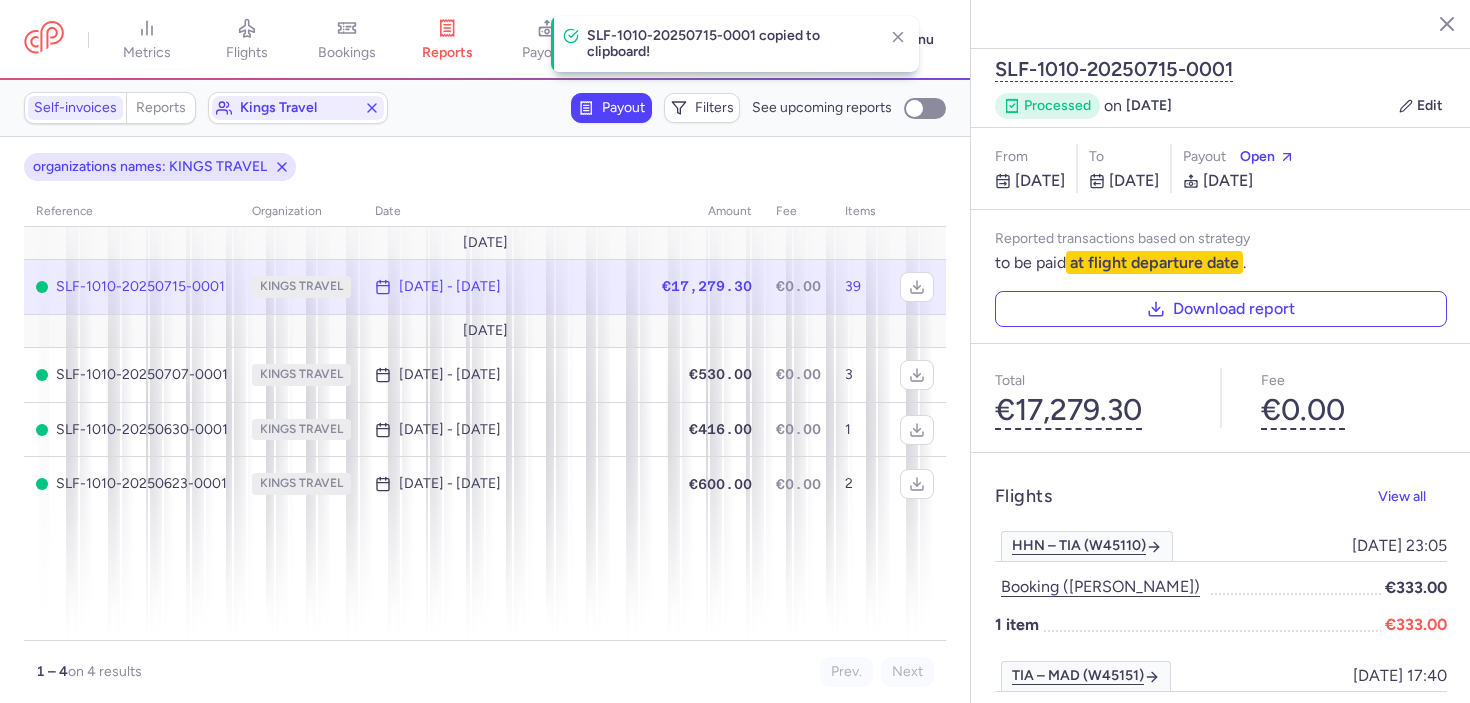 click on "1 – 4  on 4 results Prev. Next" at bounding box center (485, 664) 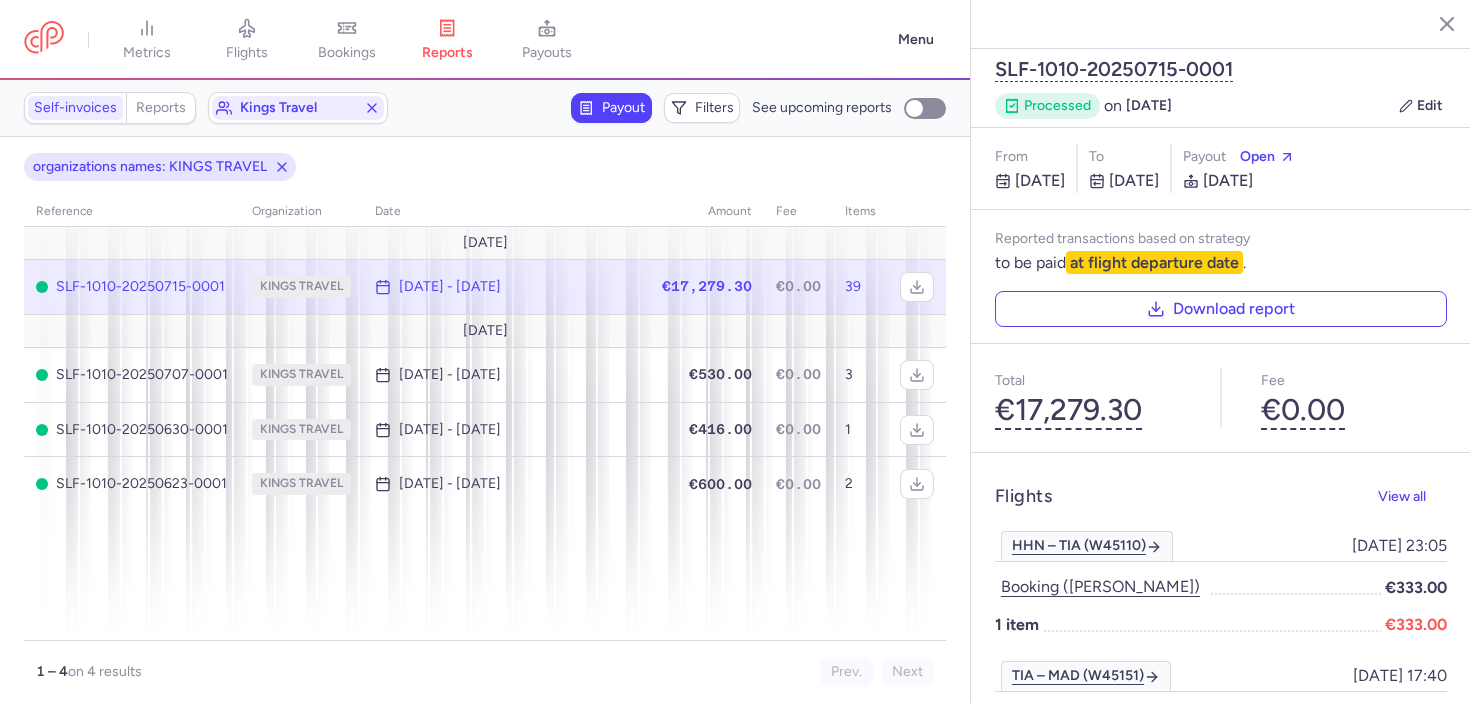 click on "1 – 4  on 4 results" at bounding box center [260, 672] 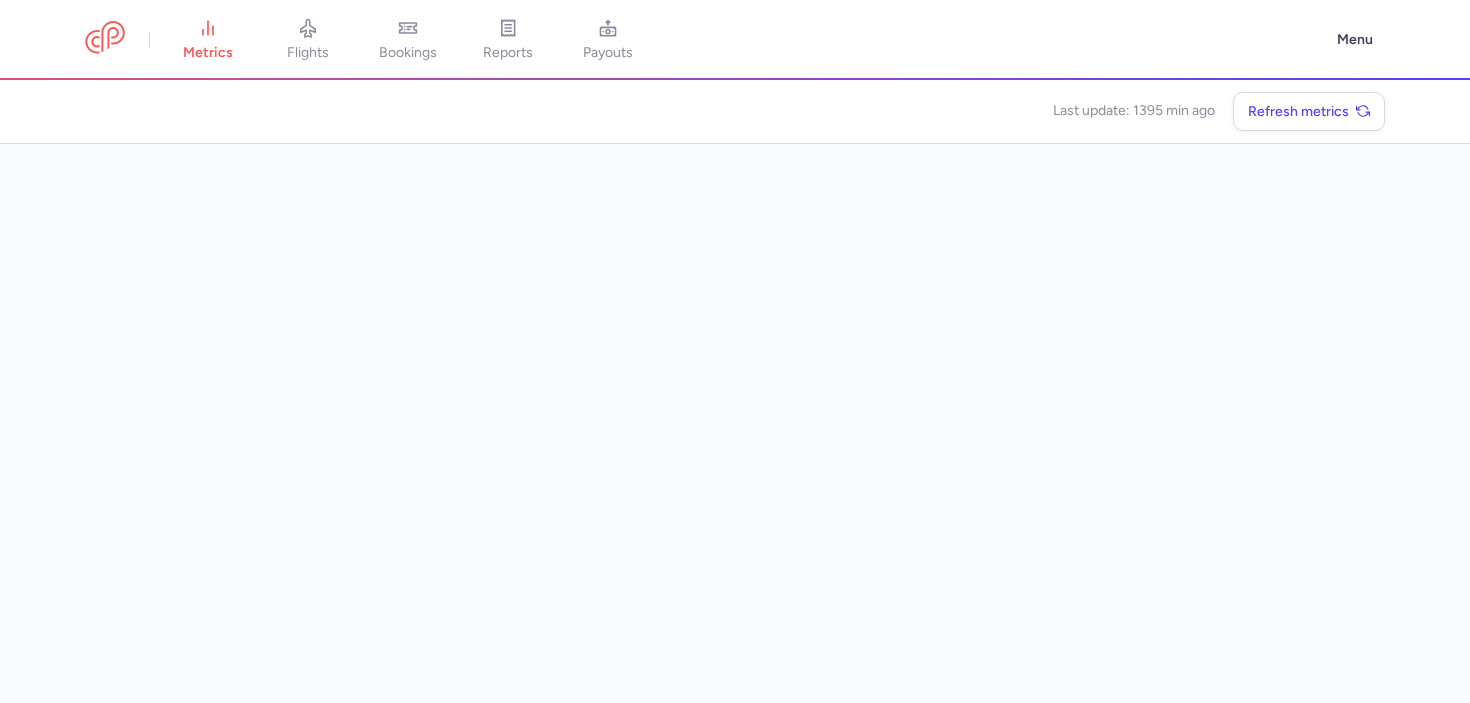 scroll, scrollTop: 0, scrollLeft: 0, axis: both 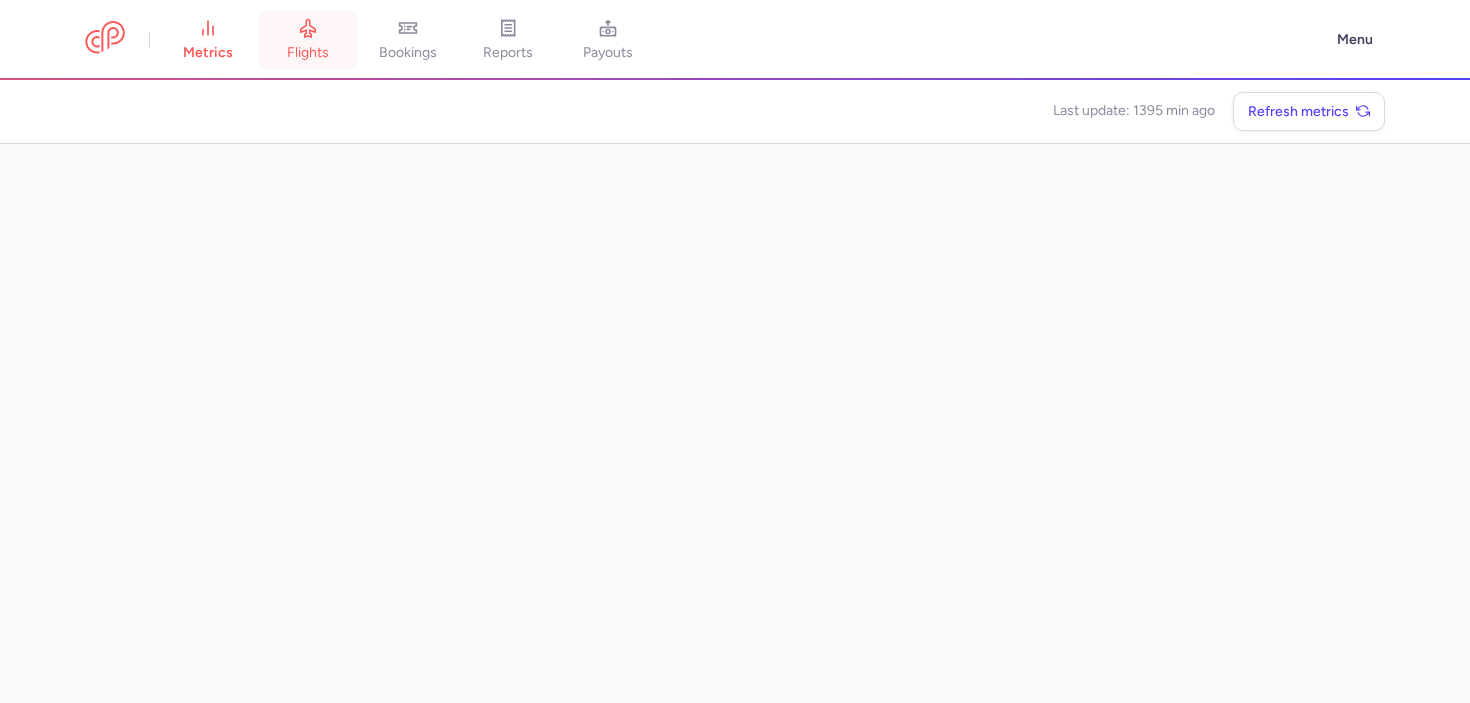 click on "flights" at bounding box center (308, 53) 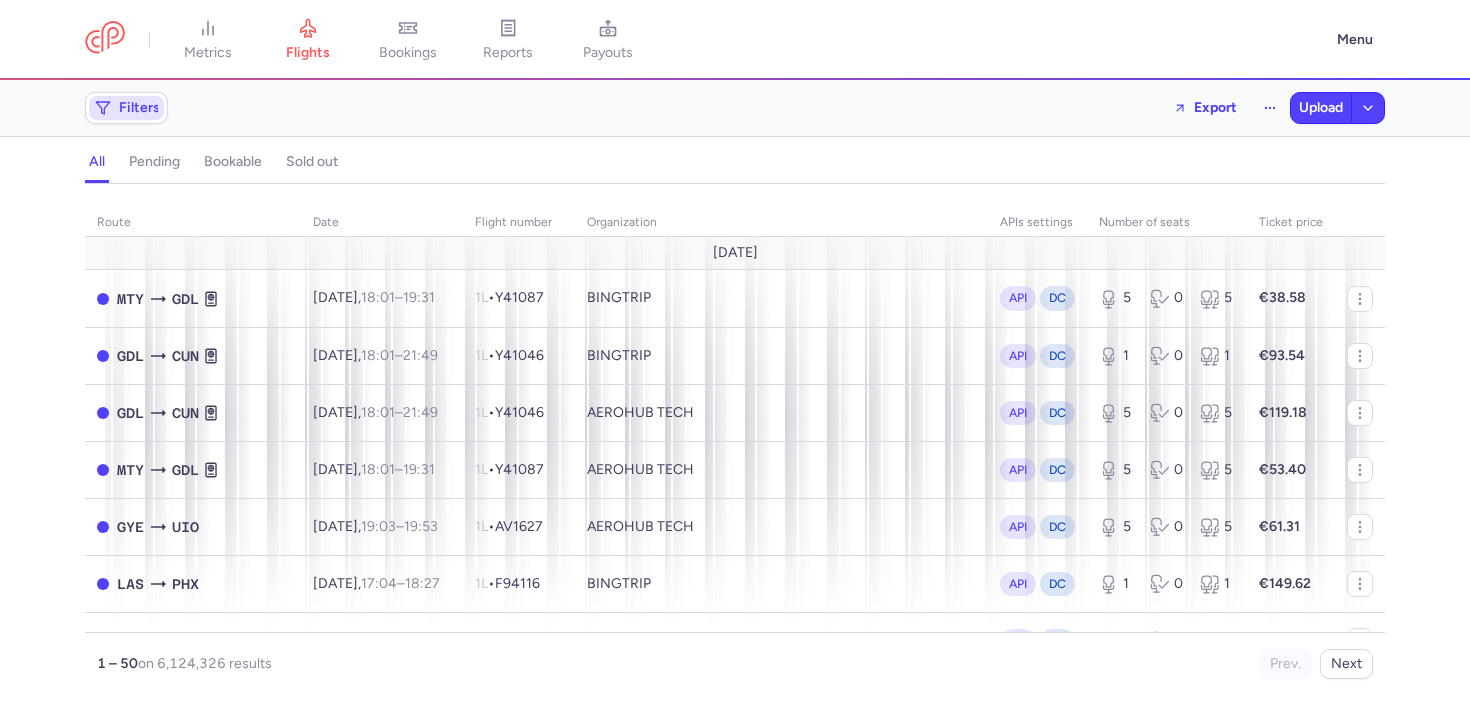 scroll, scrollTop: 0, scrollLeft: 0, axis: both 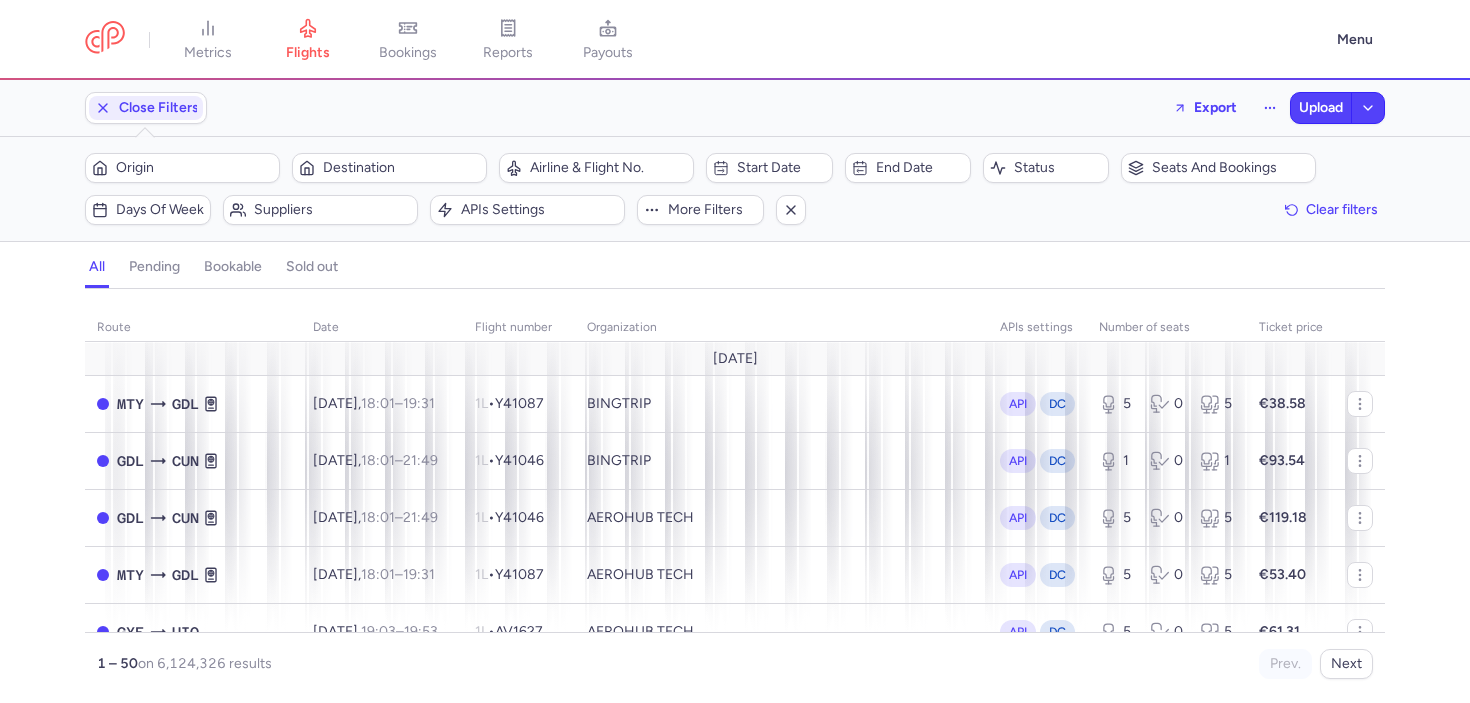 click on "Origin  Destination  Airline & Flight No.  Start date  End date  Status  Seats and bookings  Days of week Suppliers   APIs settings  More filters  Clear filters" 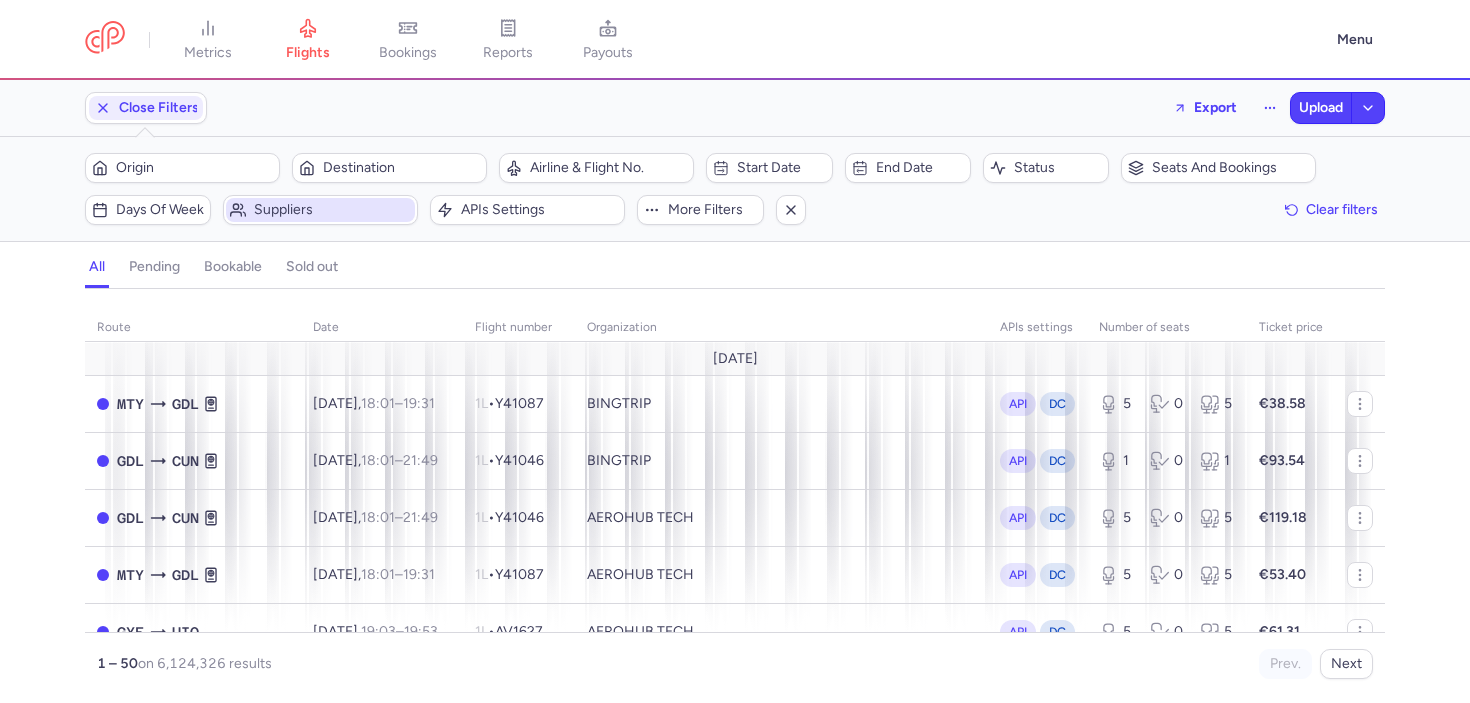 click on "Suppliers" at bounding box center (332, 210) 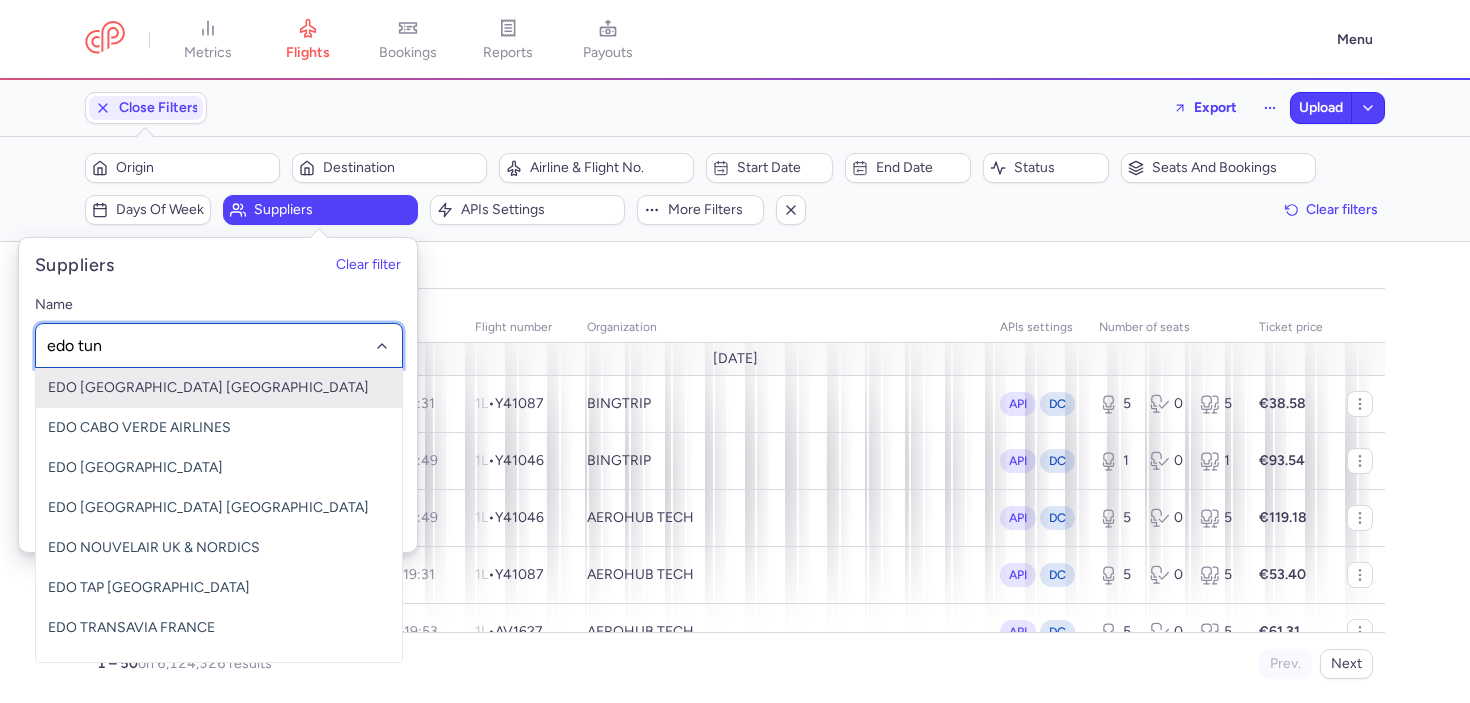 type on "edo tuni" 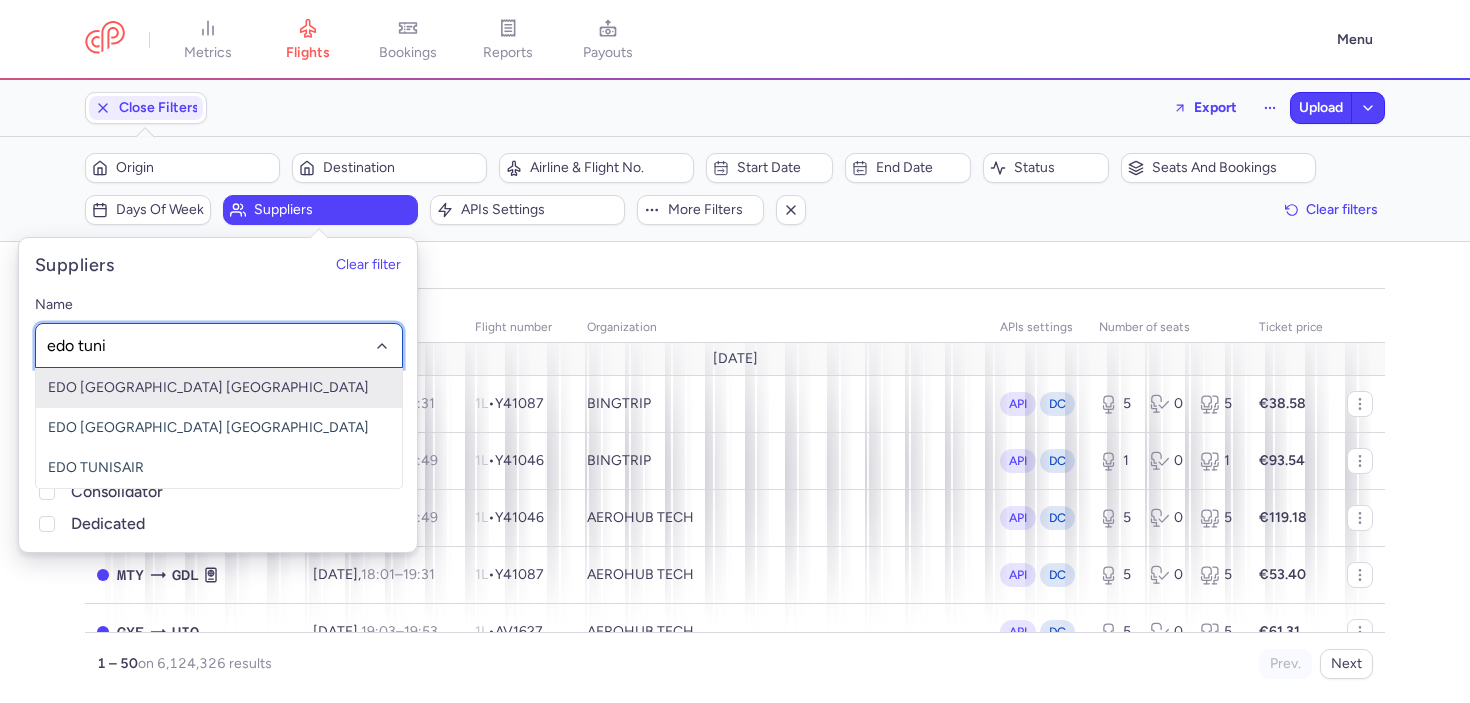 click on "EDO TUNISAIR ITALY" at bounding box center [219, 388] 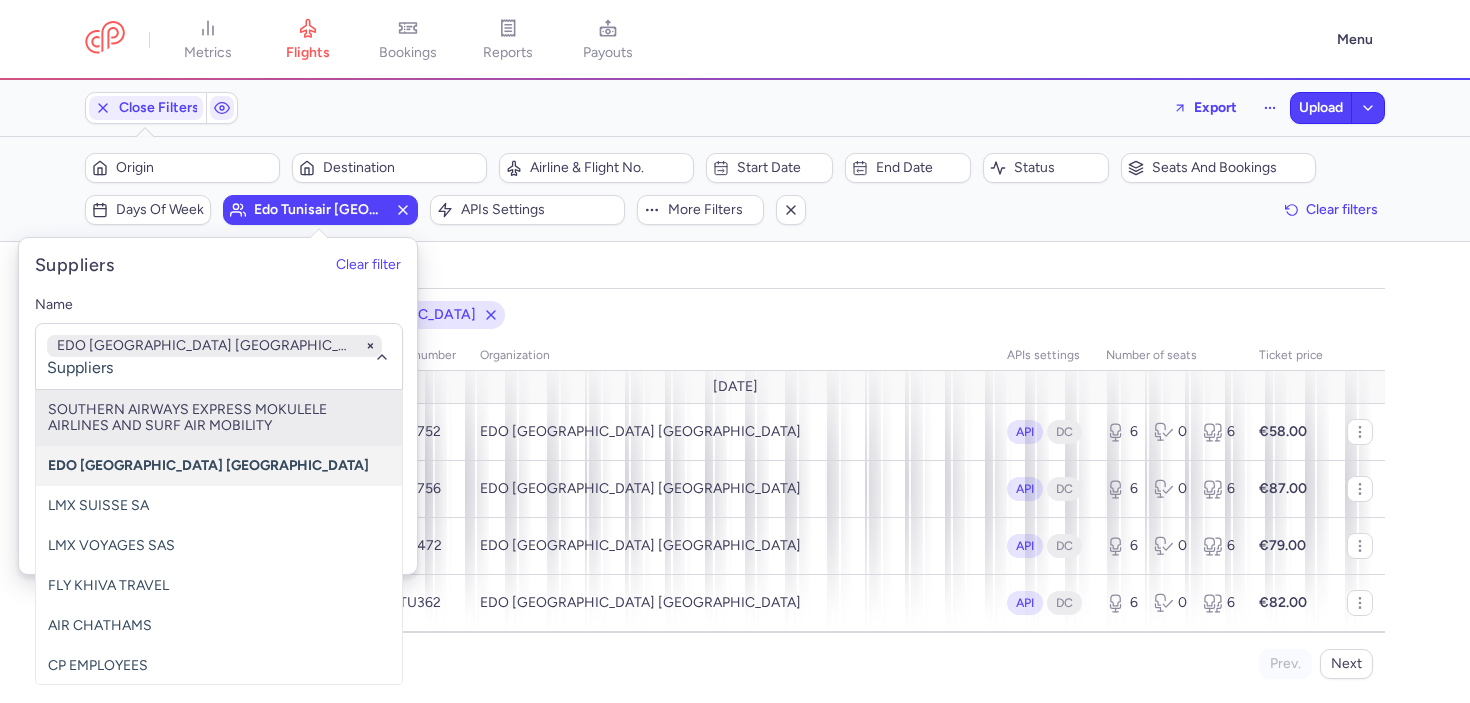 click on "Filters (1) – 422 results  Origin  Destination  Airline & Flight No.  Start date  End date  Status  Seats and bookings  Days of week edo tunisair italy   APIs settings  More filters  Clear filters" at bounding box center [735, 189] 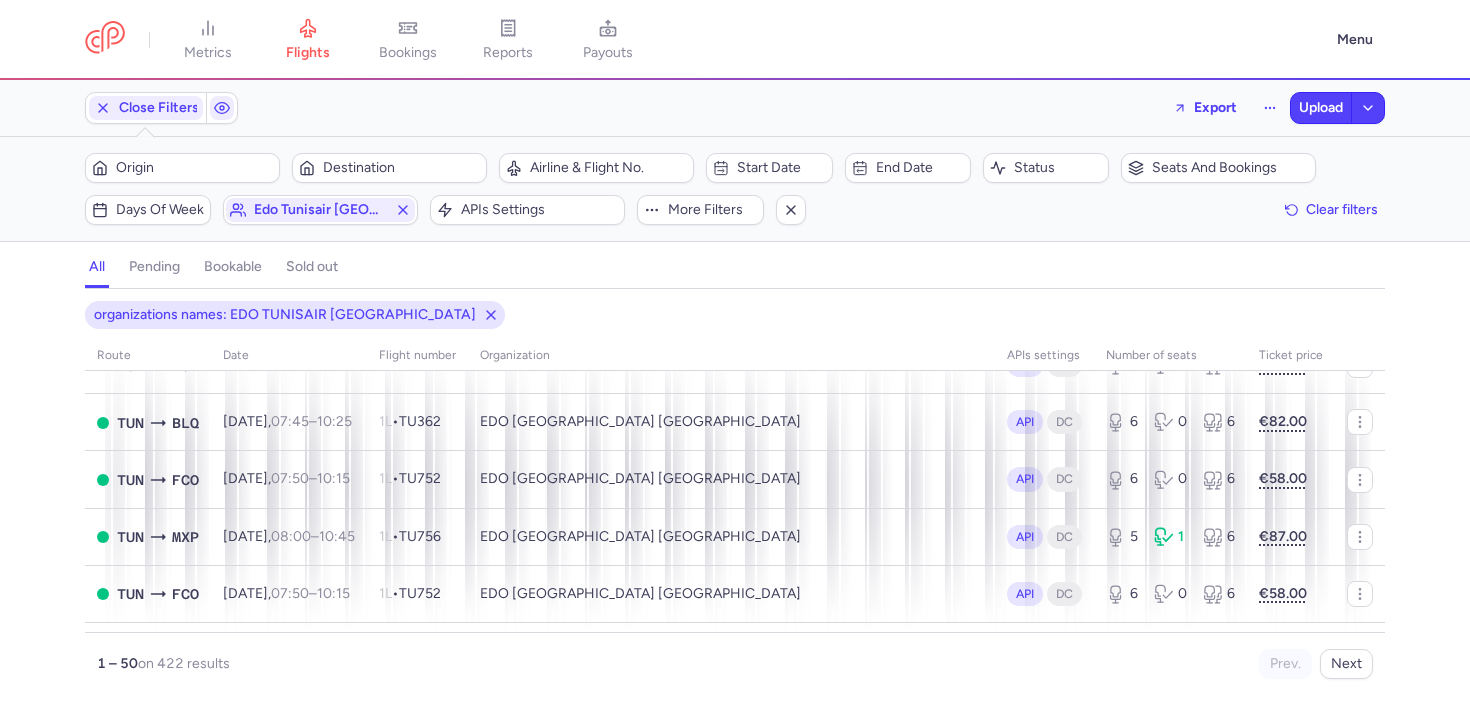 scroll, scrollTop: 2666, scrollLeft: 0, axis: vertical 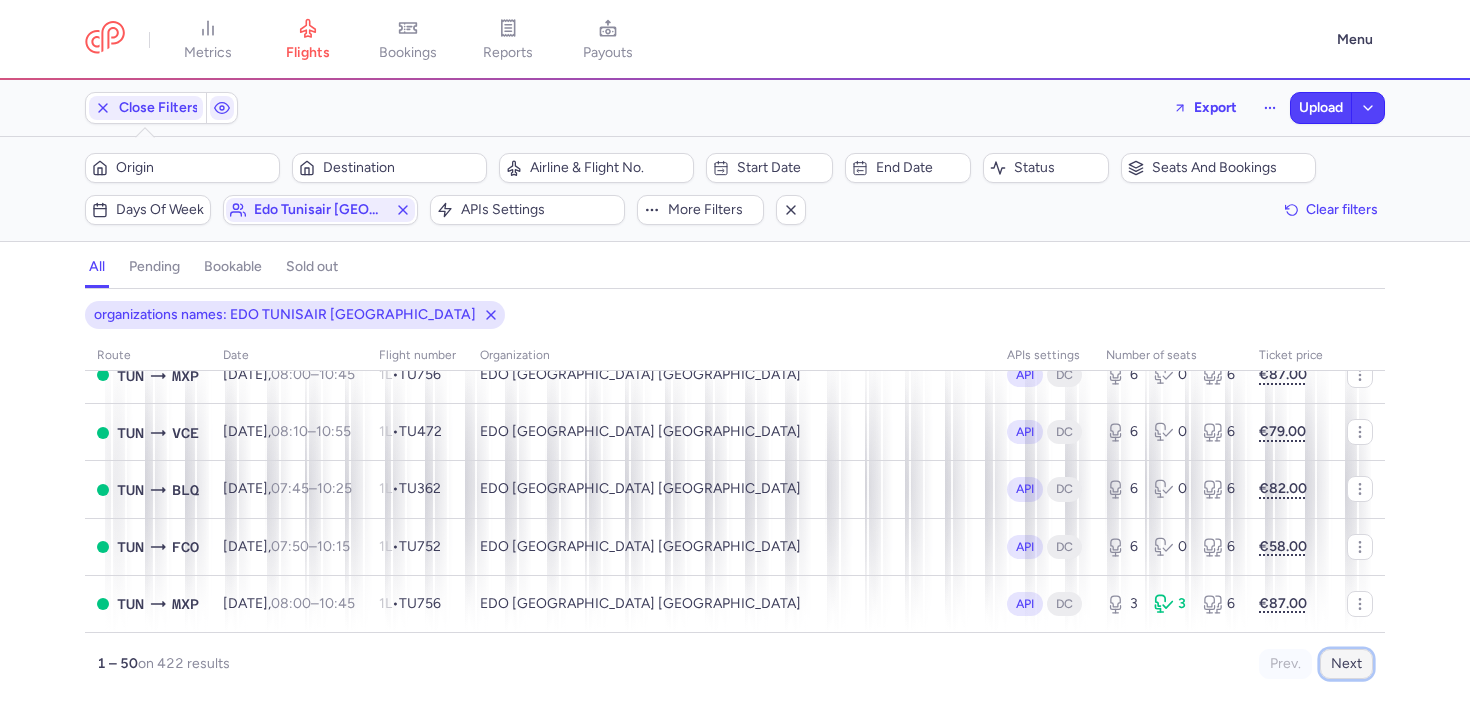 click on "Next" at bounding box center (1346, 664) 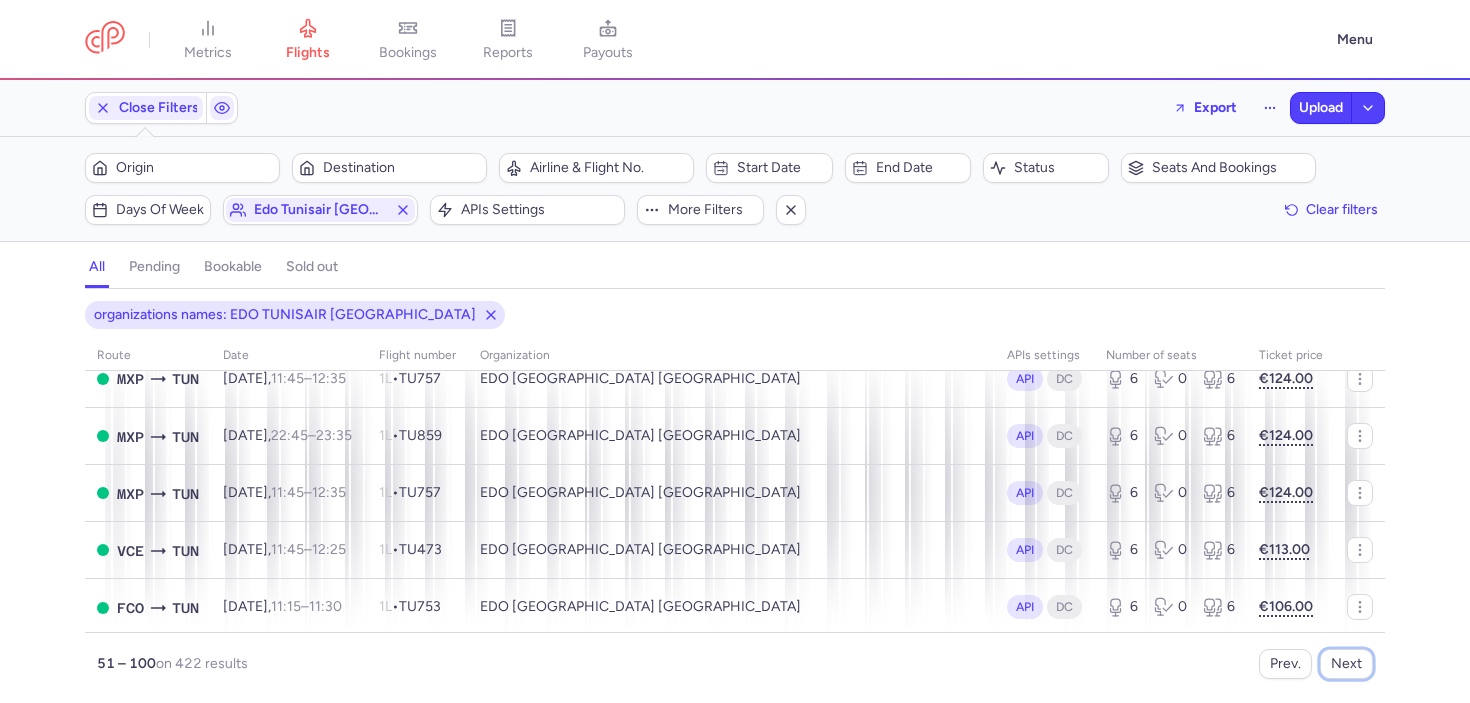 scroll, scrollTop: 2633, scrollLeft: 0, axis: vertical 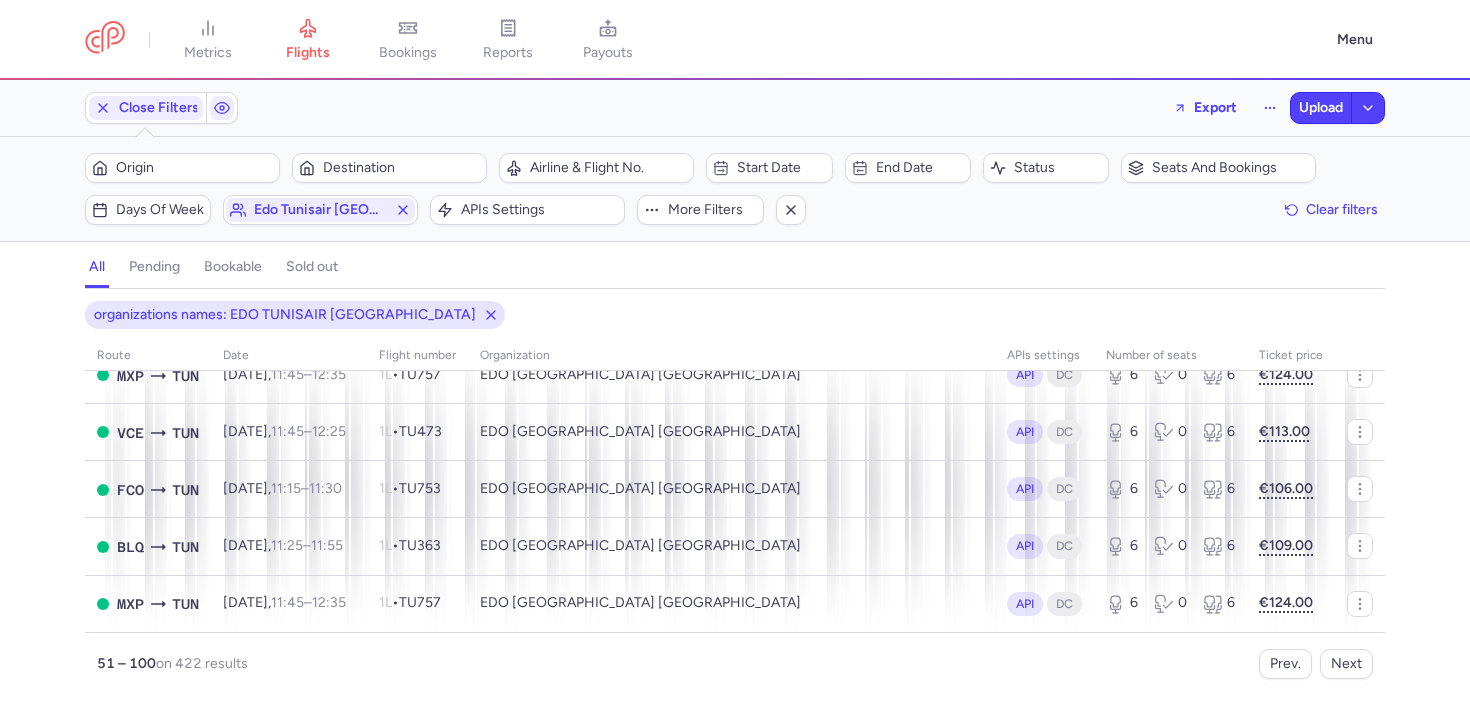 click on "Prev. Next" at bounding box center (1054, 664) 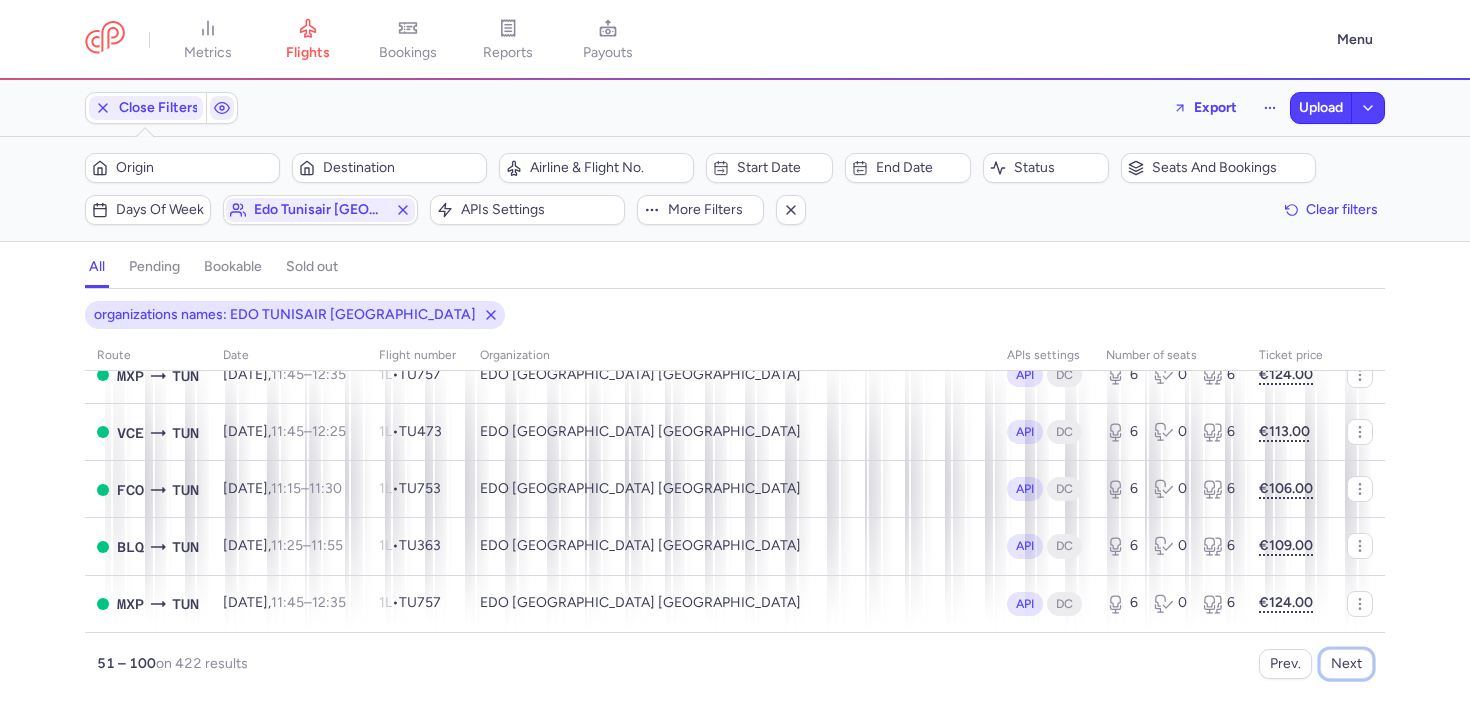 click on "Next" at bounding box center (1346, 664) 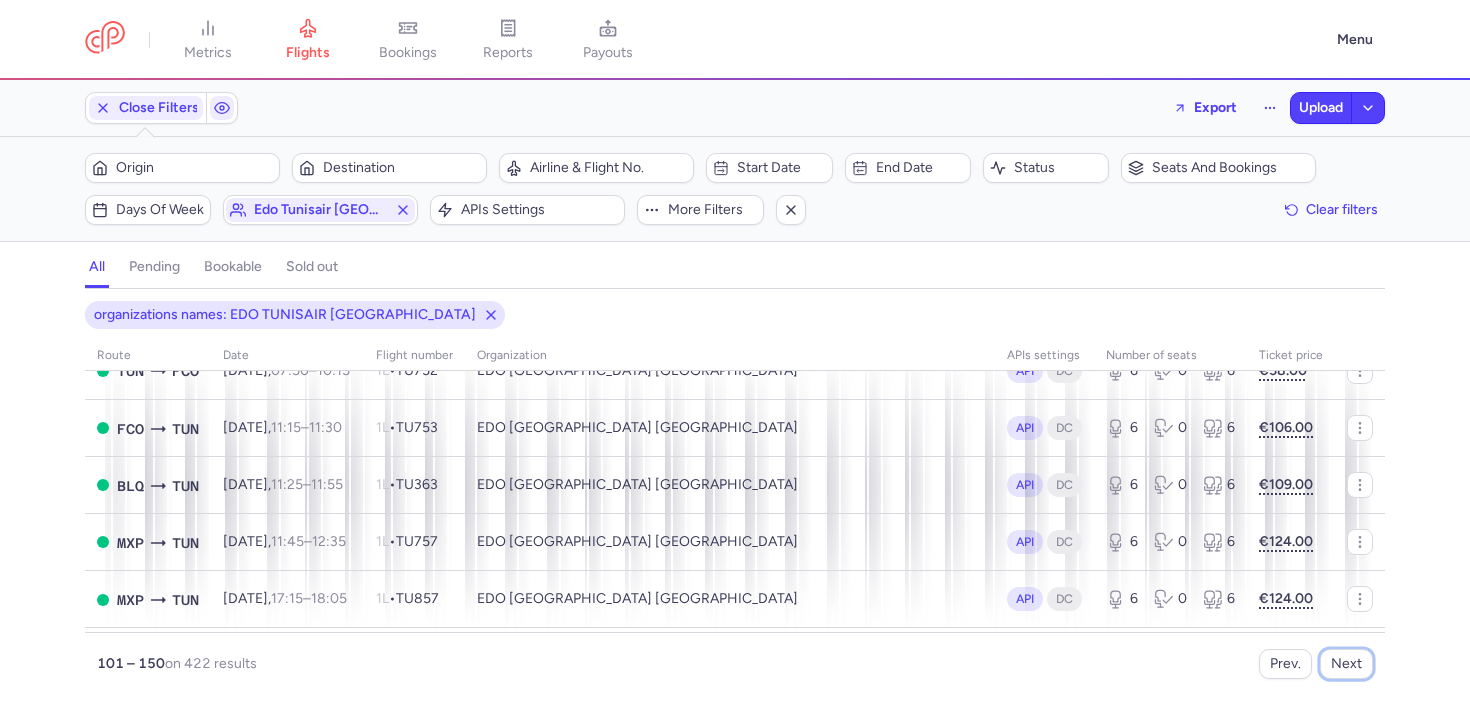 scroll, scrollTop: 2666, scrollLeft: 0, axis: vertical 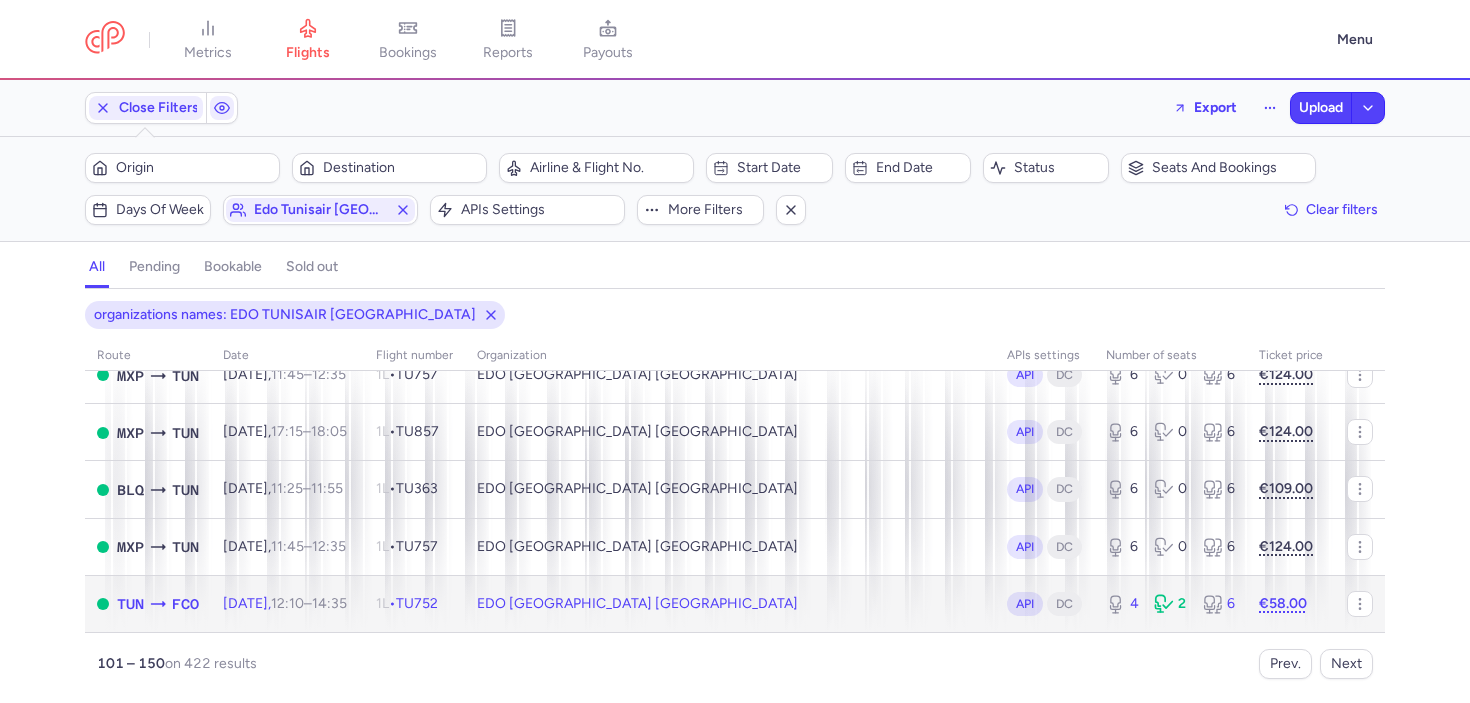 click on "EDO [GEOGRAPHIC_DATA] [GEOGRAPHIC_DATA]" 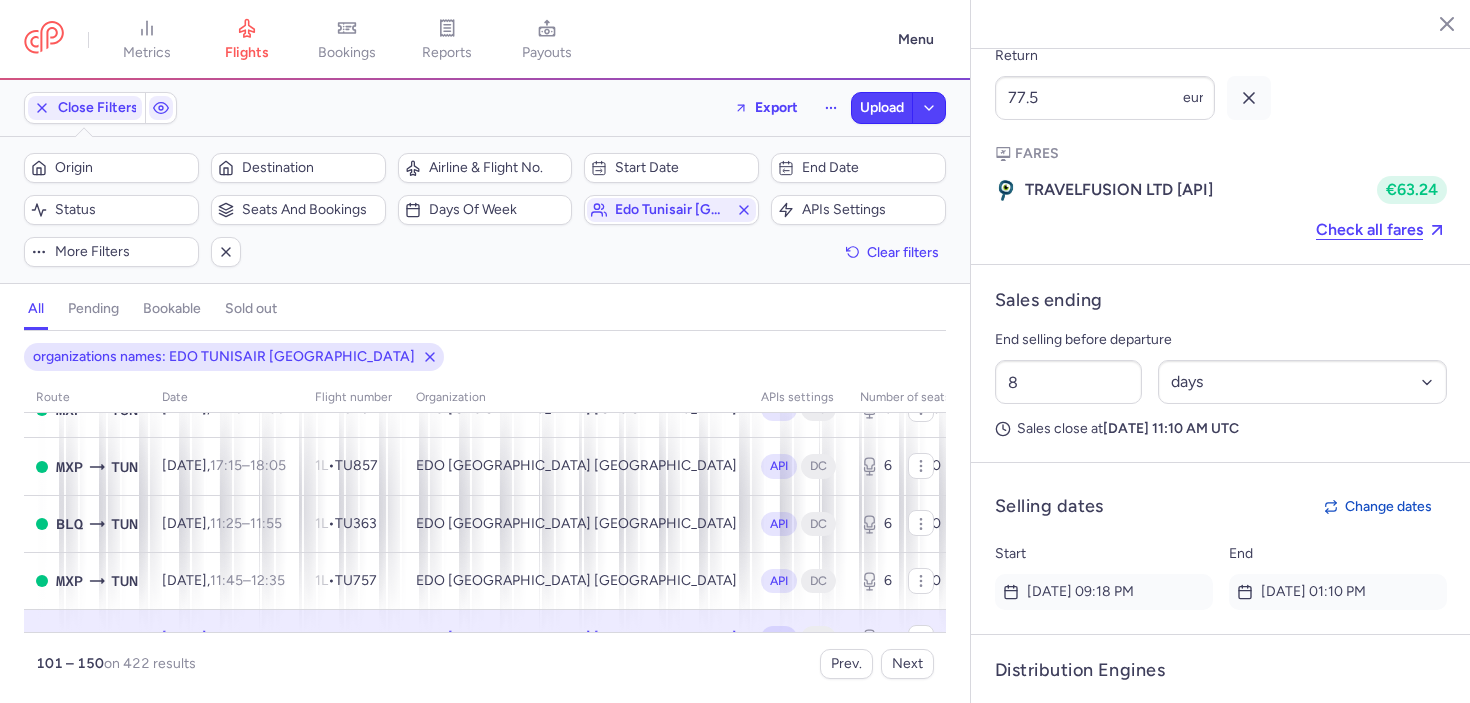 scroll, scrollTop: 1638, scrollLeft: 0, axis: vertical 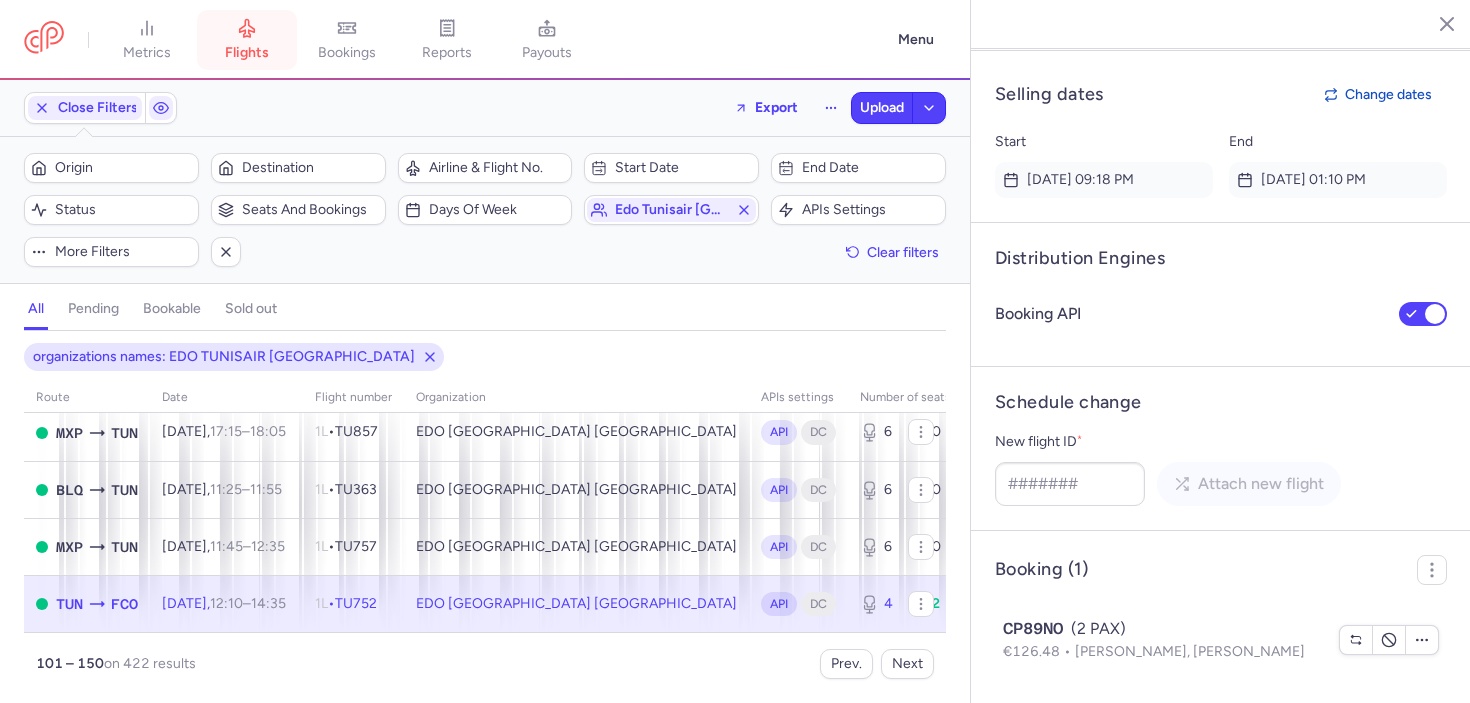 click on "flights" at bounding box center (247, 40) 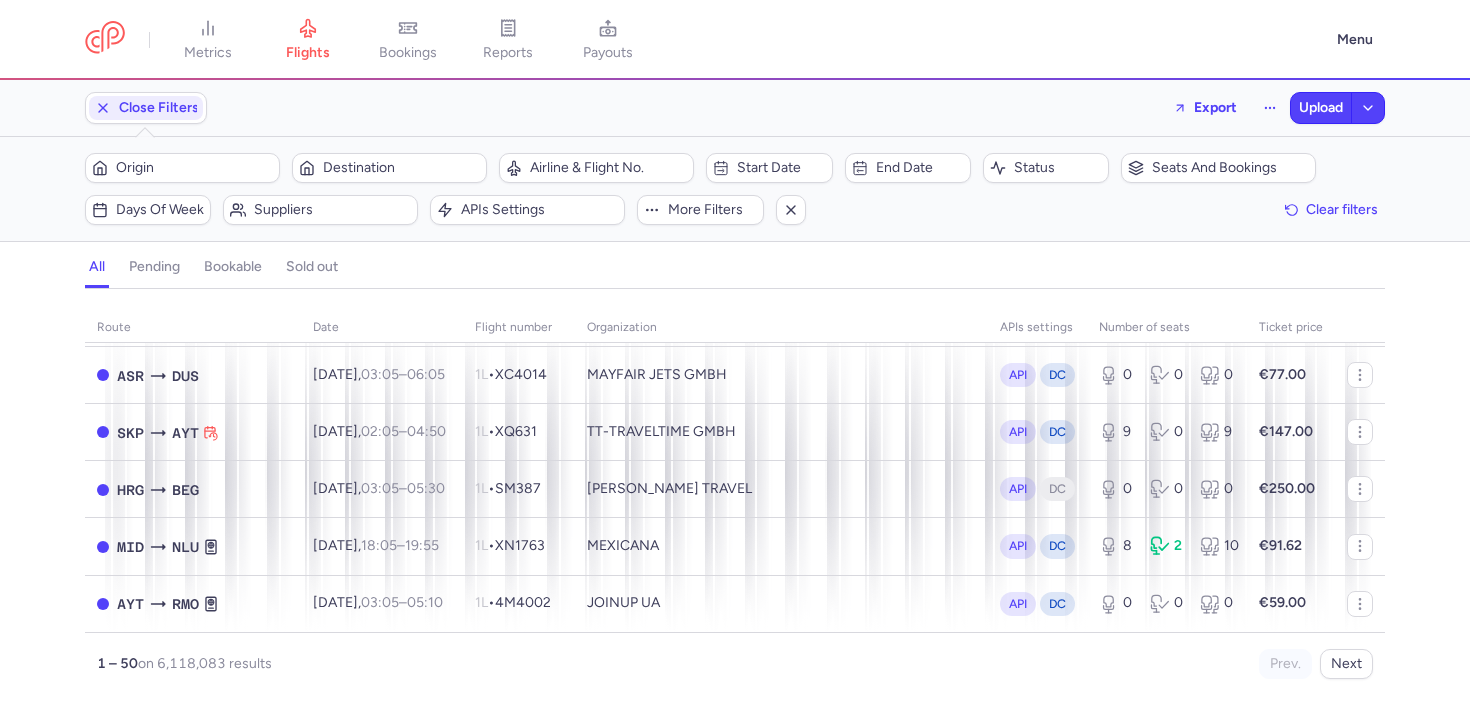 scroll, scrollTop: 2605, scrollLeft: 0, axis: vertical 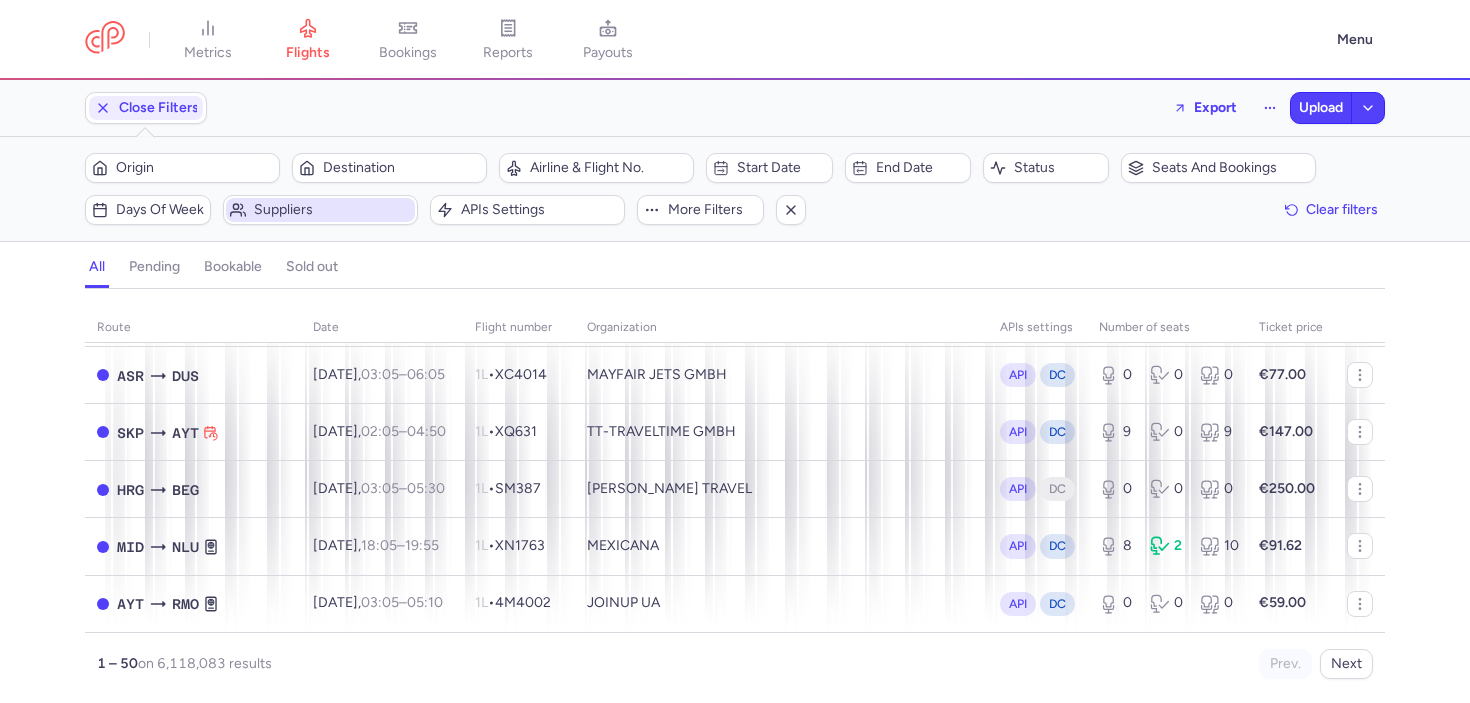 click on "Suppliers" at bounding box center [332, 210] 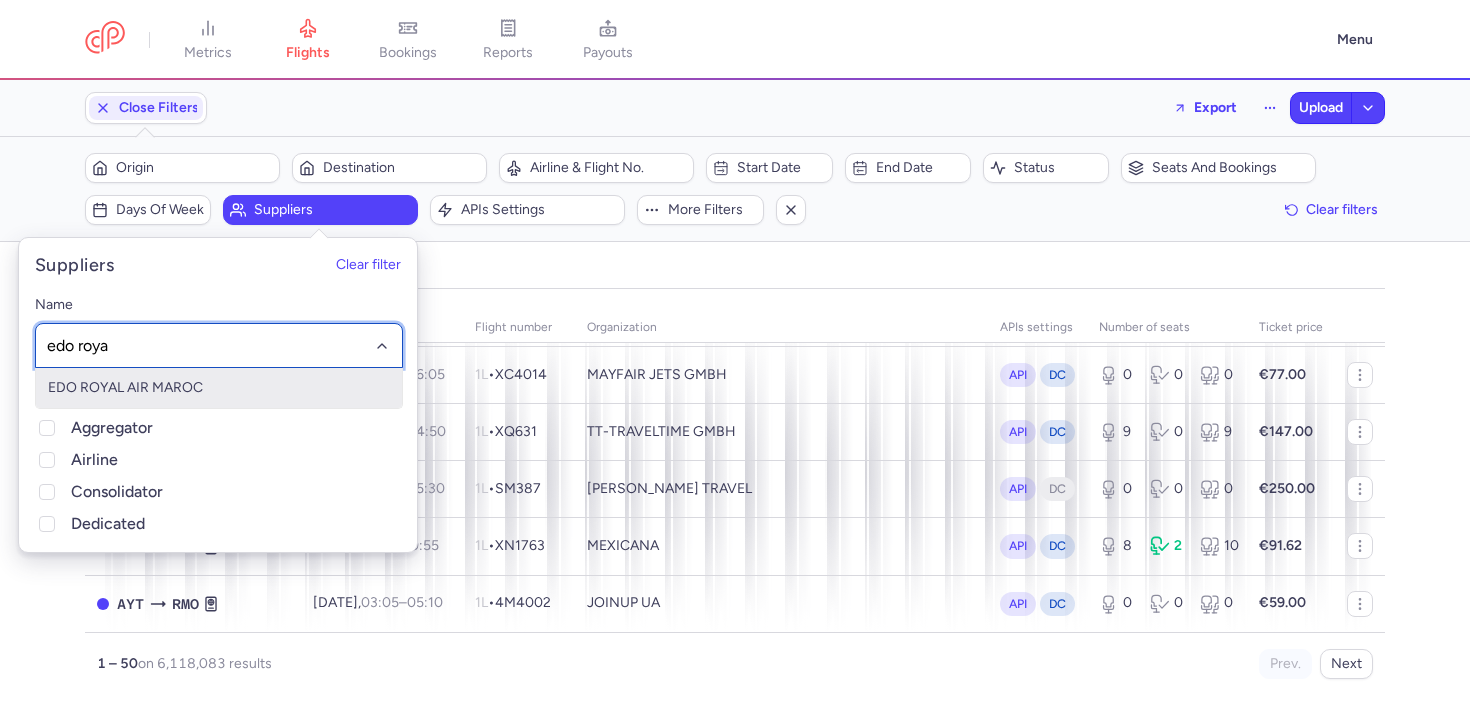 type on "edo royal" 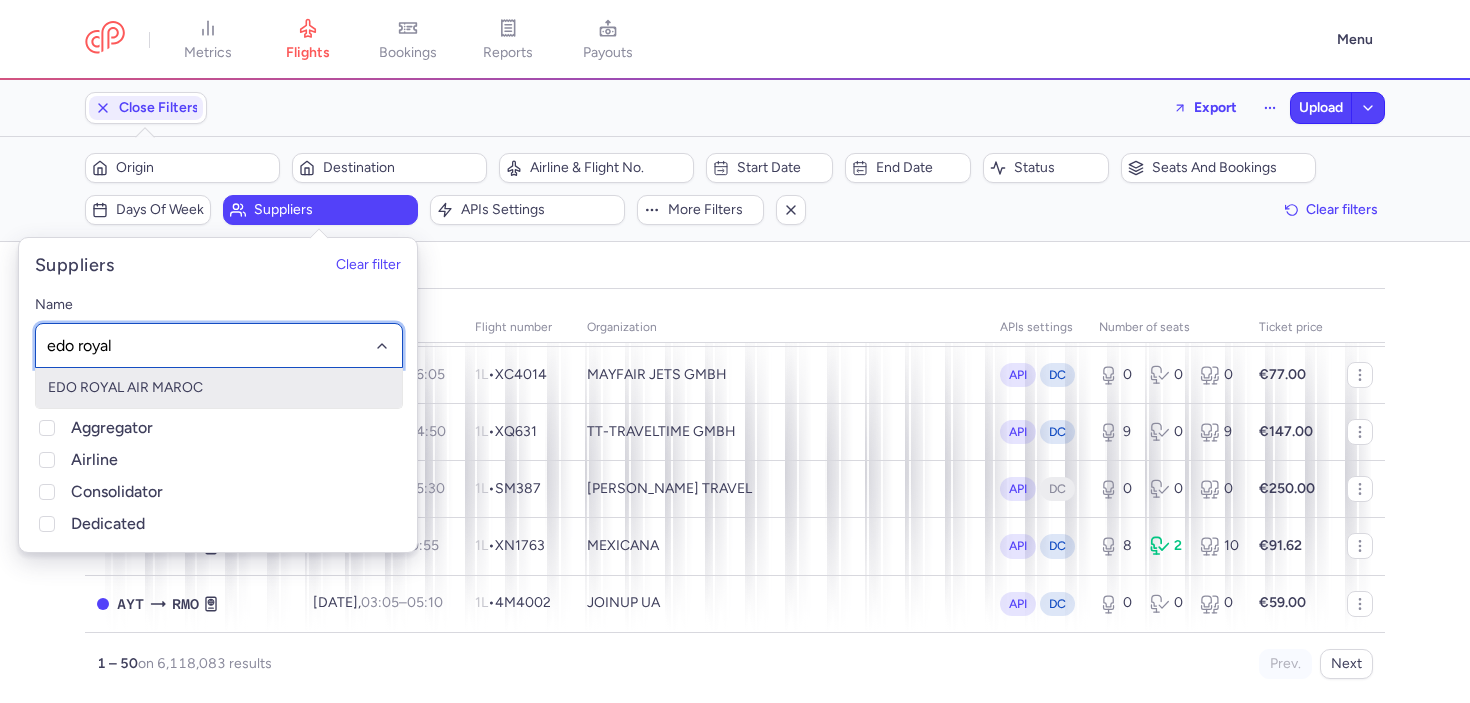 click on "EDO ROYAL AIR MAROC" at bounding box center [219, 388] 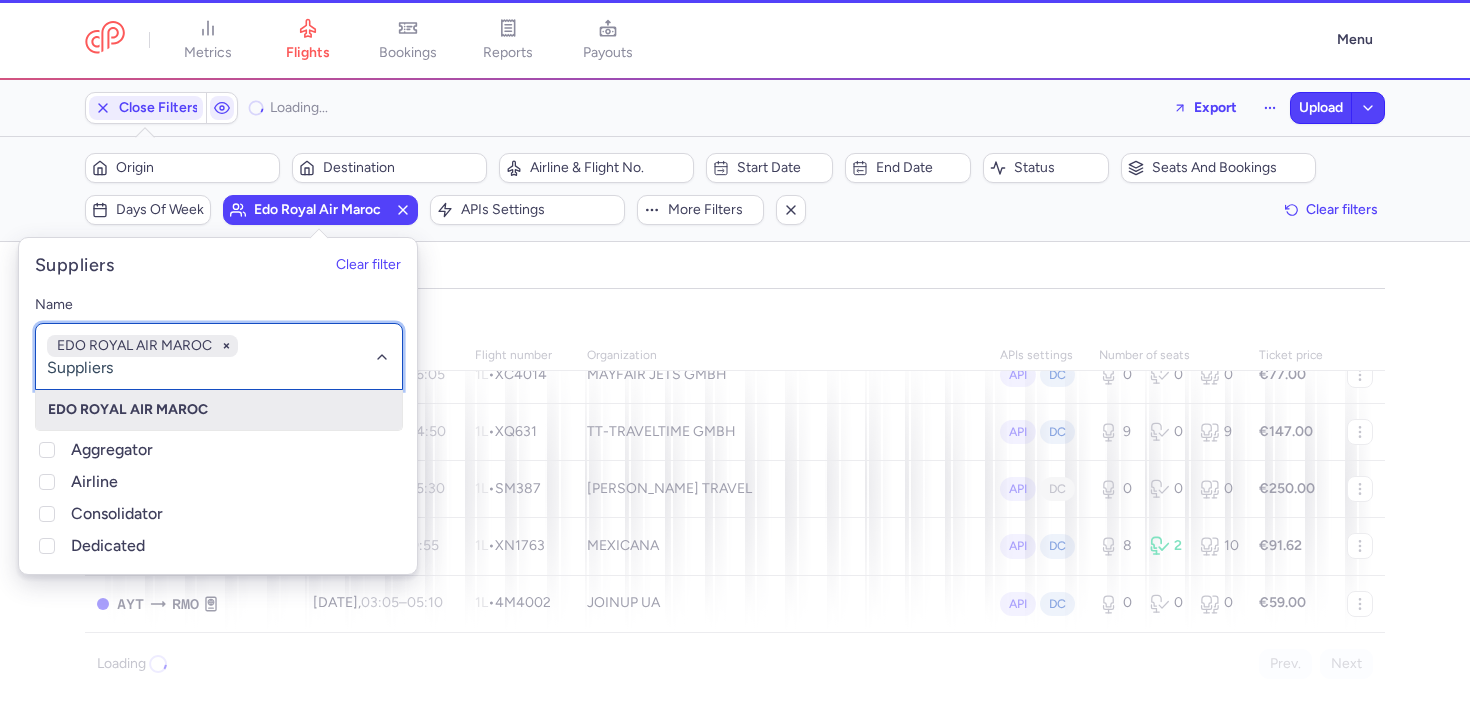scroll, scrollTop: 2633, scrollLeft: 0, axis: vertical 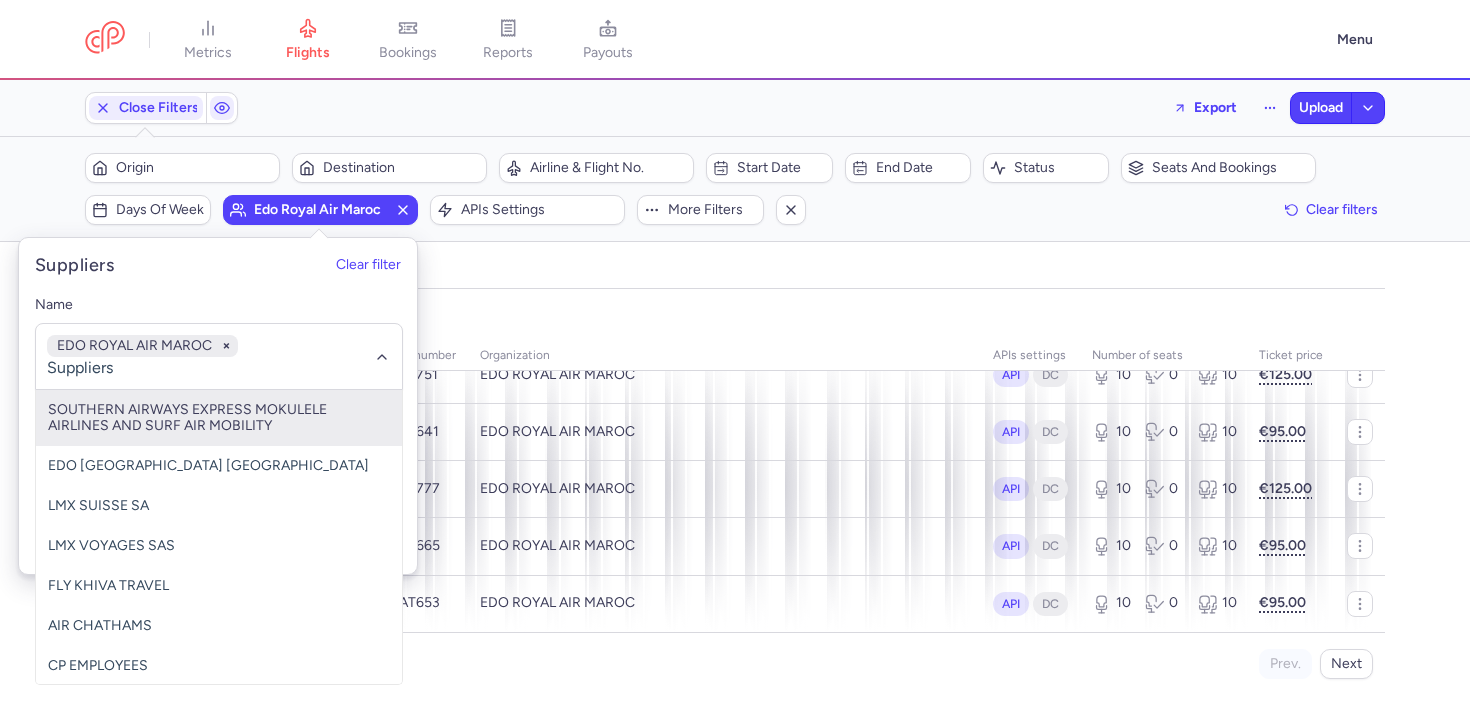 click on "Filters (1) – 660 results  Origin  Destination  Airline & Flight No.  Start date  End date  Status  Seats and bookings  Days of week edo royal air maroc   APIs settings  More filters  Clear filters" at bounding box center (735, 189) 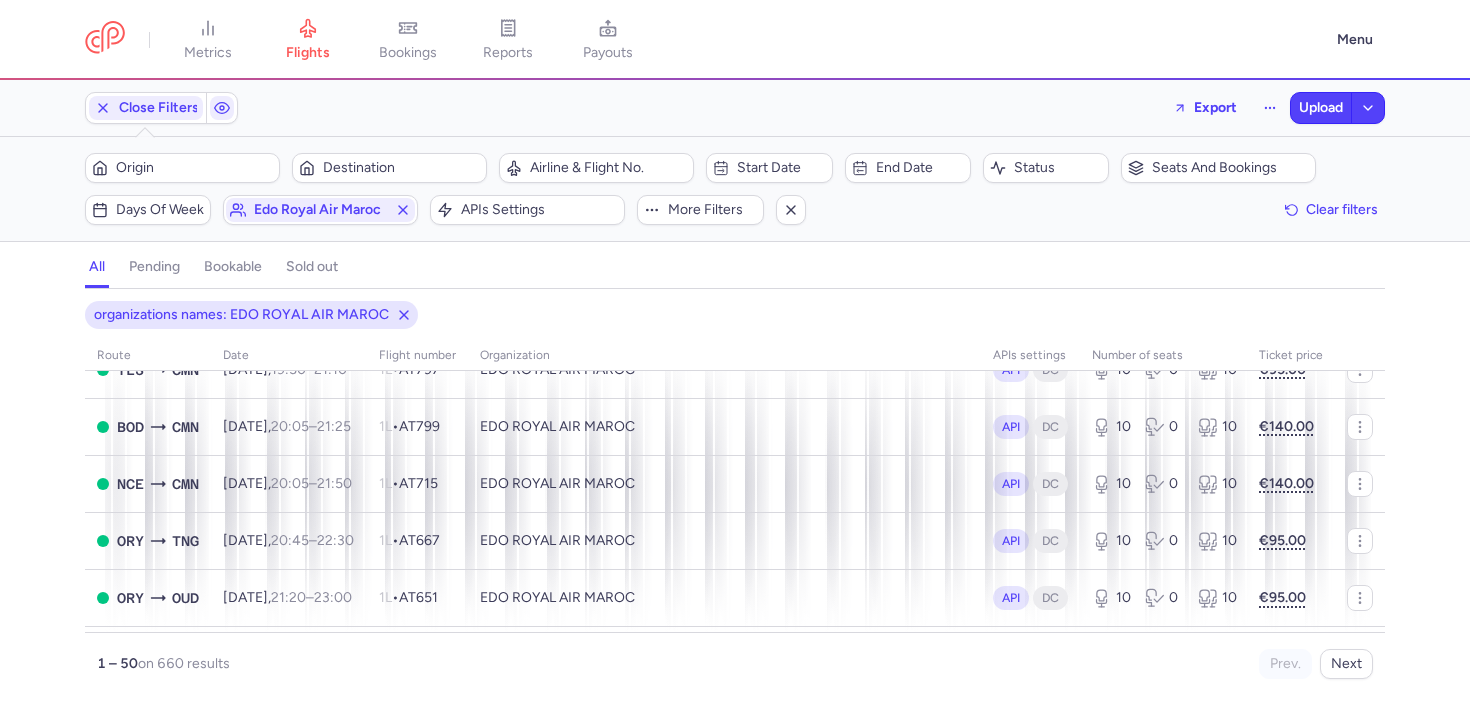 scroll, scrollTop: 2633, scrollLeft: 0, axis: vertical 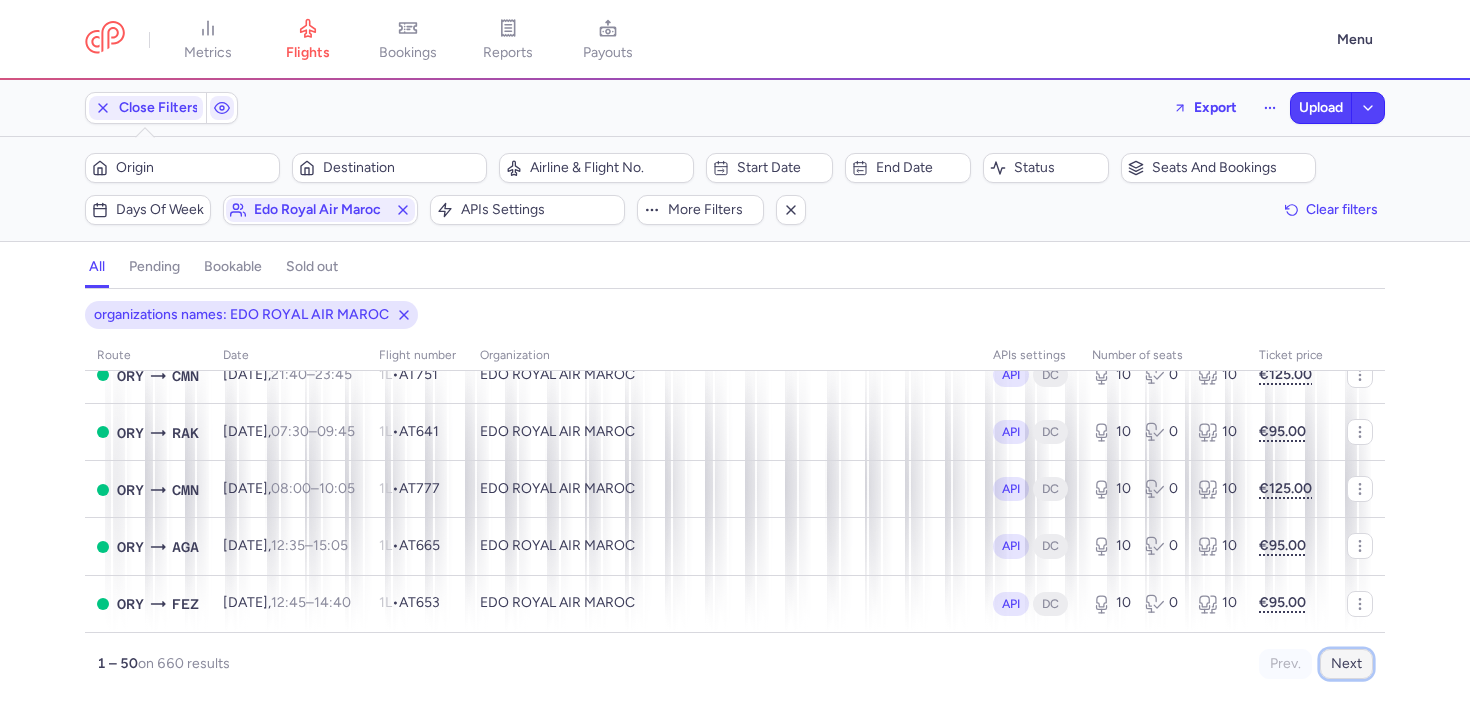 click on "Next" at bounding box center [1346, 664] 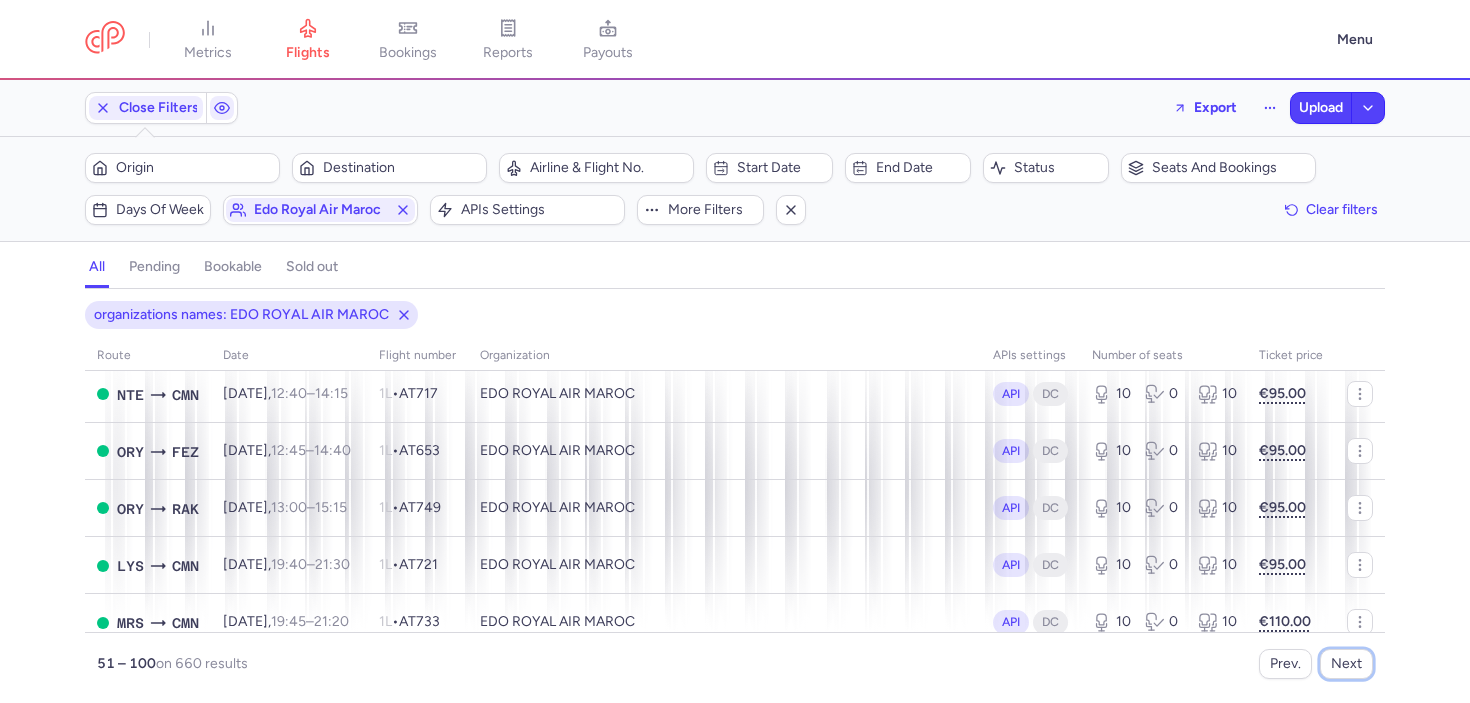scroll, scrollTop: 2633, scrollLeft: 0, axis: vertical 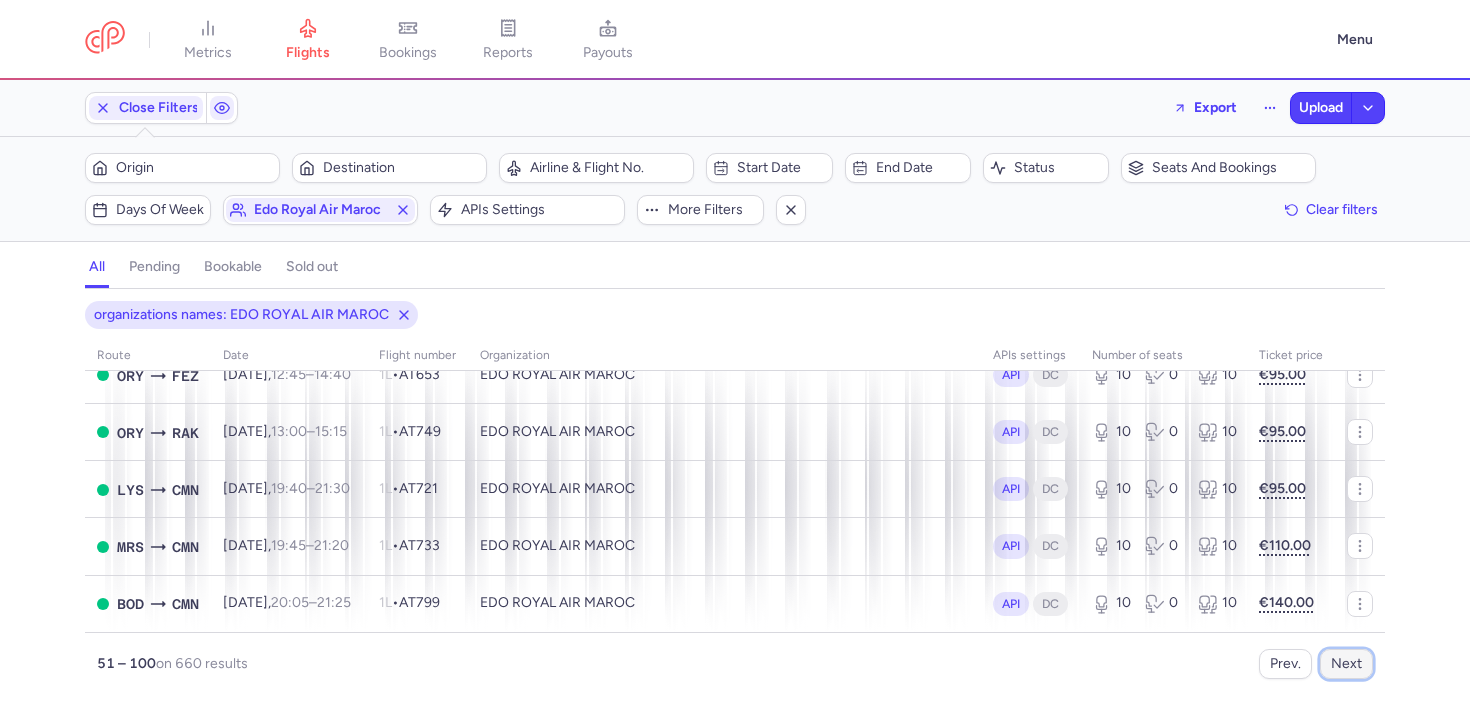 click on "Next" at bounding box center [1346, 664] 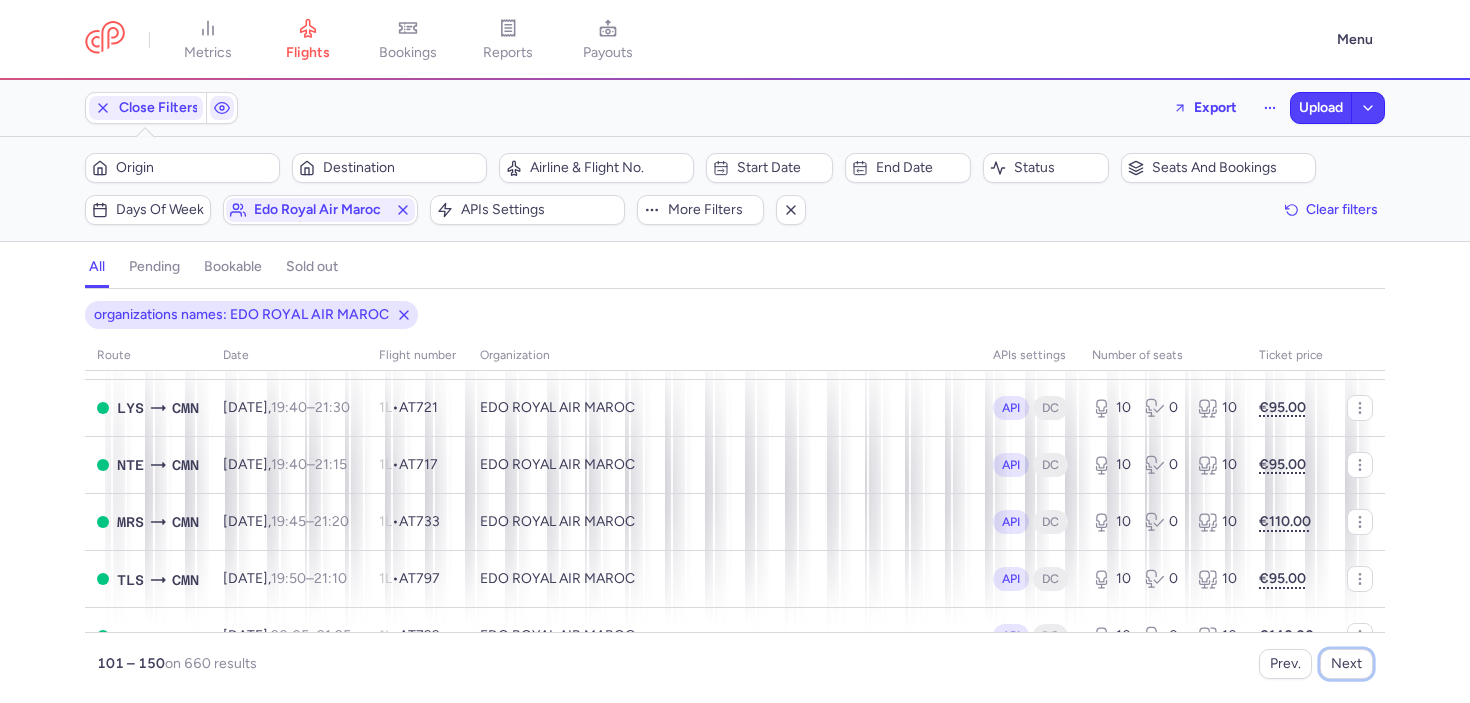 scroll, scrollTop: 2633, scrollLeft: 0, axis: vertical 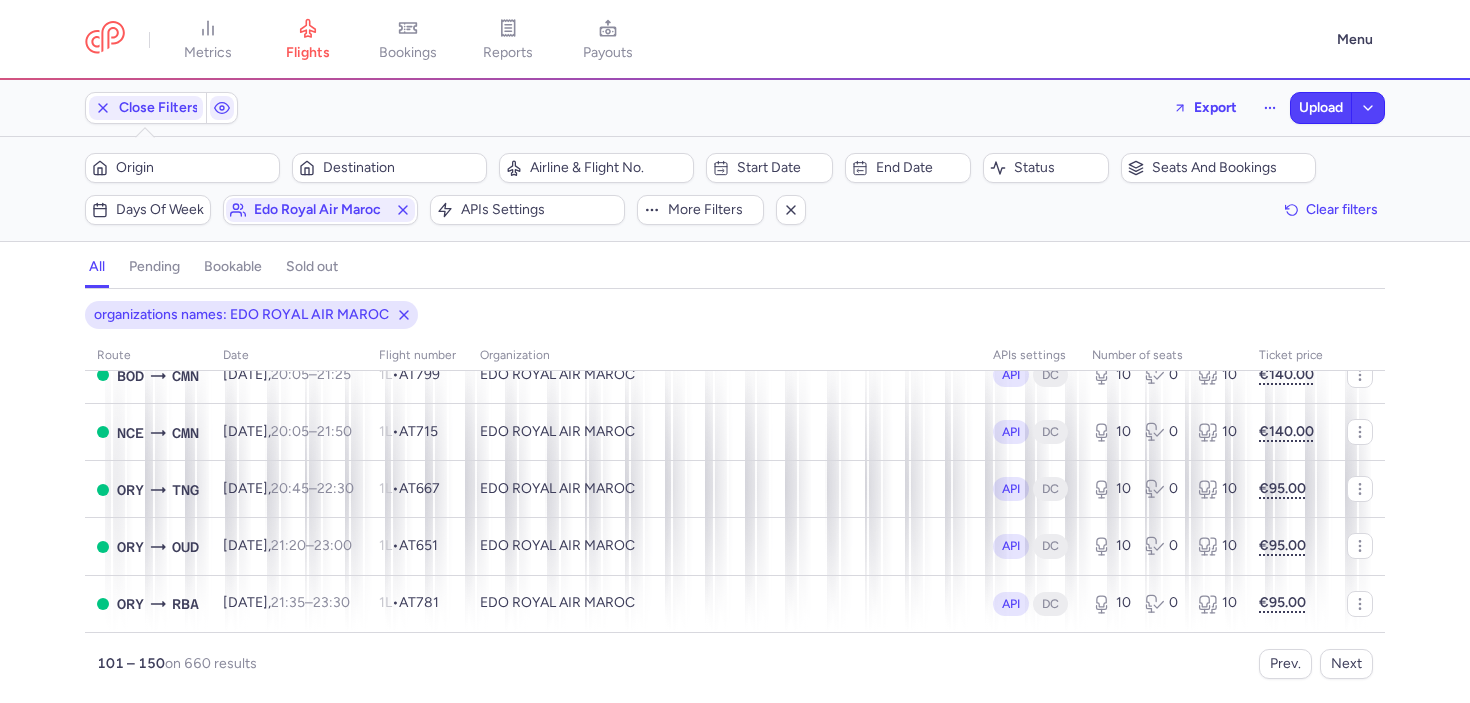 click on "organizations names: EDO ROYAL AIR MAROC route date Flight number organization APIs settings number of seats Ticket price August 25  NCE  CMN Sun, 24 Aug,  20:05  –  21:50  +0 1L  •   AT715  EDO ROYAL AIR MAROC API DC 10 0 10 €140.00  ORY  TNG Sun, 24 Aug,  20:45  –  22:30  +0 1L  •   AT667  EDO ROYAL AIR MAROC API DC 10 0 10 €95.00  ORY  OUD Sun, 24 Aug,  21:20  –  23:00  +0 1L  •   AT651  EDO ROYAL AIR MAROC API DC 10 0 10 €95.00  ORY  RBA Sun, 24 Aug,  21:35  –  23:30  +0 1L  •   AT781  EDO ROYAL AIR MAROC API DC 10 0 10 €95.00  ORY  CMN Sun, 24 Aug,  21:40  –  23:45  +0 1L  •   AT751  EDO ROYAL AIR MAROC API DC 10 0 10 €125.00  ORY  RAK Mon, 25 Aug,  07:30  –  09:45  +0 1L  •   AT641  EDO ROYAL AIR MAROC API DC 10 0 10 €95.00  ORY  CMN Mon, 25 Aug,  08:00  –  10:05  +0 1L  •   AT777  EDO ROYAL AIR MAROC API DC 10 0 10 €125.00  ORY  AGA Mon, 25 Aug,  12:35  –  15:05  +0 1L  •   AT665  EDO ROYAL AIR MAROC API DC 10 0 10 €95.00  ORY  FEZ Mon, 25 Aug,  12:45 +0" at bounding box center (735, 502) 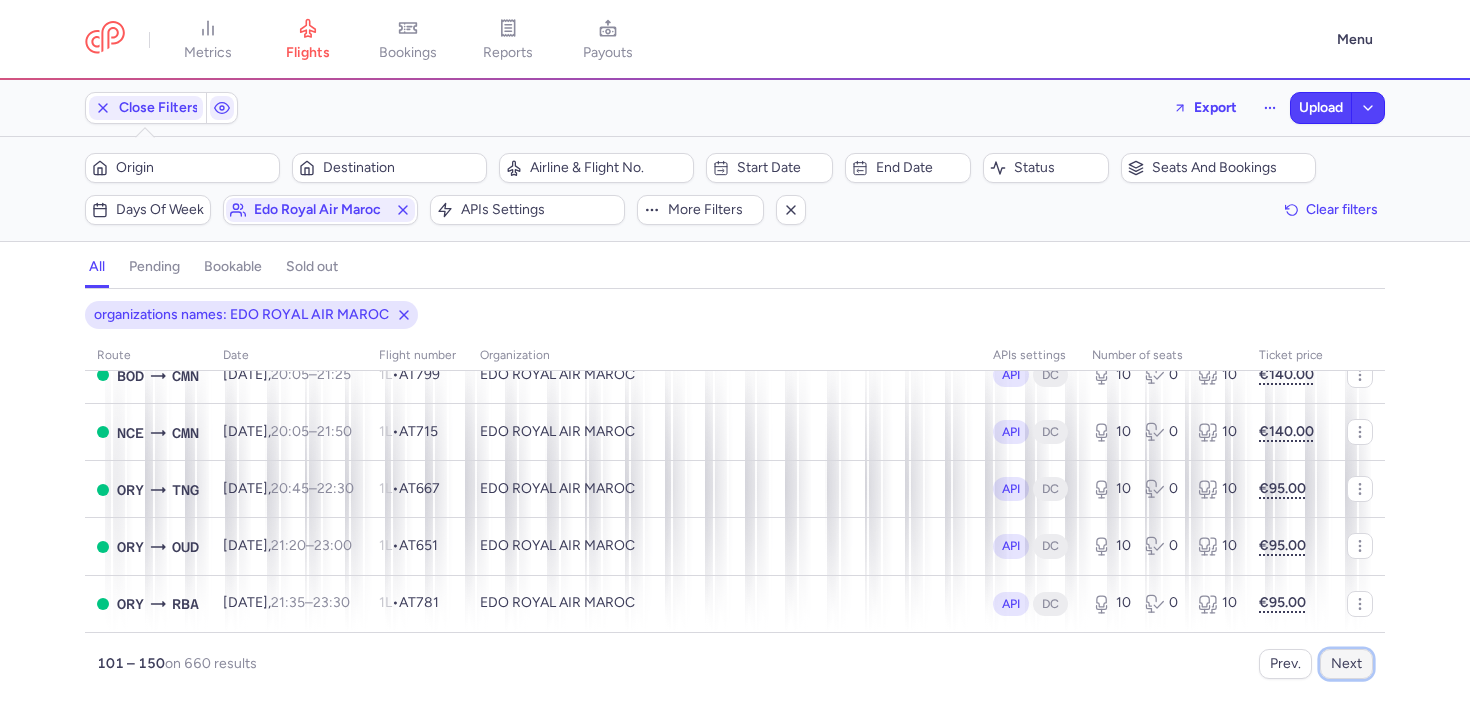 click on "Next" at bounding box center (1346, 664) 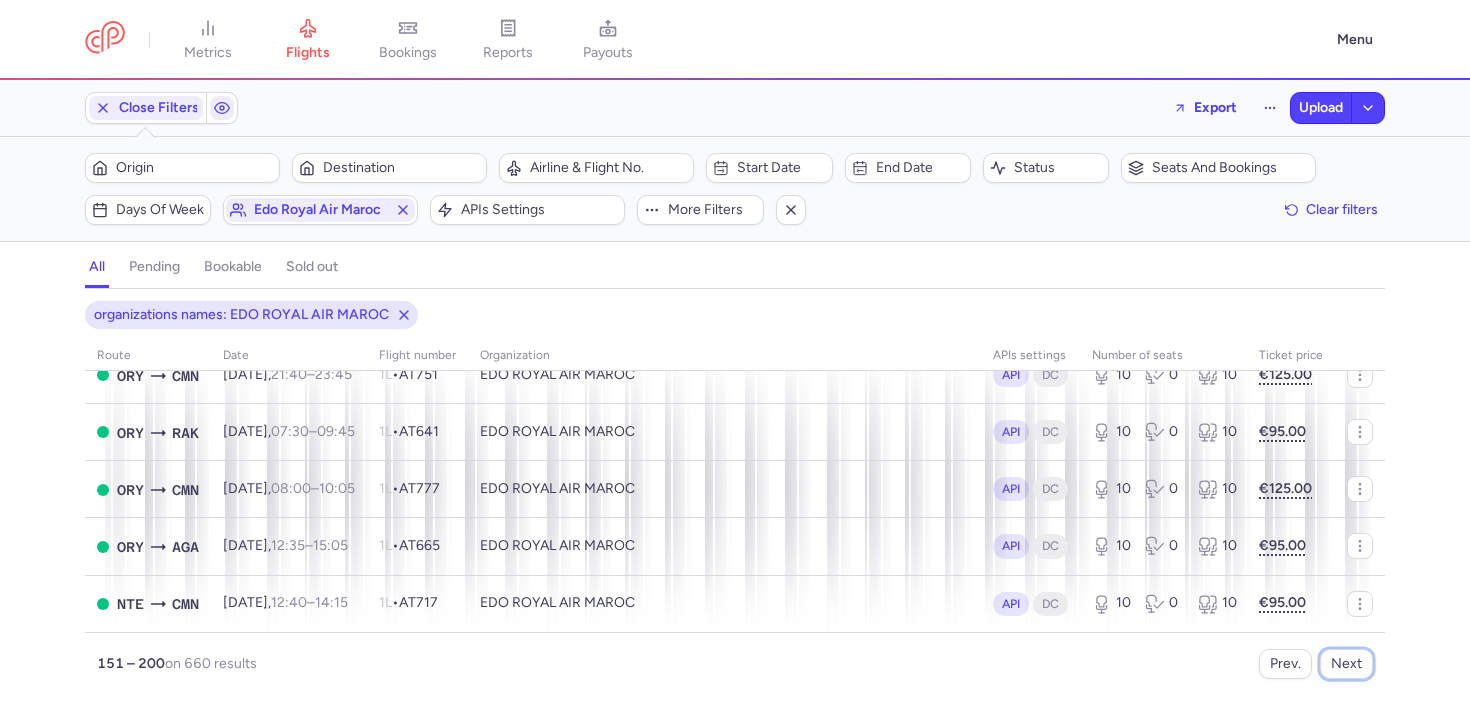 scroll, scrollTop: 2633, scrollLeft: 0, axis: vertical 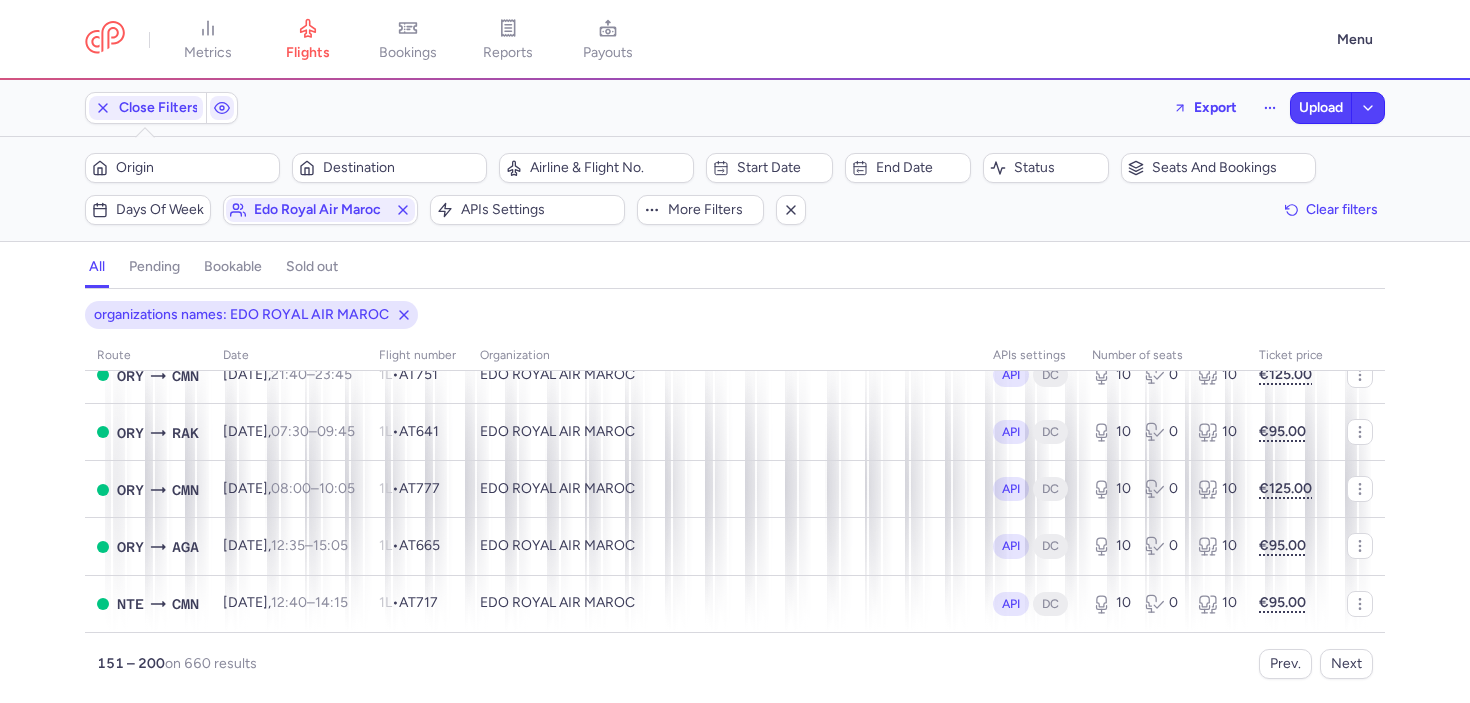 click on "organizations names: EDO ROYAL AIR MAROC route date Flight number organization APIs settings number of seats Ticket price August 25  ORY  CMN Wed, 27 Aug,  21:40  –  23:45  +0 1L  •   AT751  EDO ROYAL AIR MAROC API DC 10 0 10 €125.00  ORY  RAK Thu, 28 Aug,  07:30  –  09:45  +0 1L  •   AT641  EDO ROYAL AIR MAROC API DC 10 0 10 €95.00  ORY  CMN Thu, 28 Aug,  08:00  –  10:05  +0 1L  •   AT777  EDO ROYAL AIR MAROC API DC 10 0 10 €125.00  ORY  AGA Thu, 28 Aug,  12:35  –  15:05  +0 1L  •   AT665  EDO ROYAL AIR MAROC API DC 10 0 10 €95.00  ORY  FEZ Thu, 28 Aug,  12:45  –  14:40  +0 1L  •   AT653  EDO ROYAL AIR MAROC API DC 10 0 10 €95.00  ORY  RAK Thu, 28 Aug,  13:00  –  15:15  +0 1L  •   AT749  EDO ROYAL AIR MAROC API DC 10 0 10 €95.00  NTE  CMN Thu, 28 Aug,  19:40  –  21:15  +0 1L  •   AT717  EDO ROYAL AIR MAROC API DC 10 0 10 €95.00  LYS  CMN Thu, 28 Aug,  19:40  –  21:30  +0 1L  •   AT721  EDO ROYAL AIR MAROC API DC 10 0 10 €95.00  MRS  CMN Thu, 28 Aug,  19:45 +0 0" at bounding box center (735, 502) 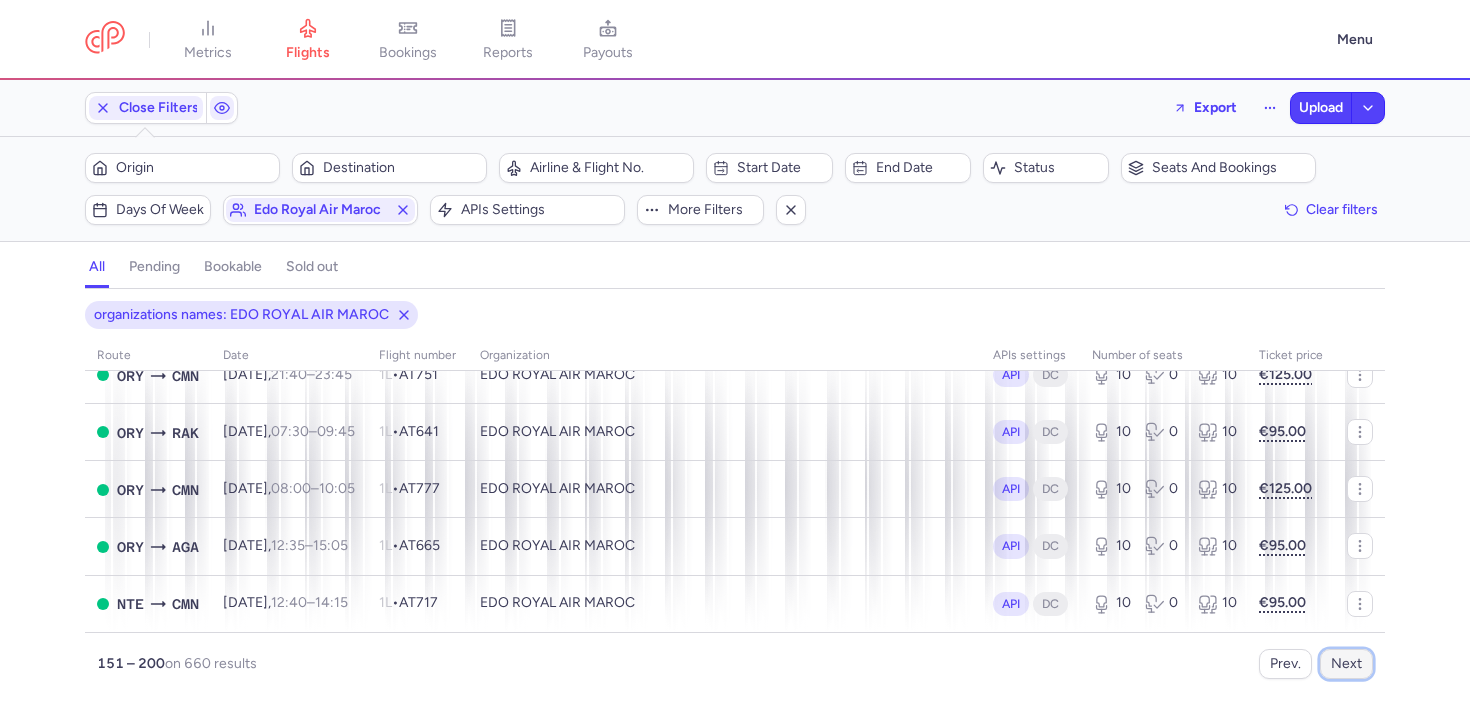 click on "Next" at bounding box center (1346, 664) 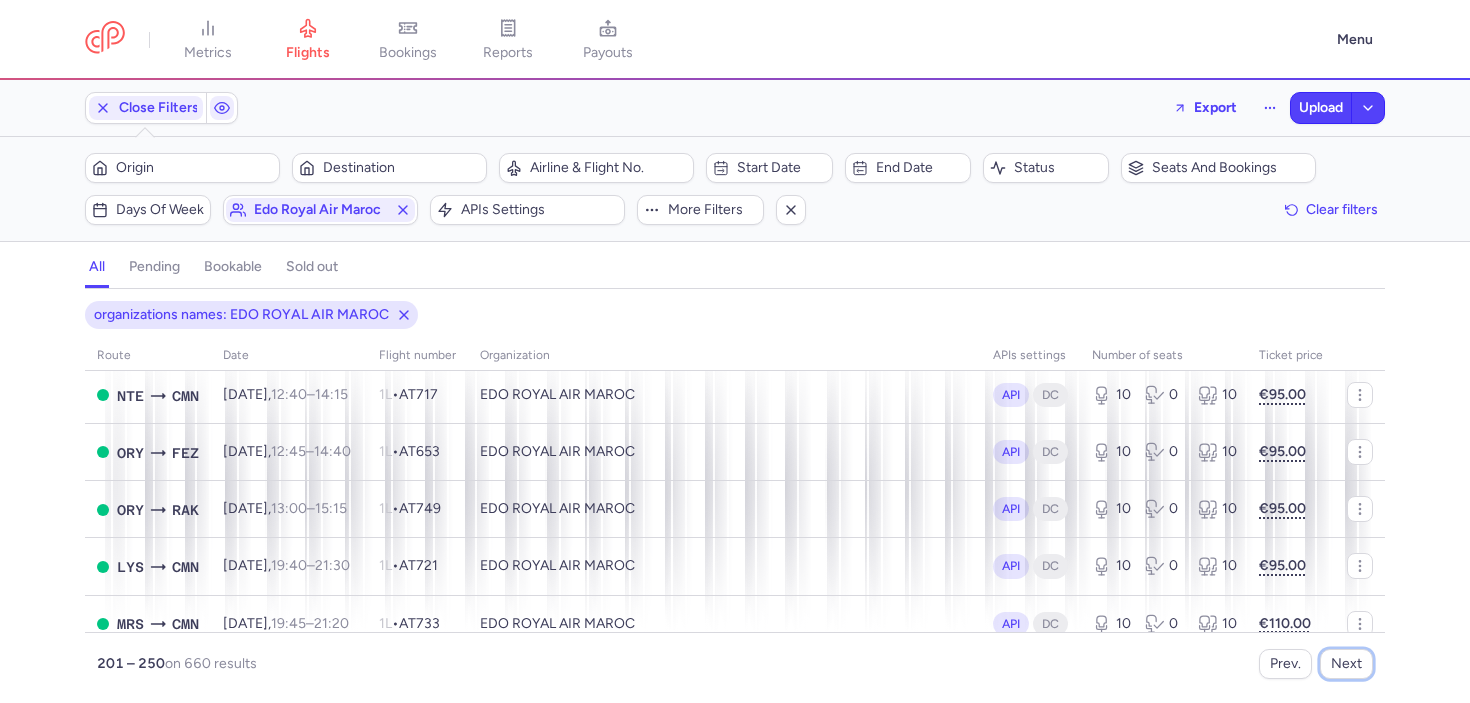 scroll, scrollTop: 2666, scrollLeft: 0, axis: vertical 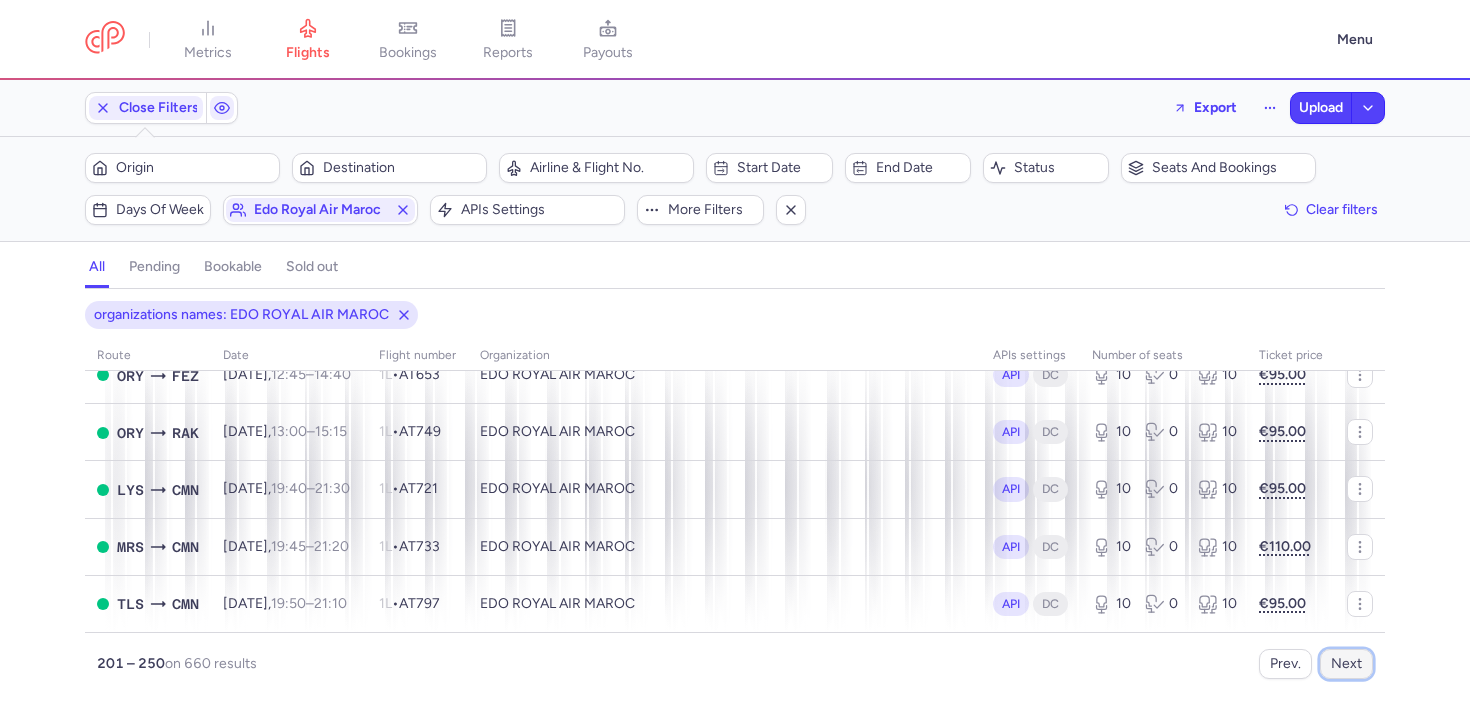 click on "Next" at bounding box center [1346, 664] 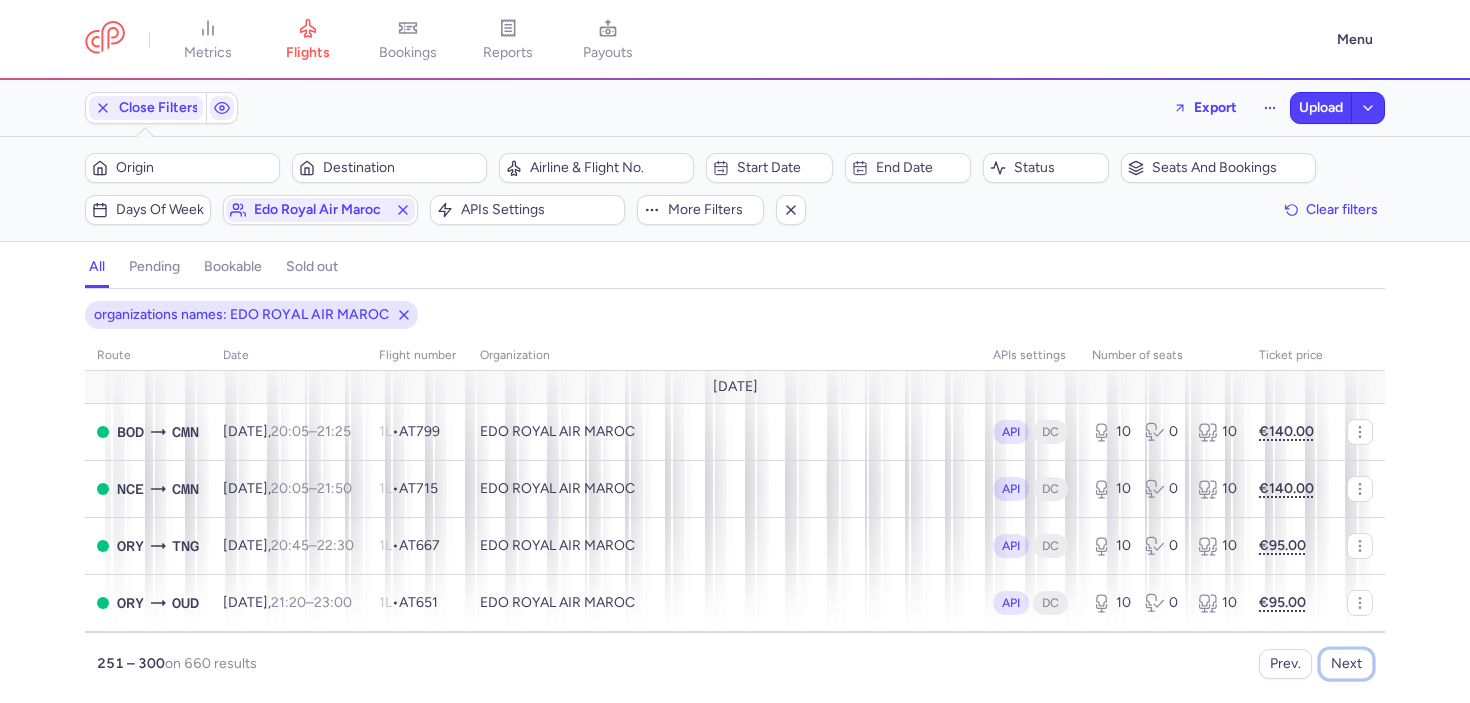 drag, startPoint x: 1329, startPoint y: 670, endPoint x: 729, endPoint y: 668, distance: 600.00336 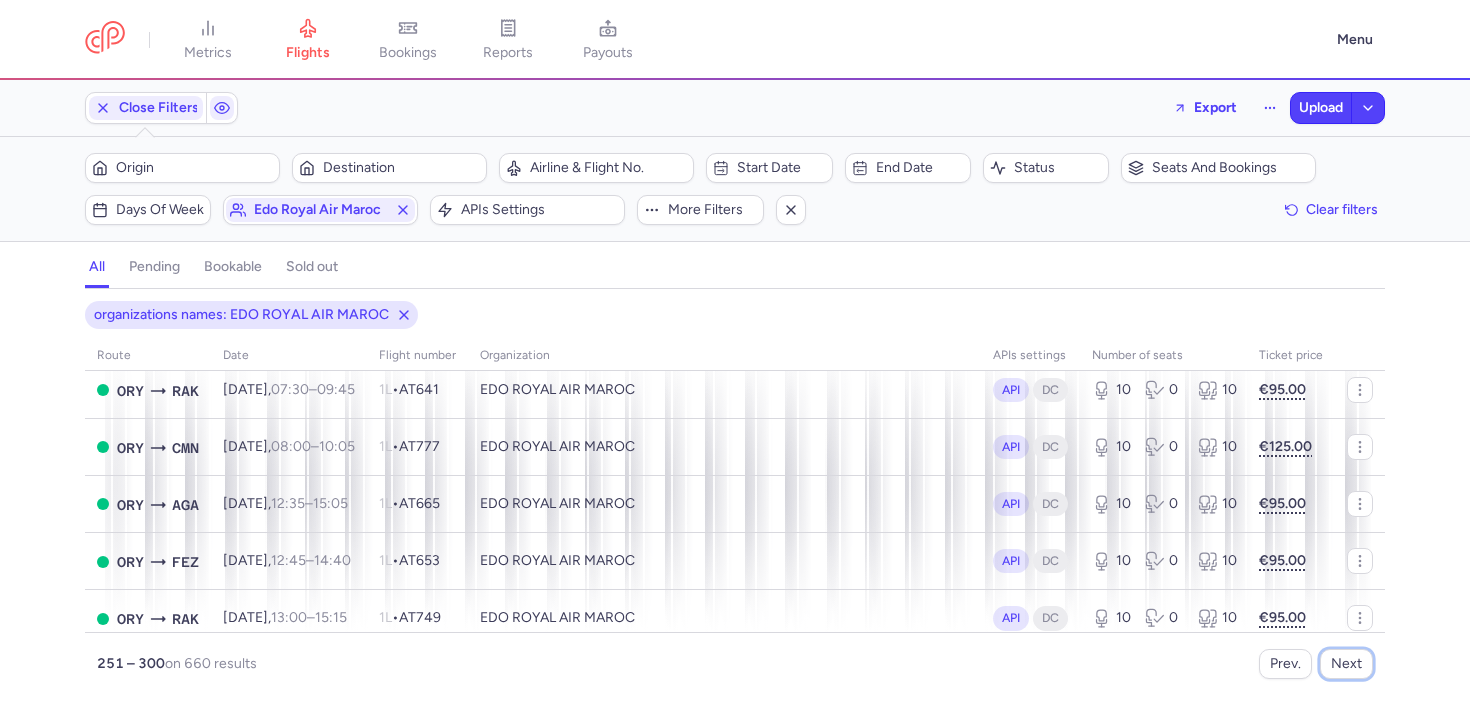 scroll, scrollTop: 389, scrollLeft: 0, axis: vertical 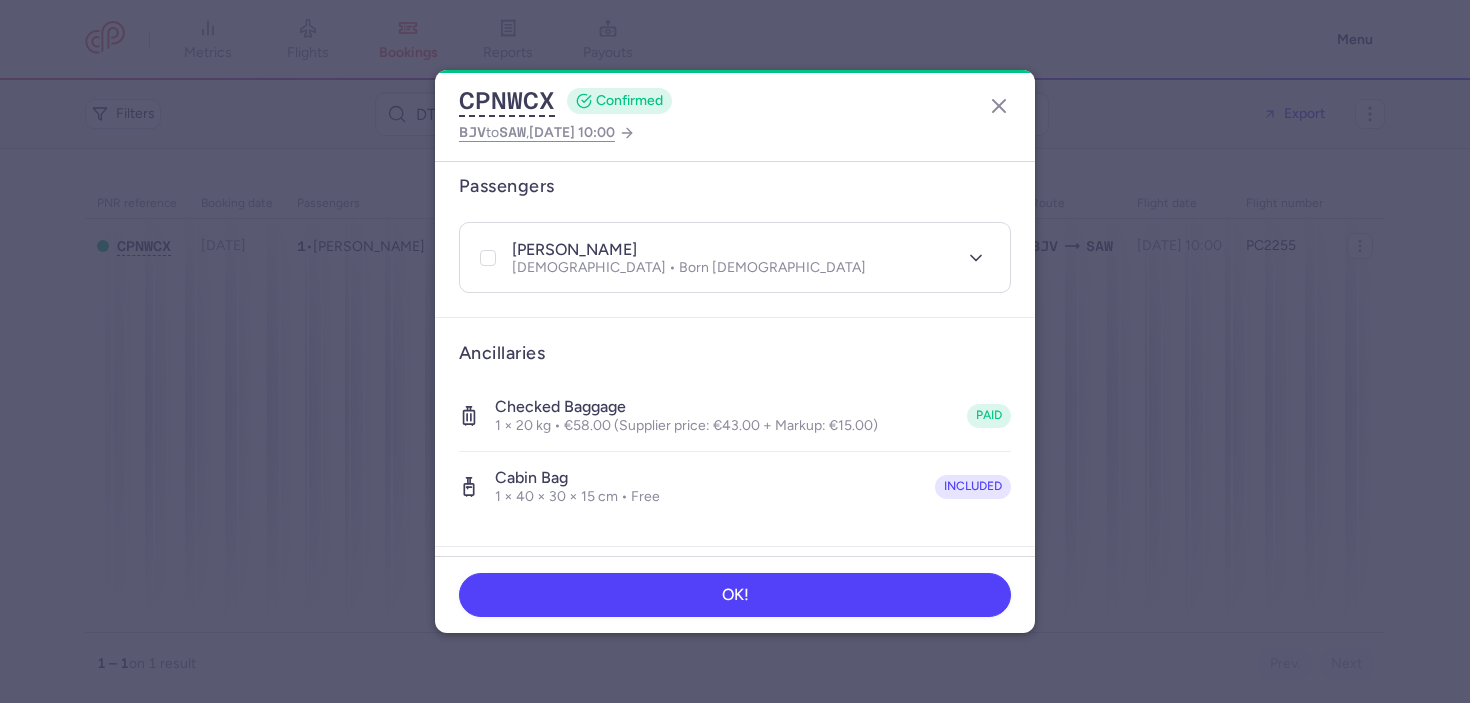 type 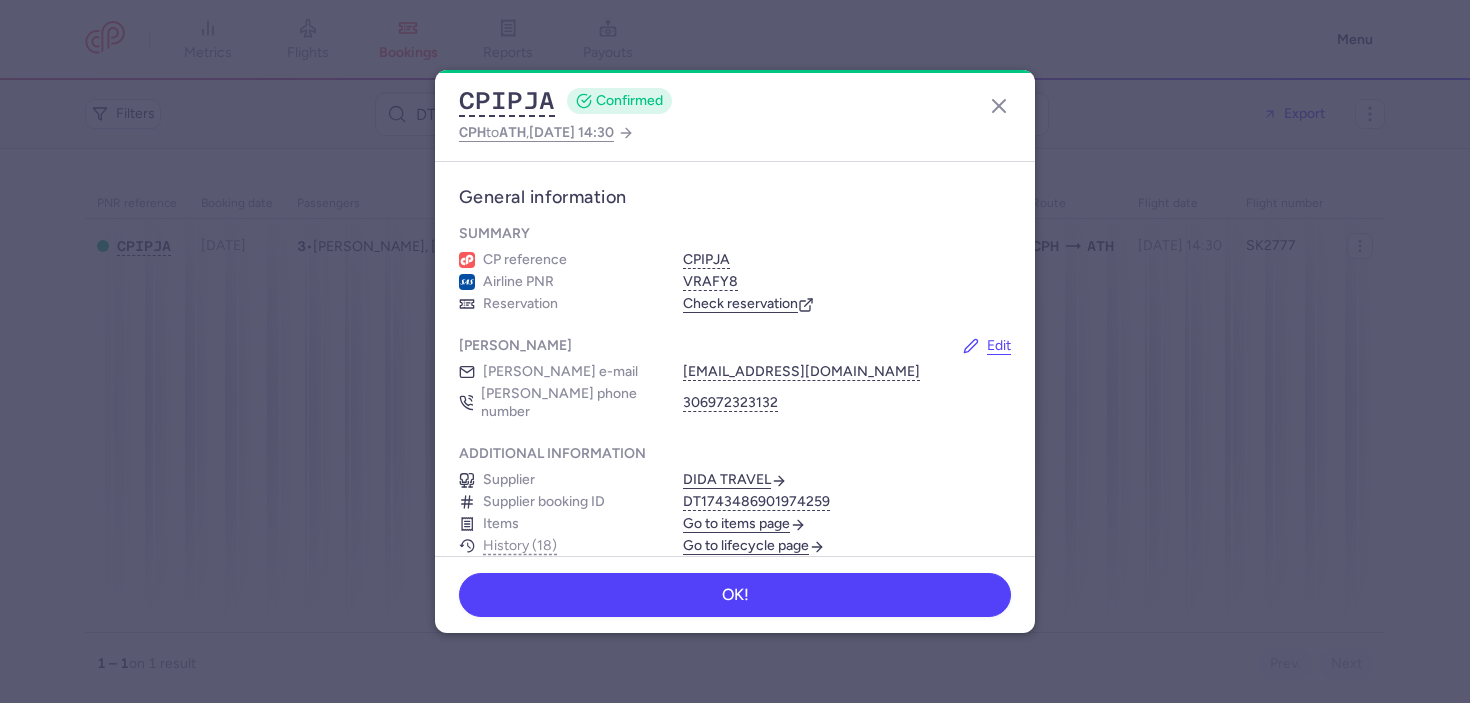 scroll, scrollTop: 0, scrollLeft: 0, axis: both 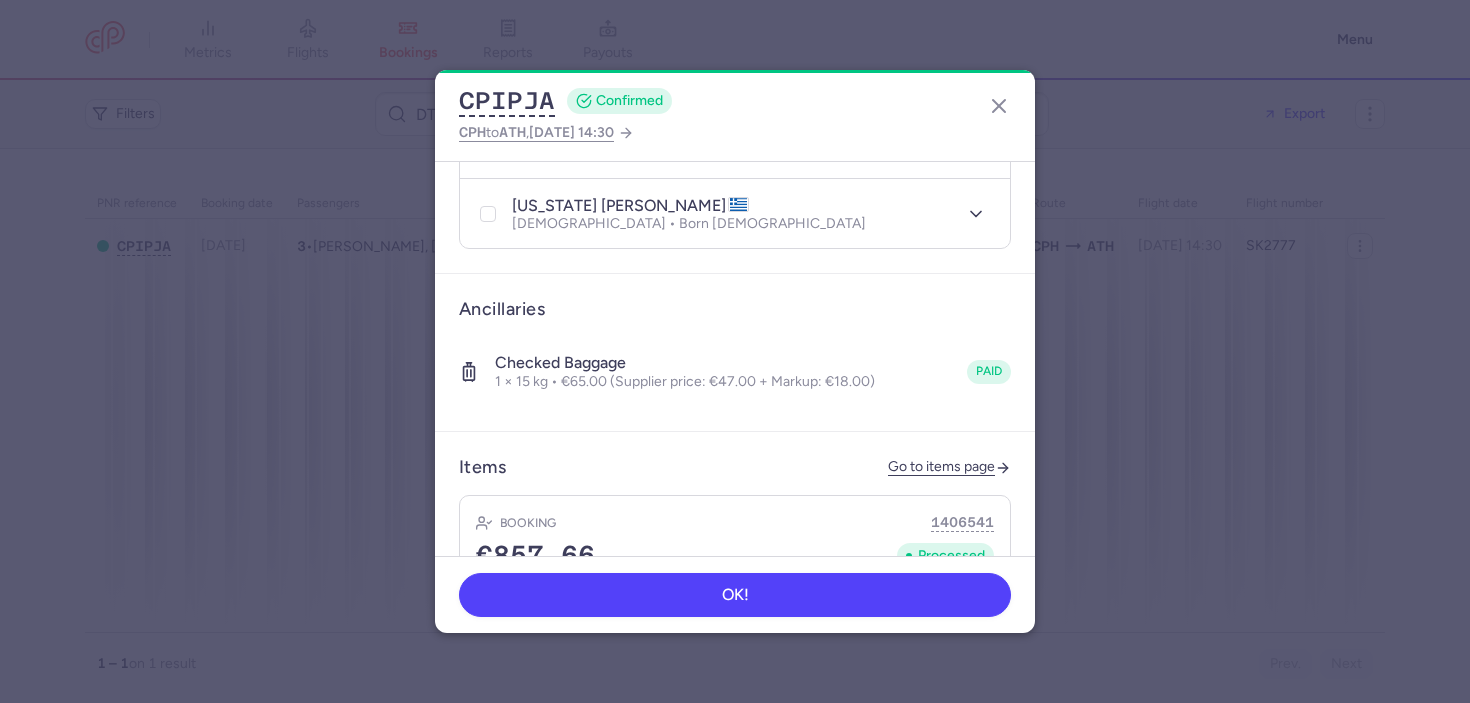 type 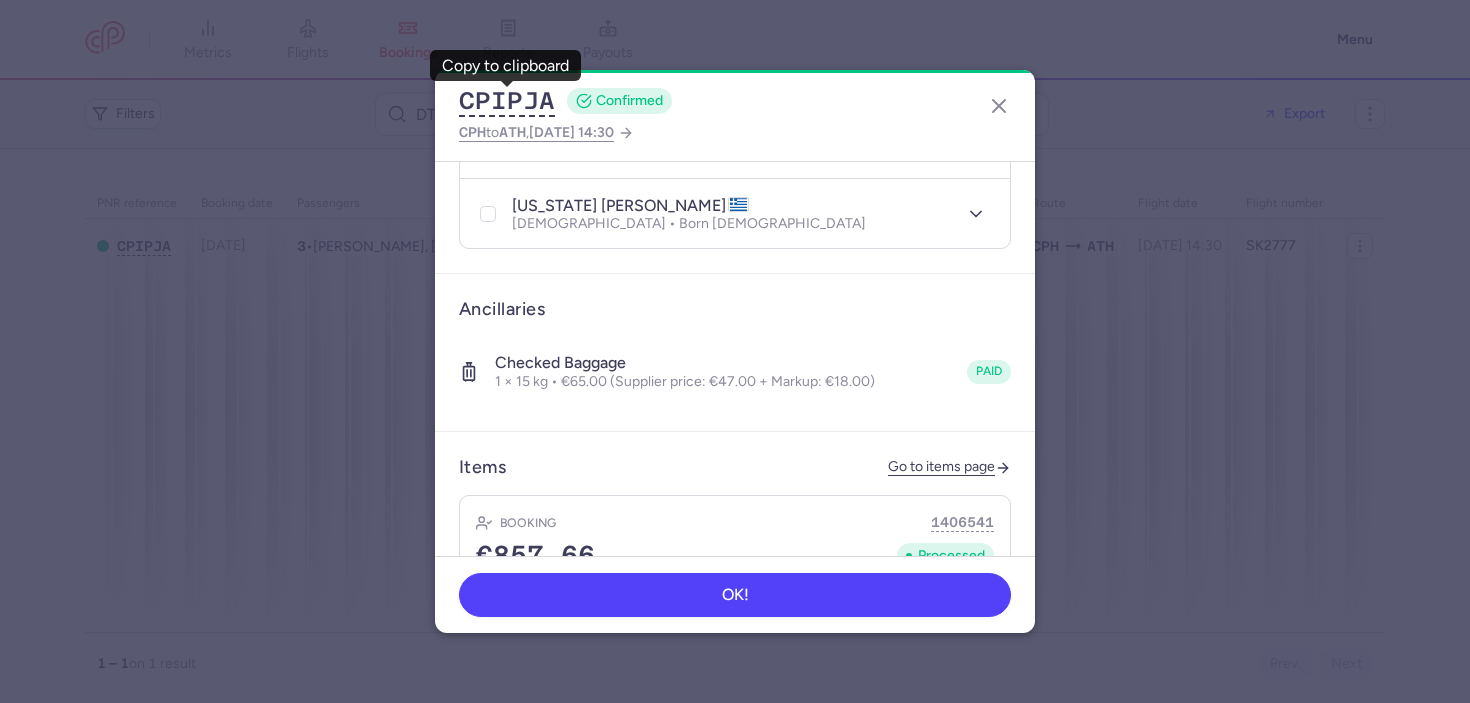click on "CPIPJA  CONFIRMED CPH  to  [GEOGRAPHIC_DATA] ,  [DATE] 14:30" 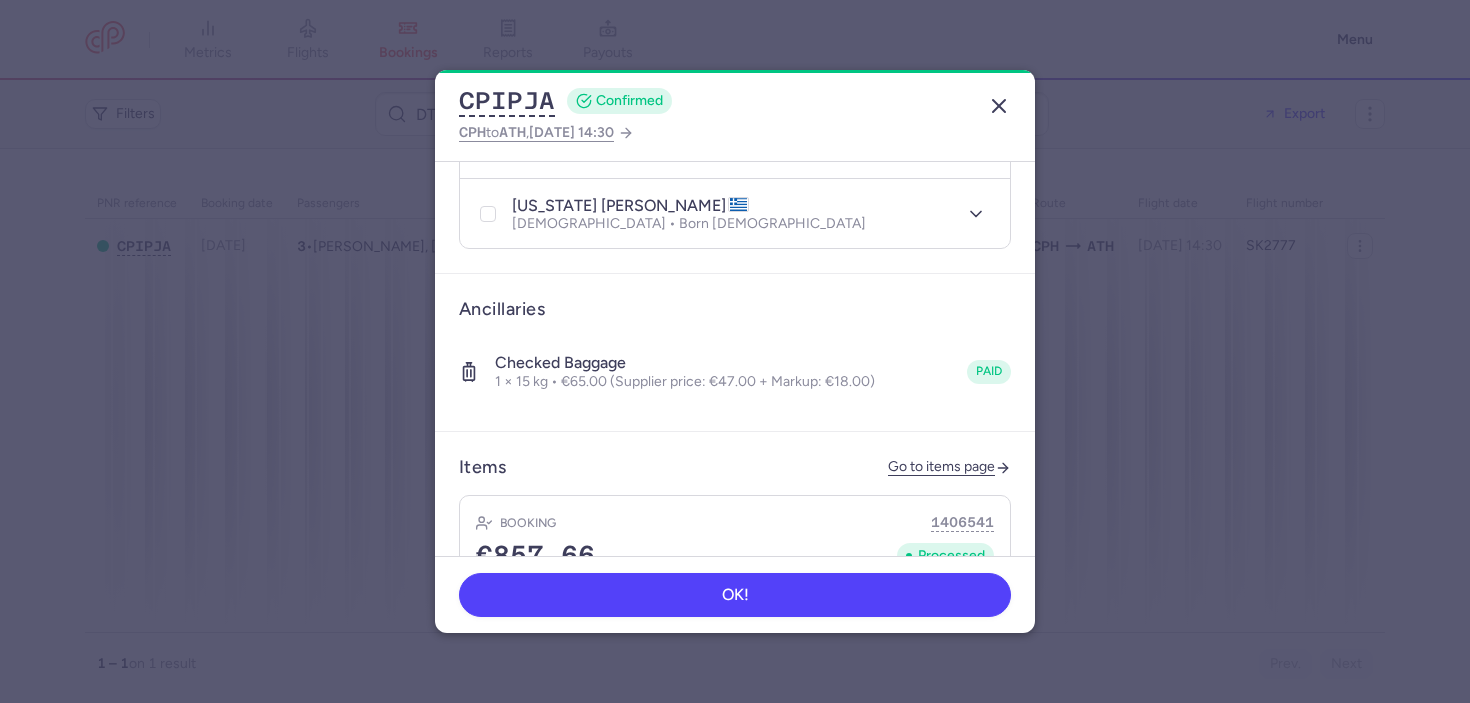 click 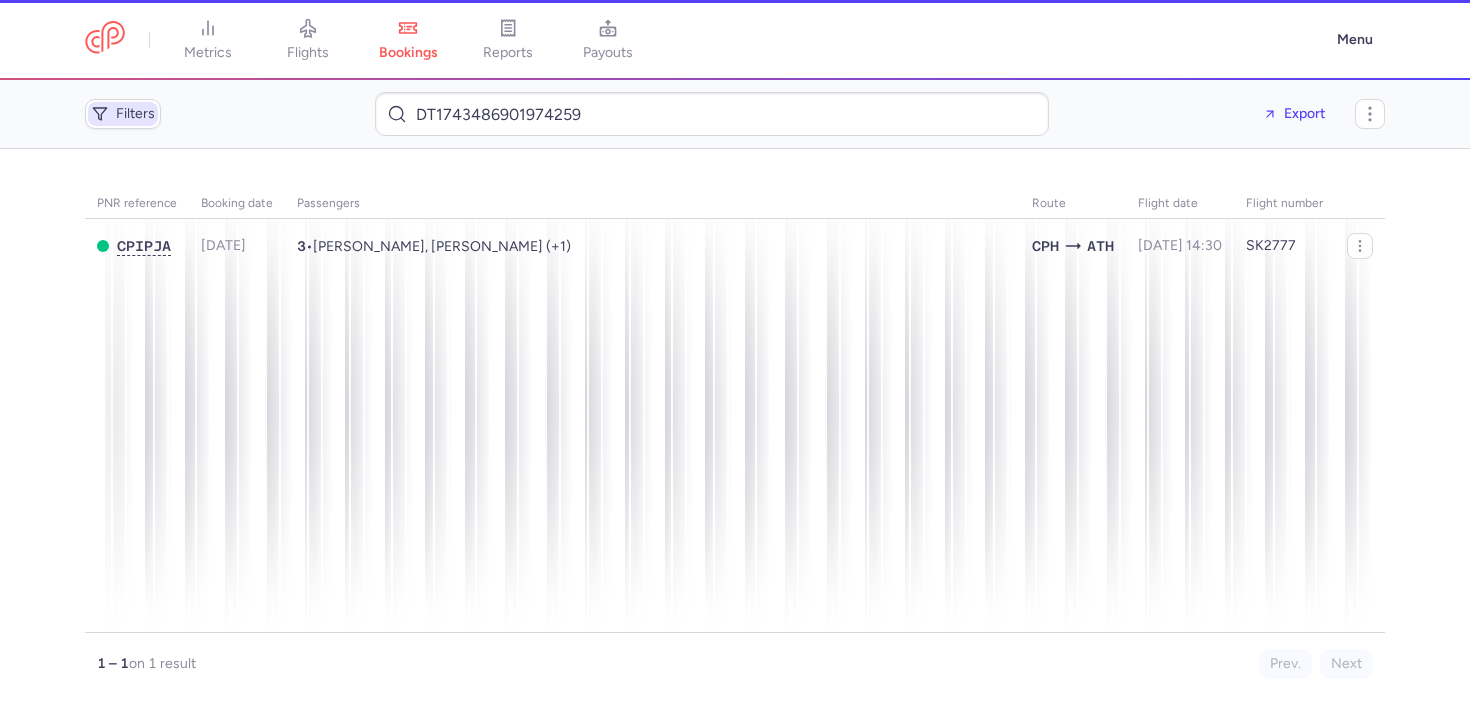 click on "Filters" at bounding box center (123, 114) 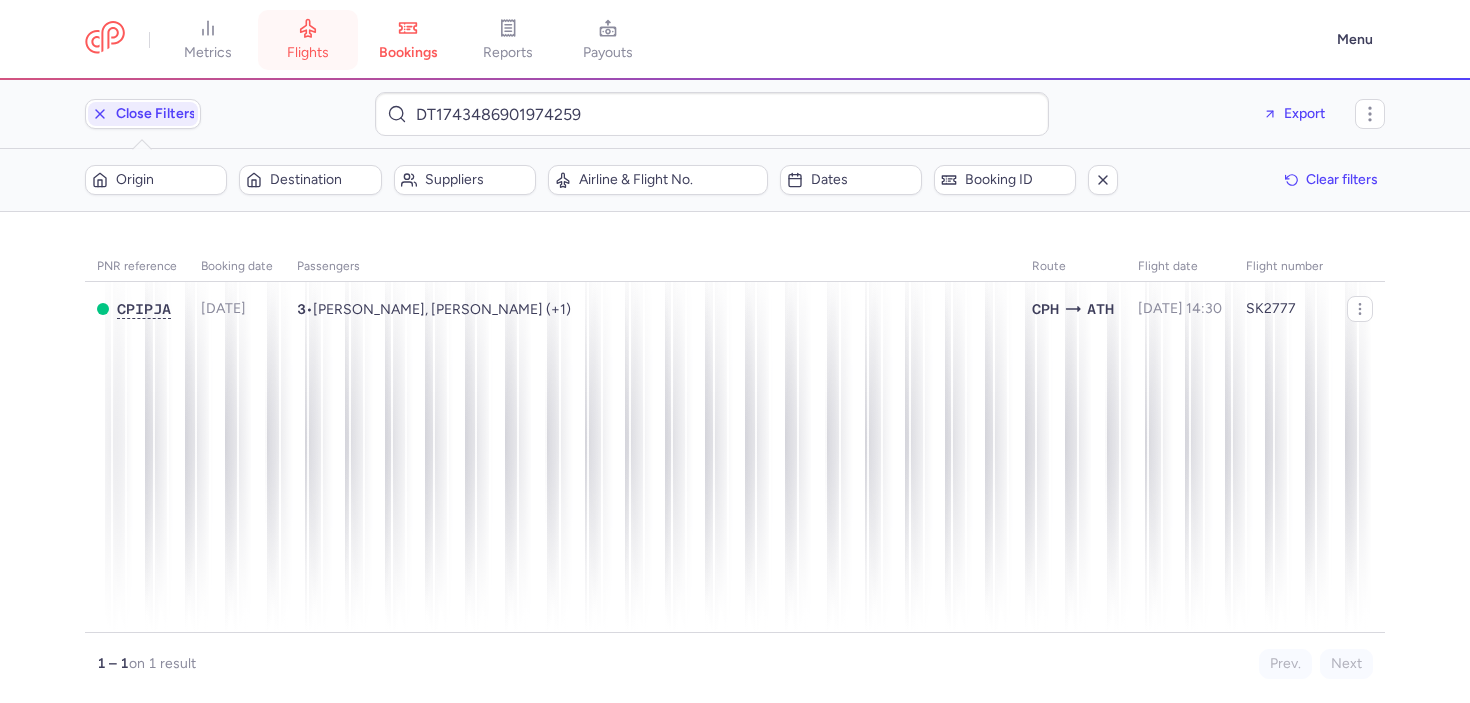 click on "flights" at bounding box center [308, 40] 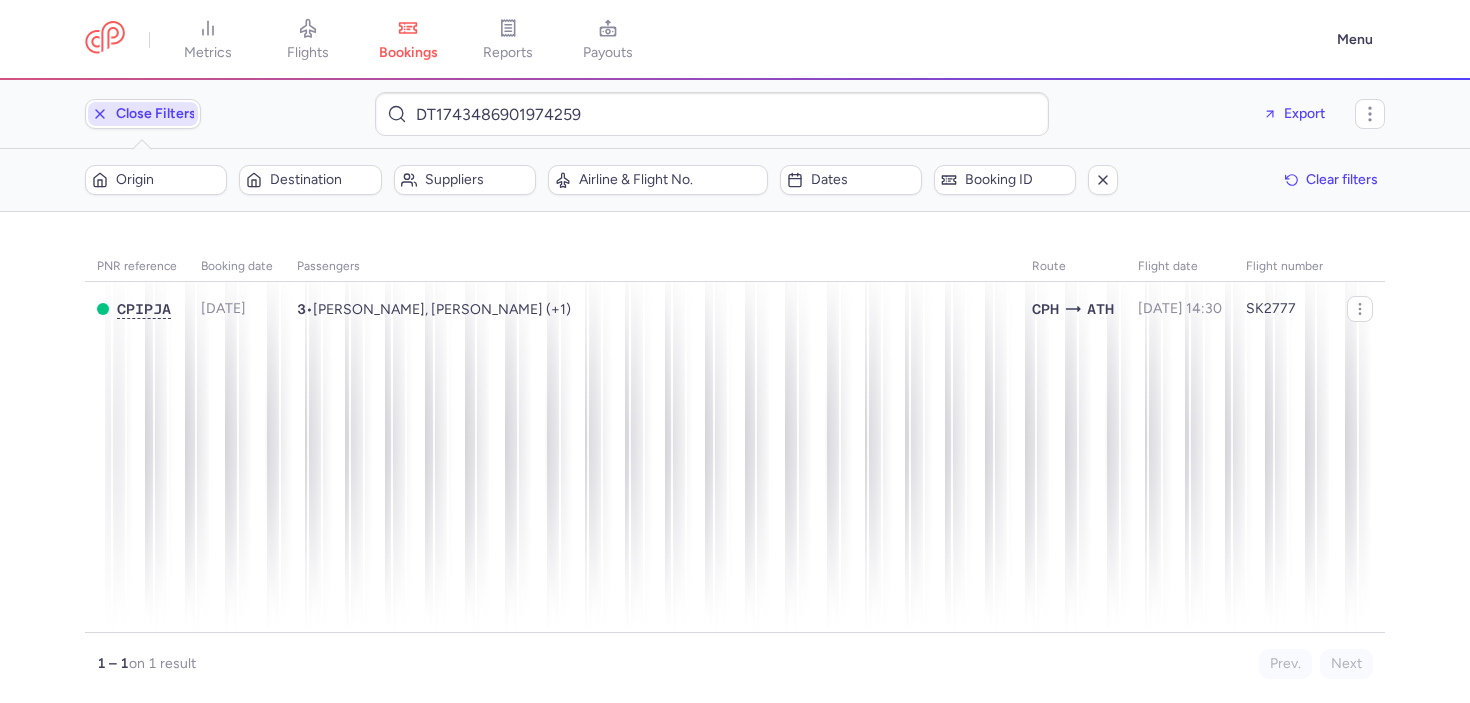 click 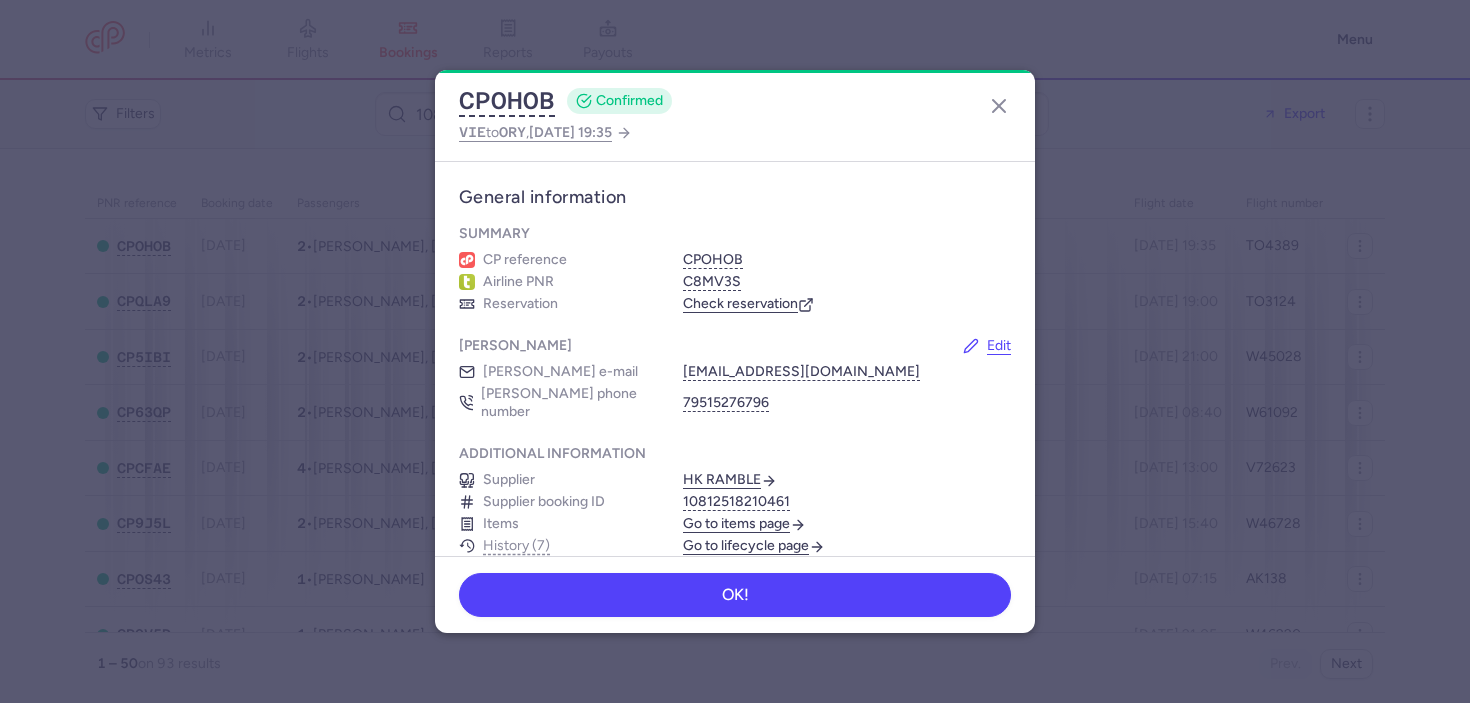 scroll, scrollTop: 0, scrollLeft: 0, axis: both 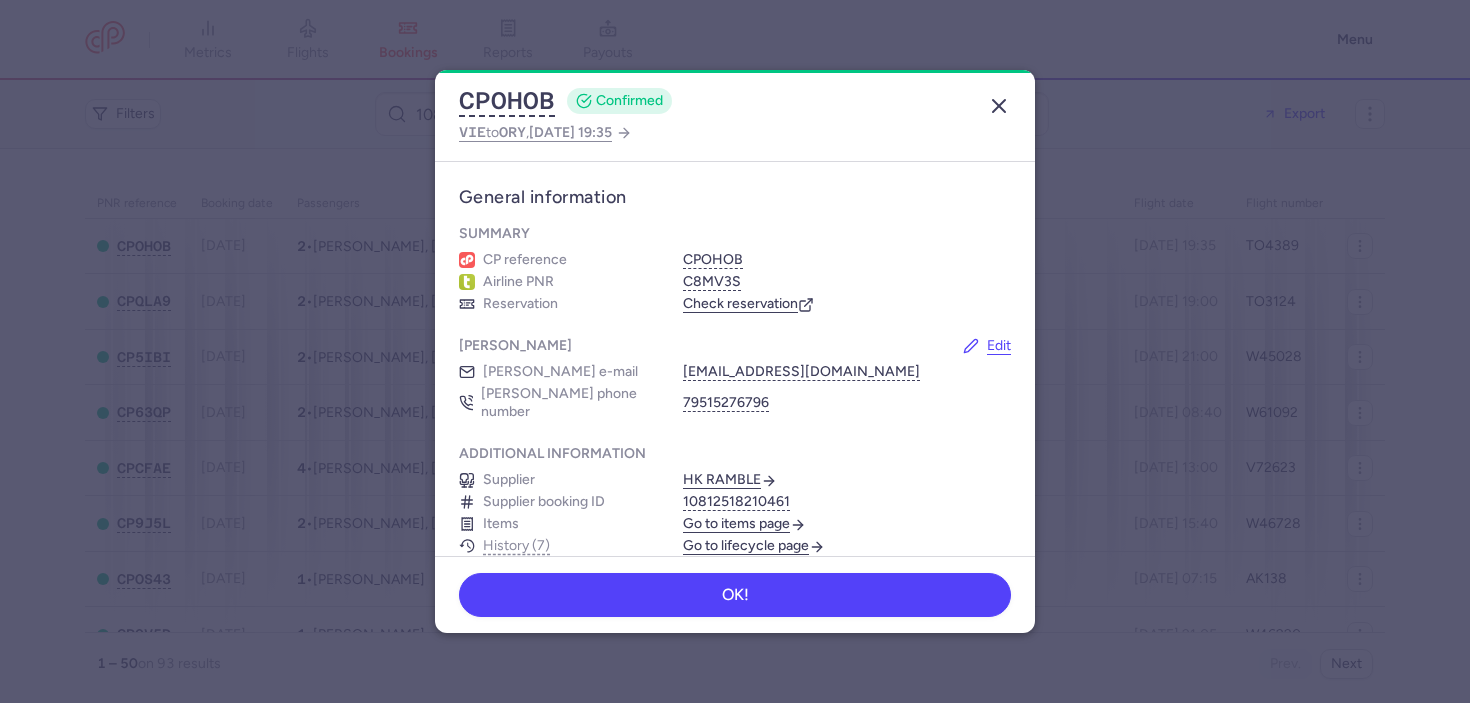 click 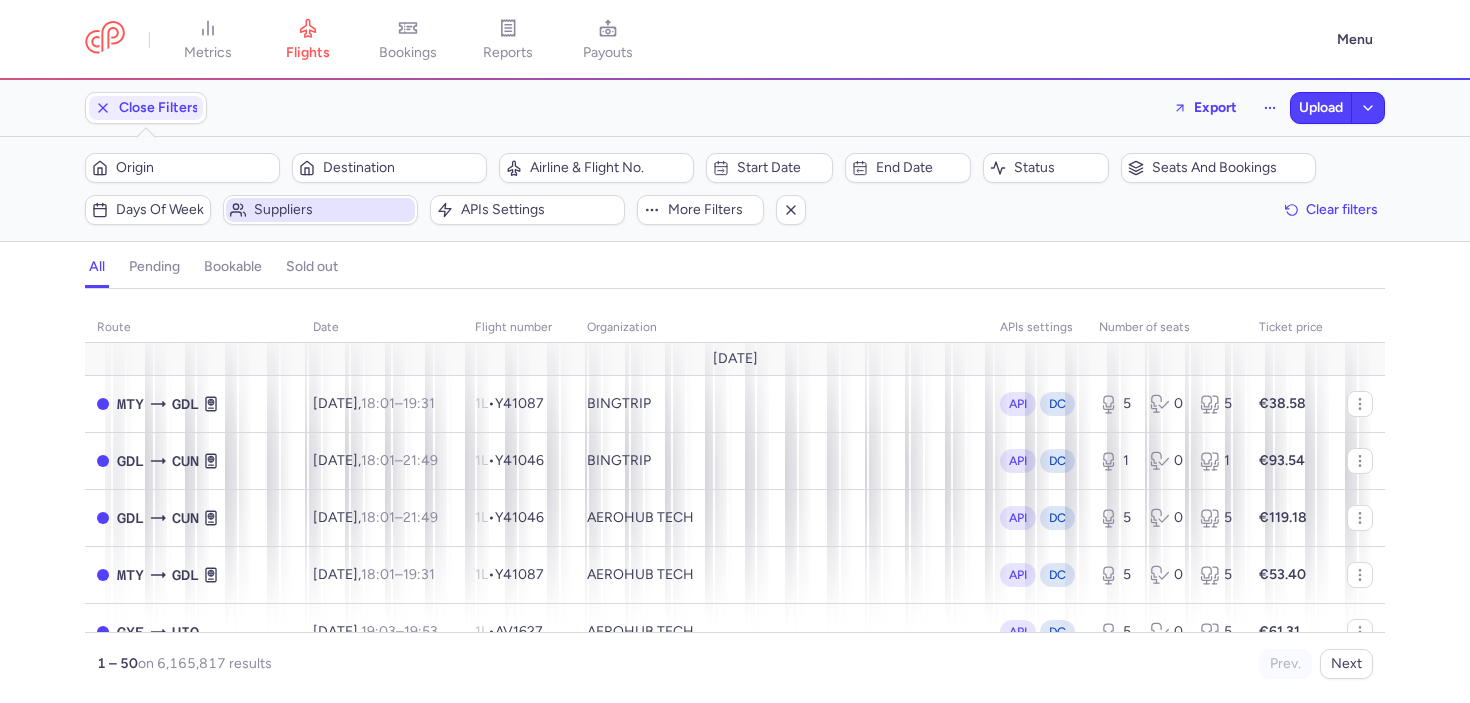 scroll, scrollTop: 0, scrollLeft: 0, axis: both 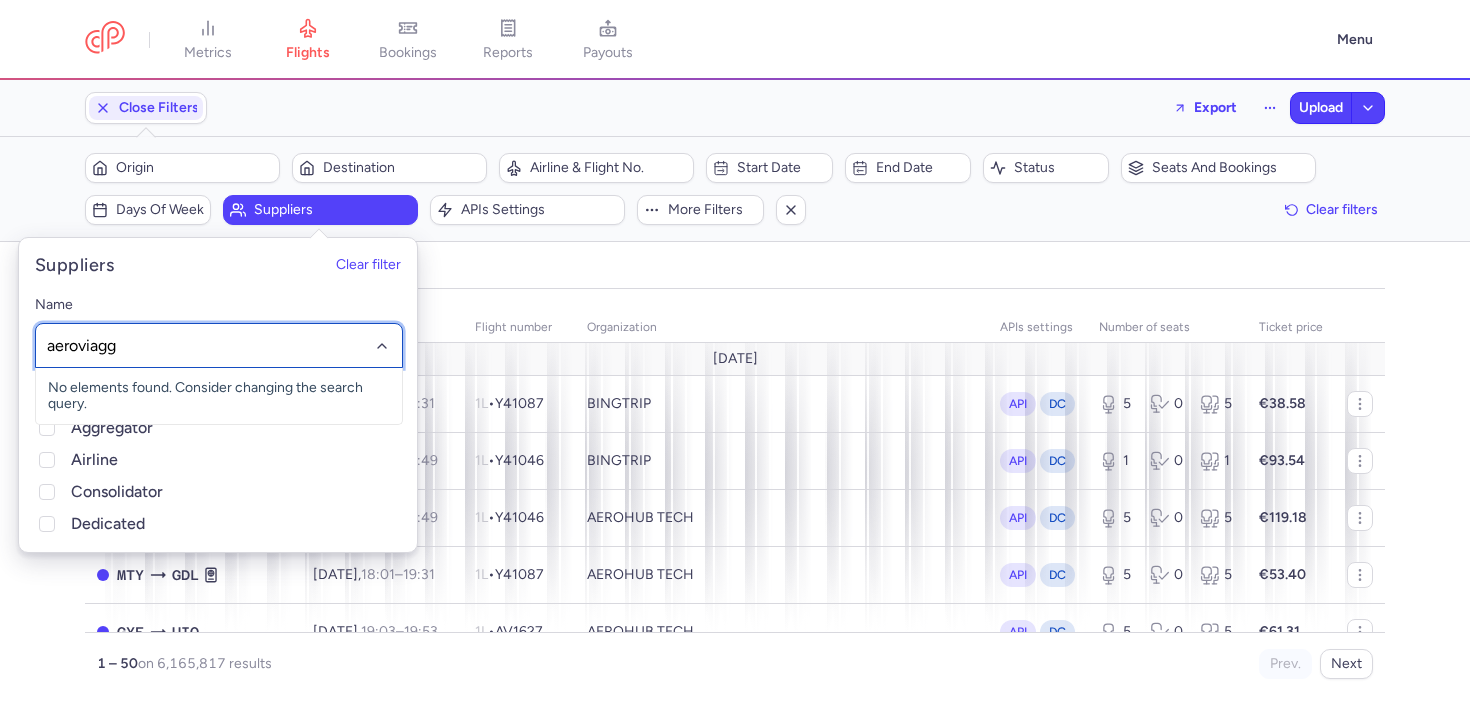 type on "aeroviaggi" 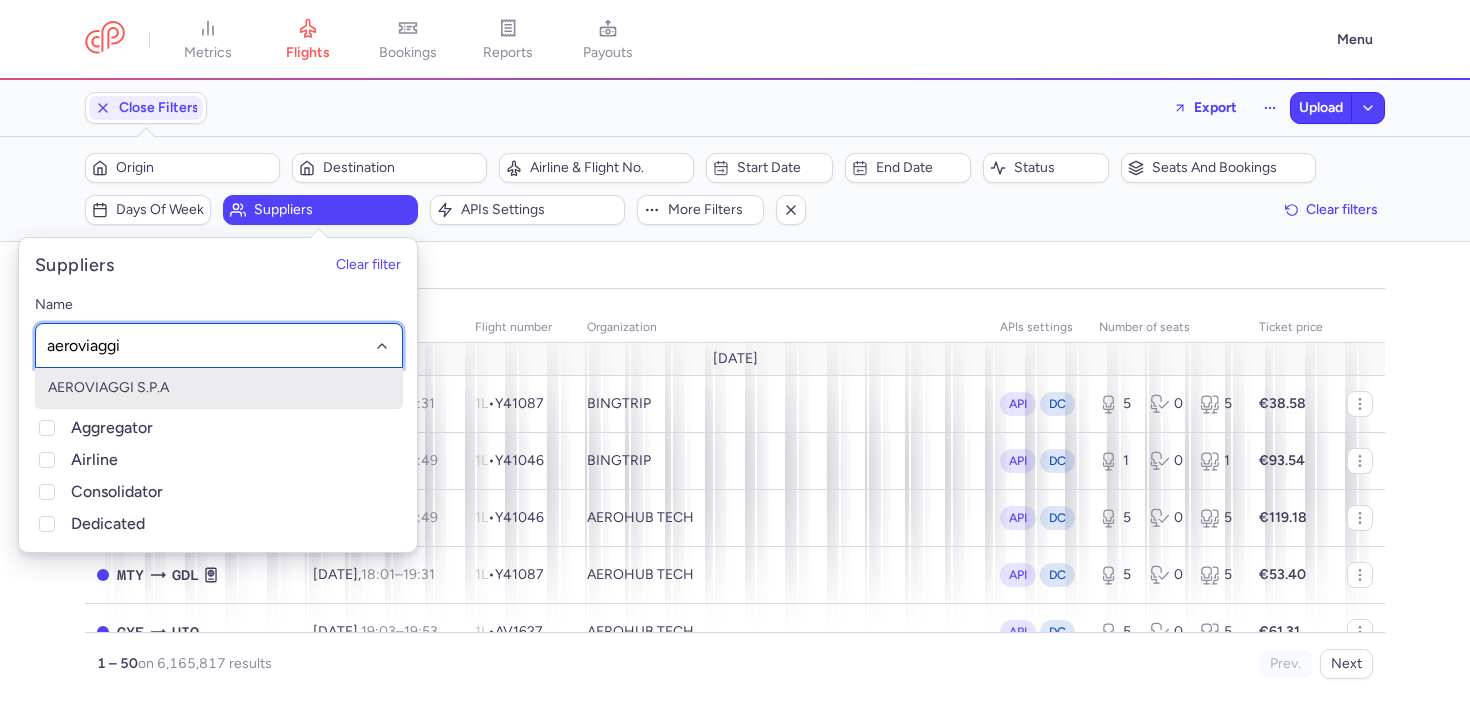 click on "AEROVIAGGI S.P.A" at bounding box center (219, 388) 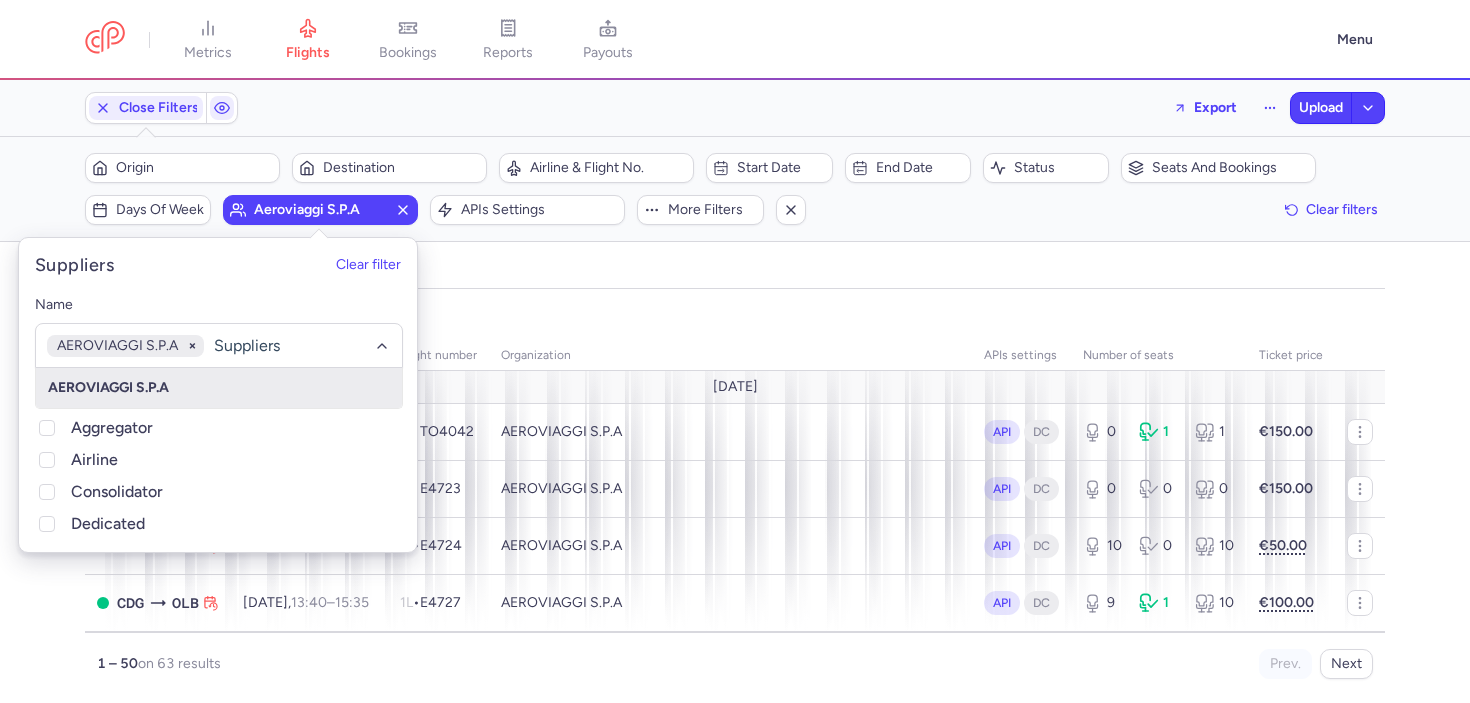 click on "organizations names: AEROVIAGGI S.P.A" at bounding box center [735, 315] 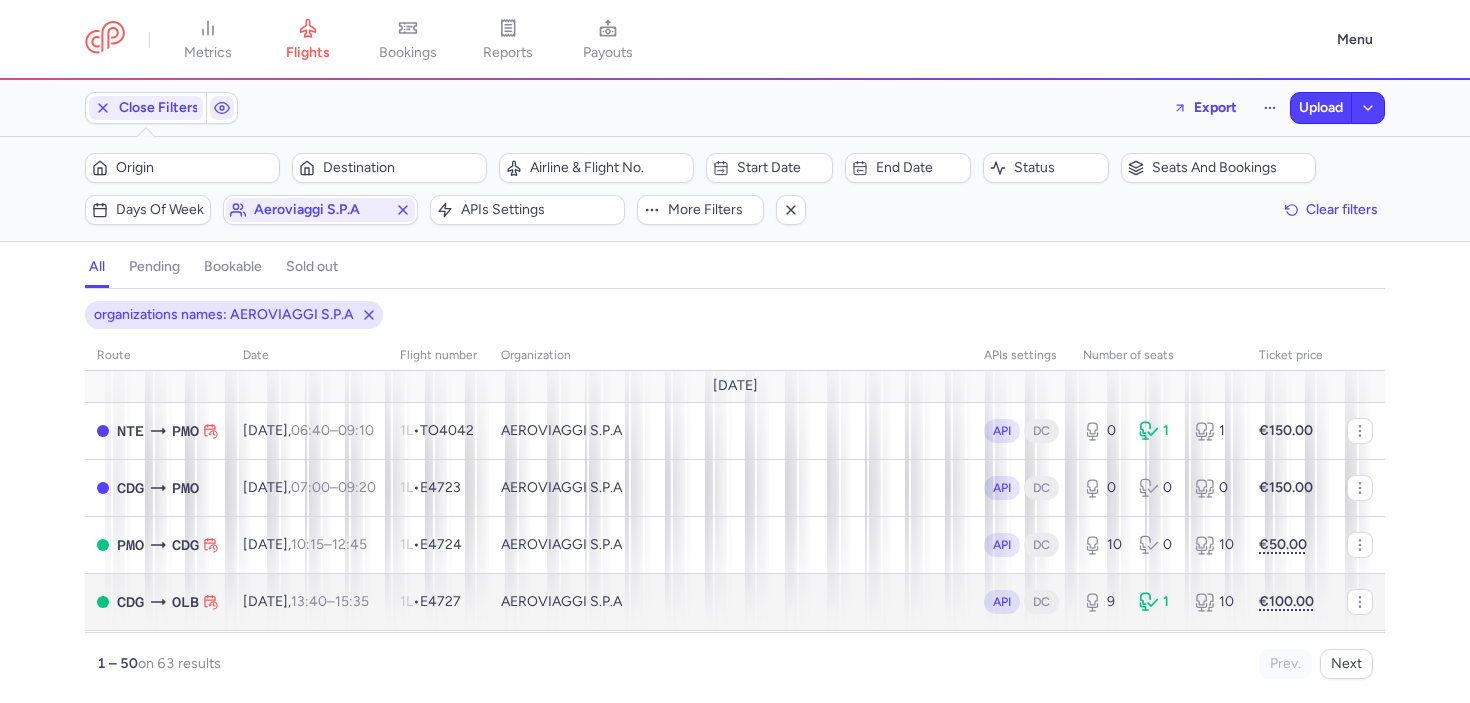 scroll, scrollTop: 0, scrollLeft: 0, axis: both 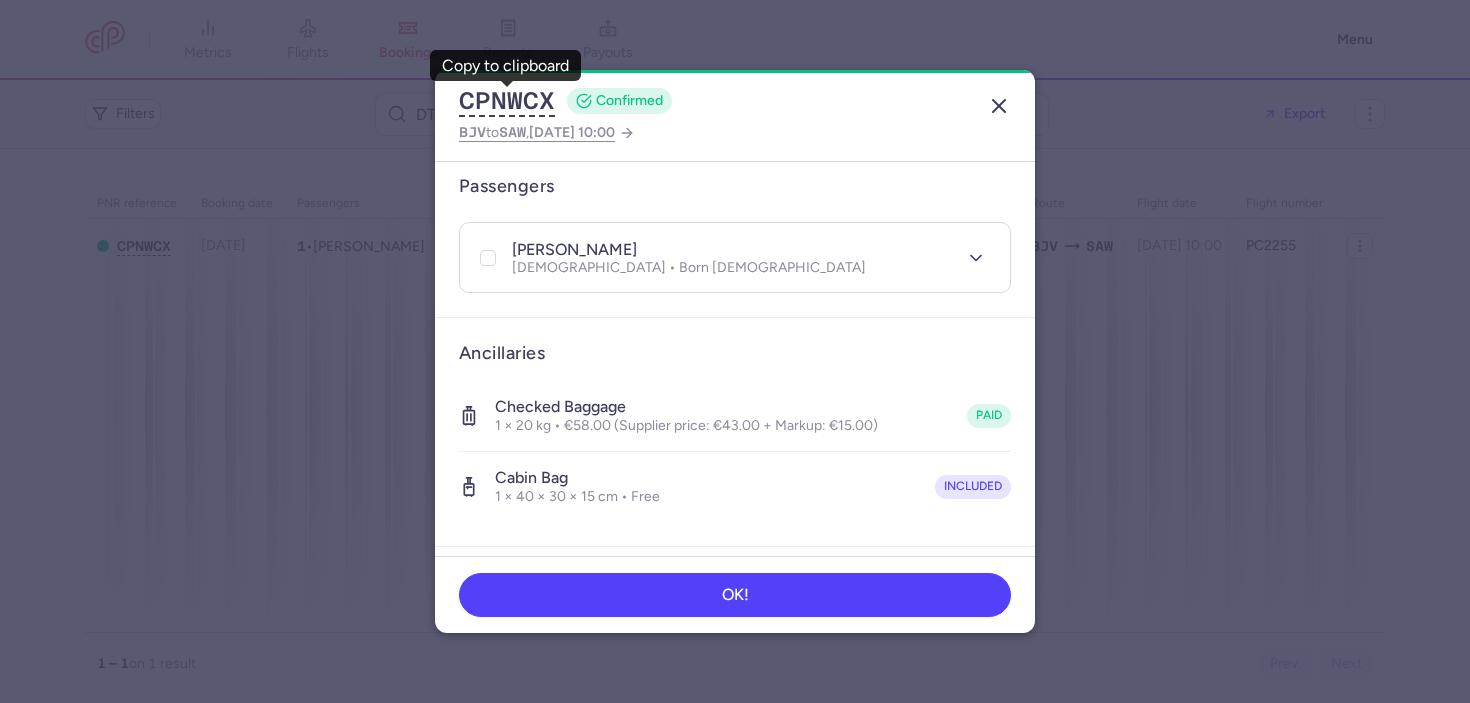 click 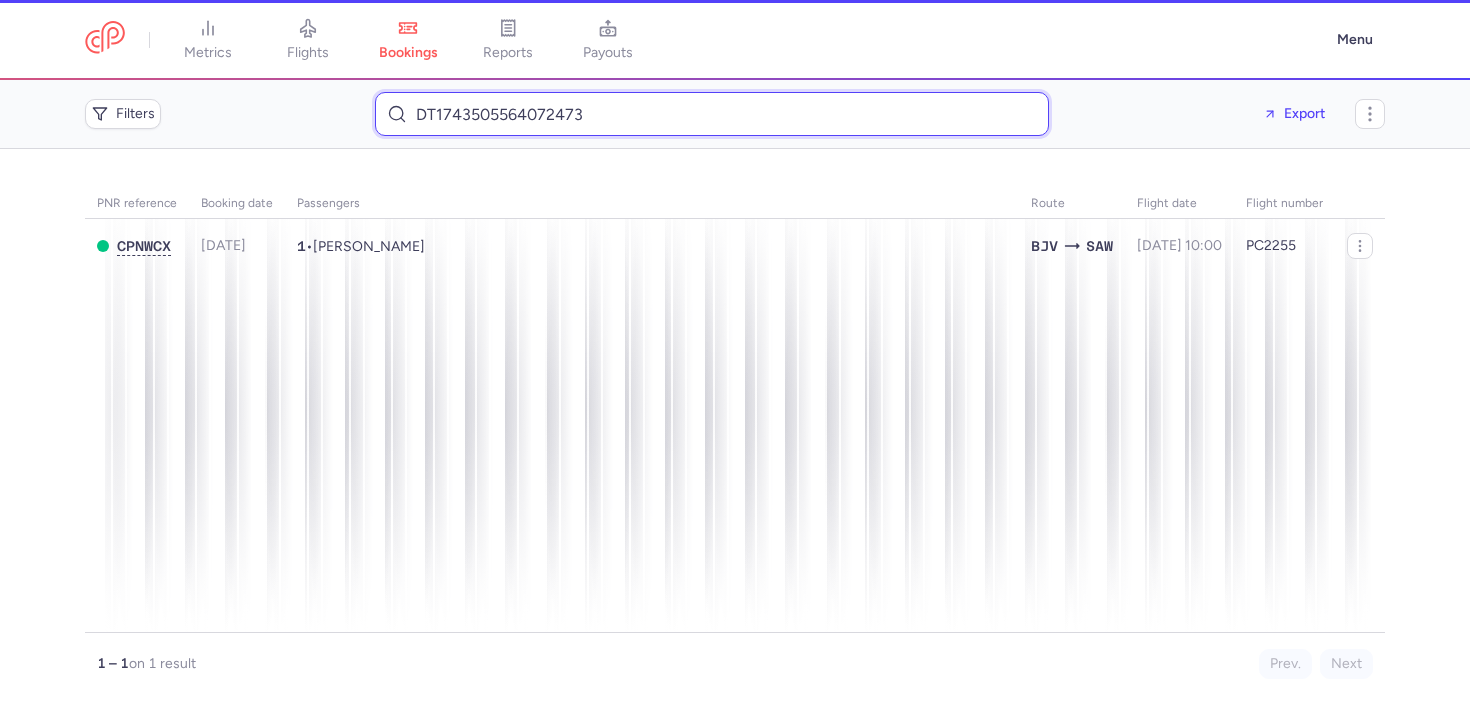 click on "DT1743505564072473" at bounding box center [712, 114] 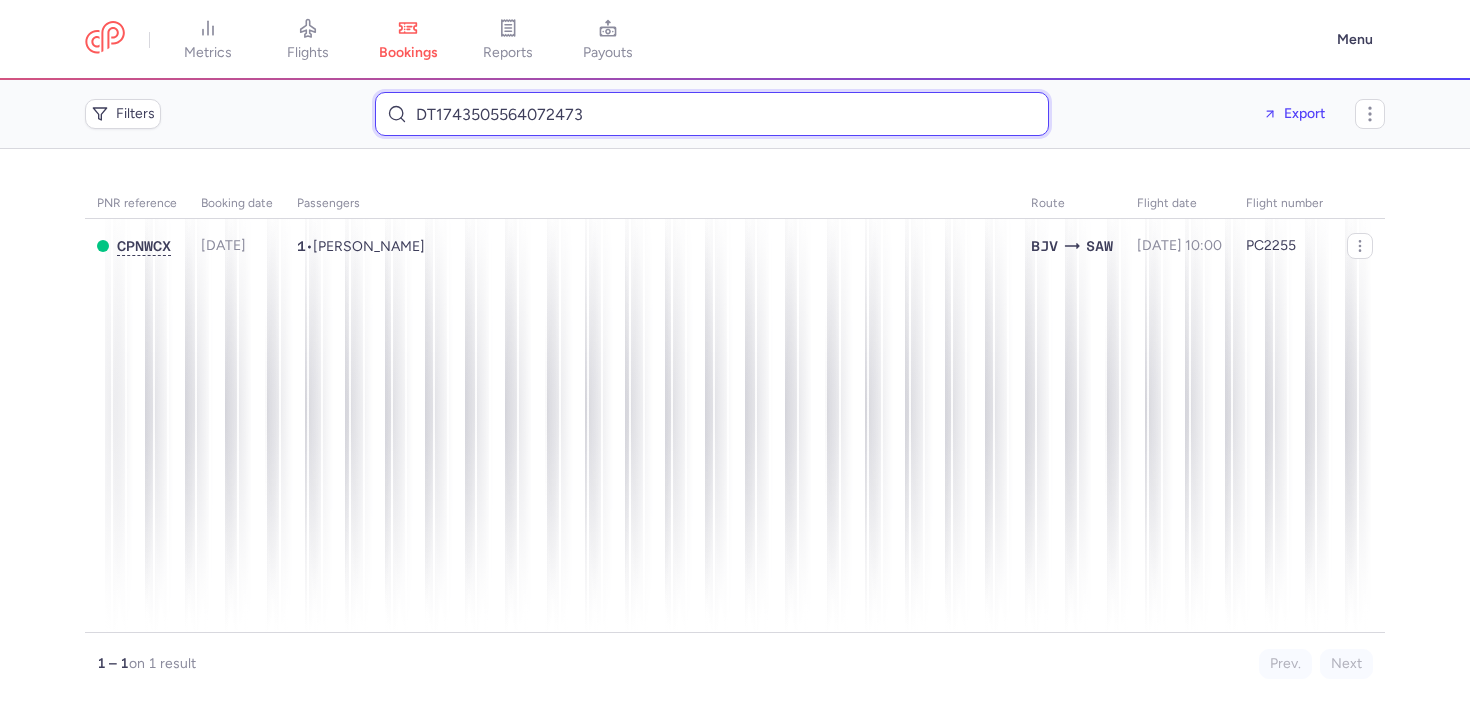 click on "DT1743505564072473" at bounding box center (712, 114) 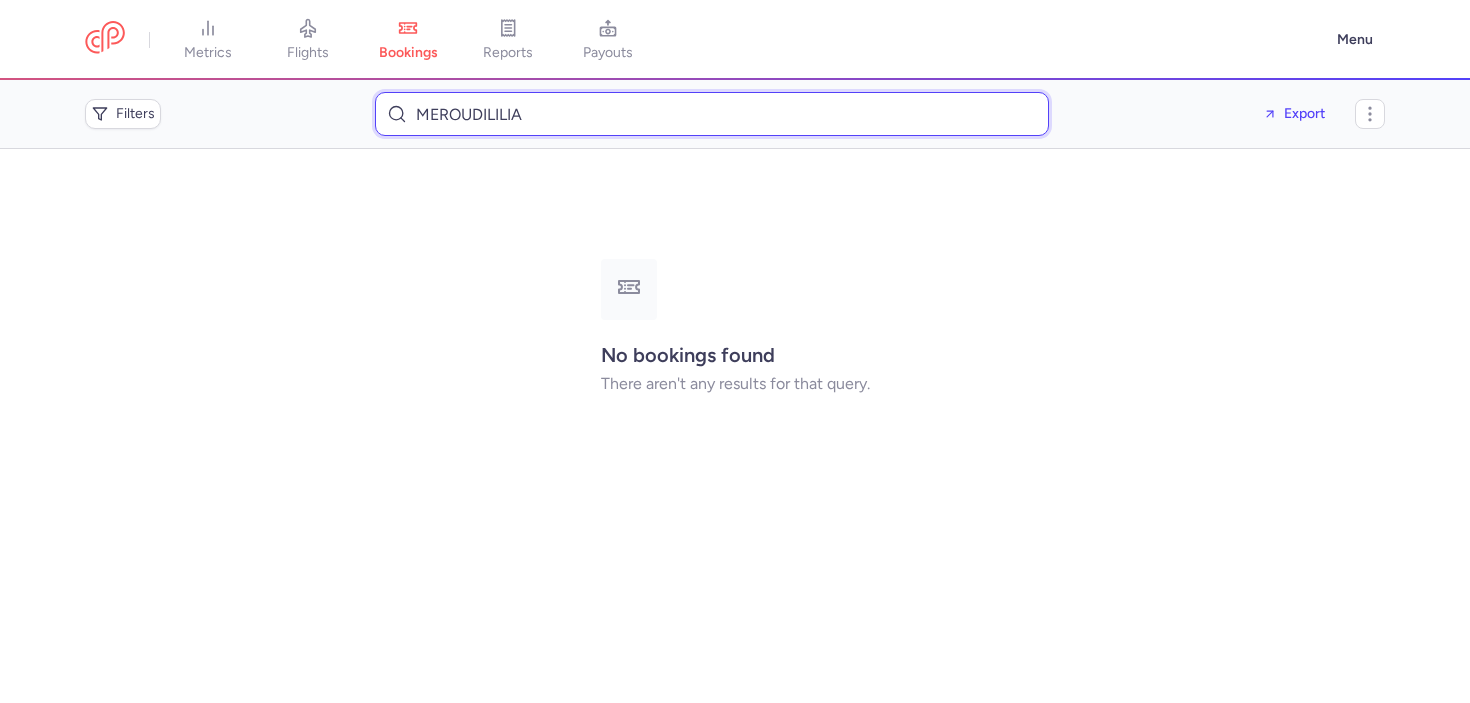click on "MEROUDILILIA" at bounding box center [712, 114] 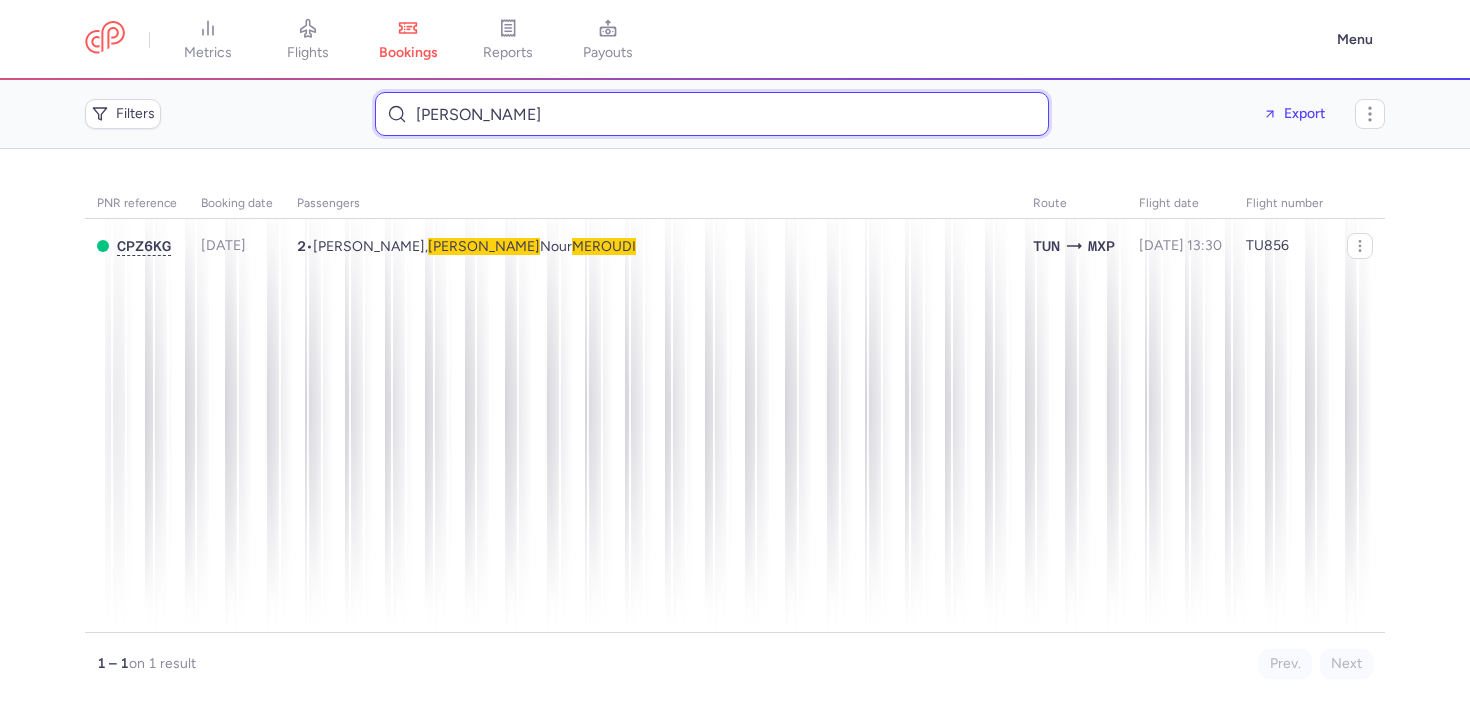 type on "MEROUDI LILIA" 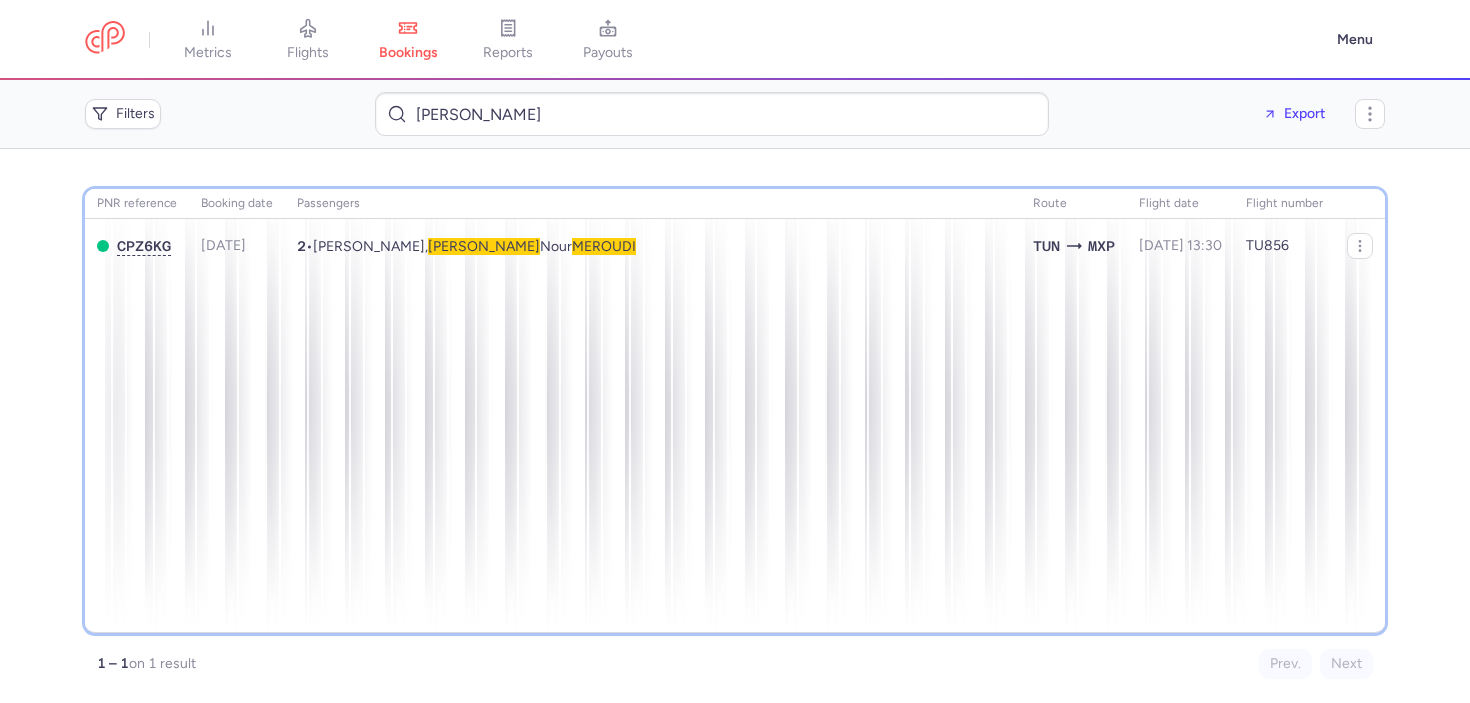 click on "PNR reference Booking date Passengers Route flight date Flight number CPZ6KG 2025-07-15 2  •  Manel LATRACH,  Lilia  Nour  MEROUDI  TUN  MXP 2025-08-03, 13:30  TU856" at bounding box center [735, 411] 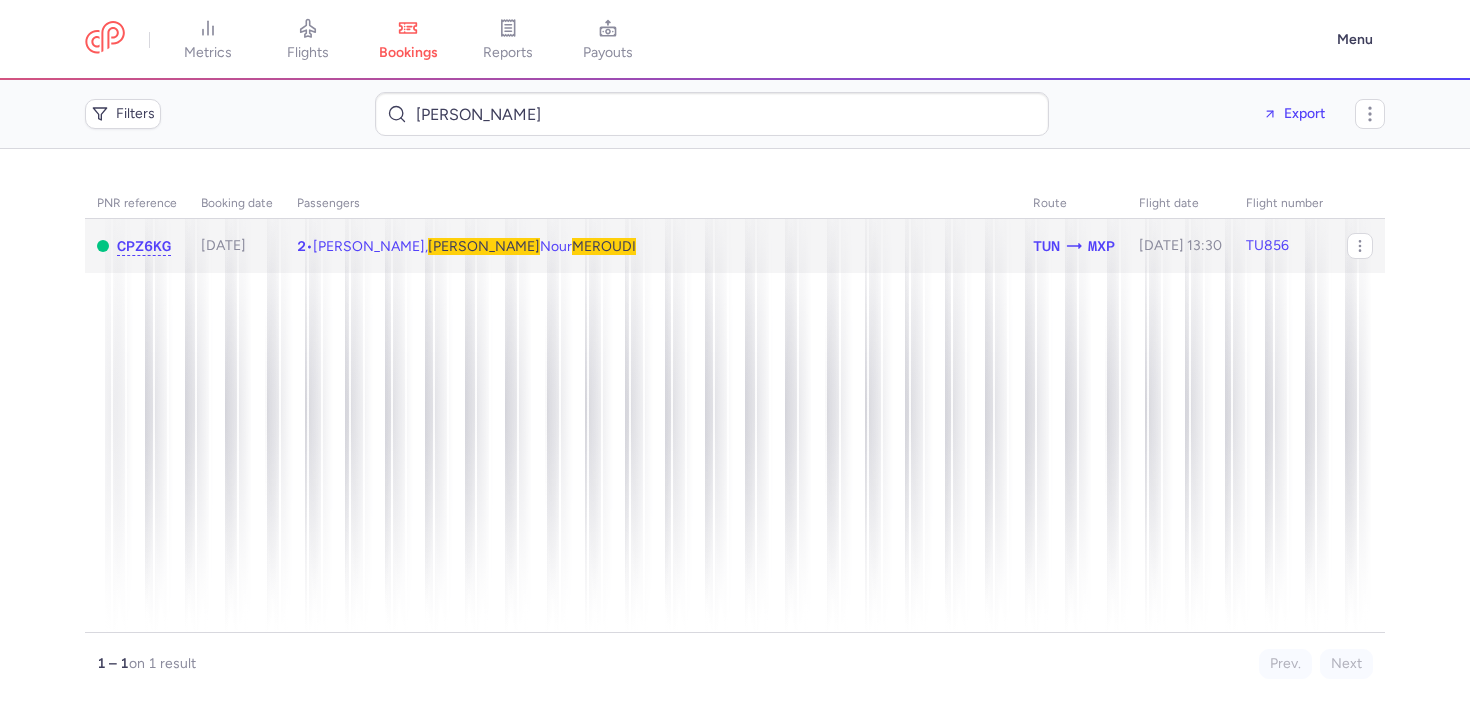 click on "2  •  Manel LATRACH,  Lilia  Nour  MEROUDI" 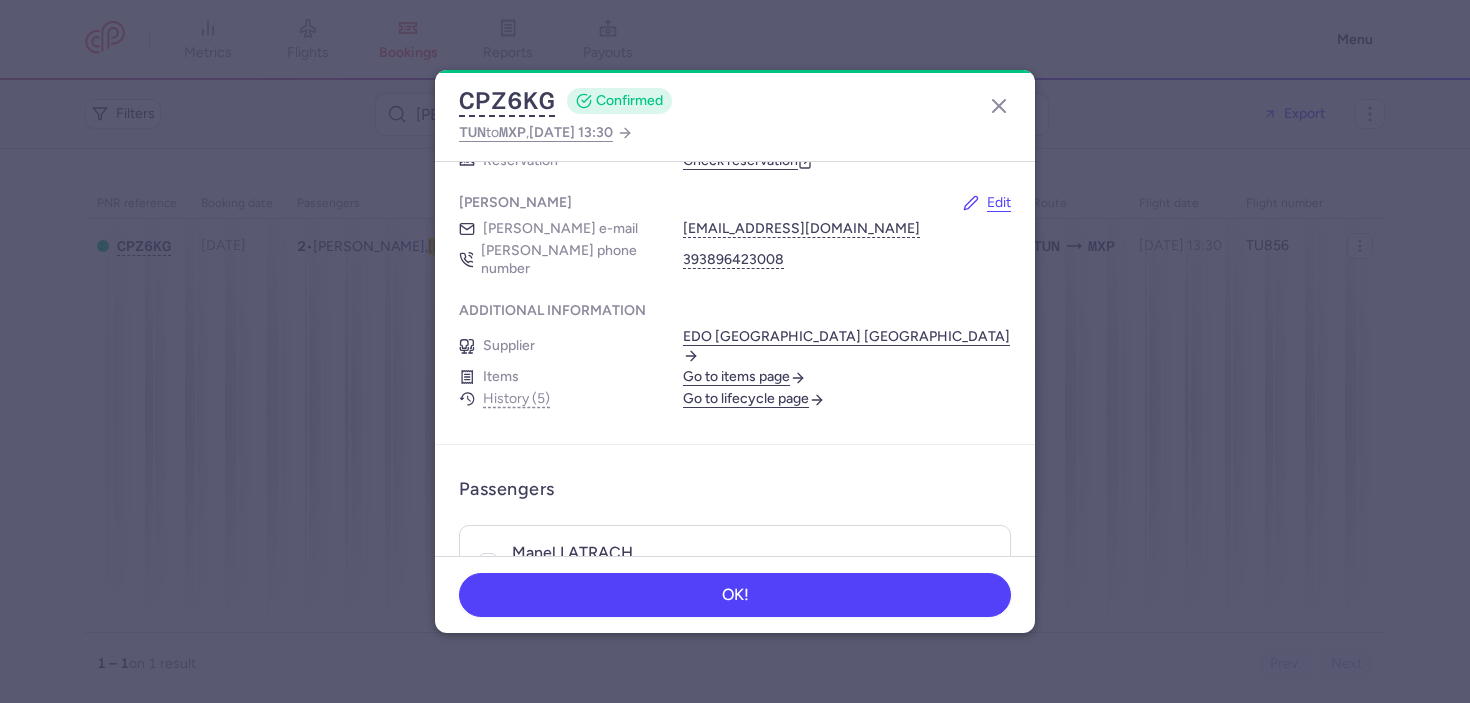 scroll, scrollTop: 0, scrollLeft: 0, axis: both 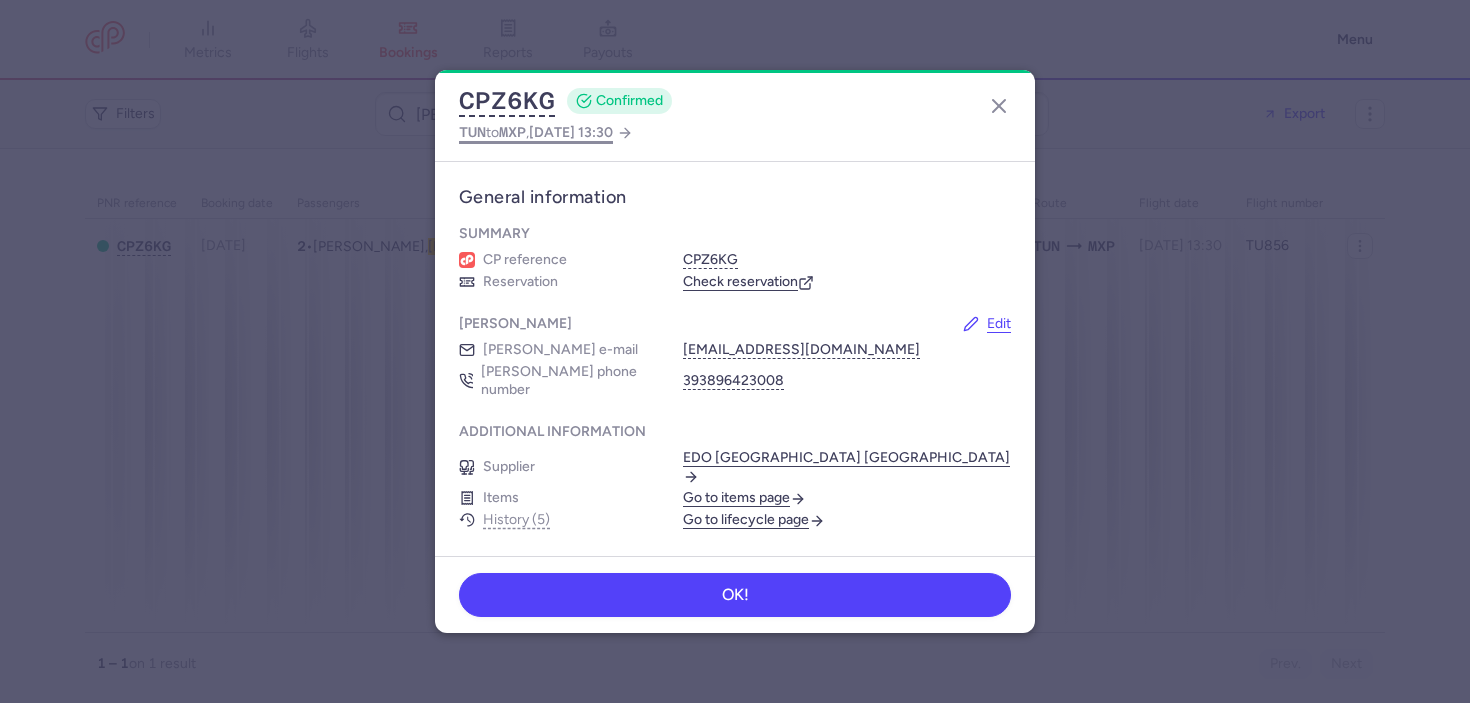 click on "2025 Aug 3, 13:30" at bounding box center [571, 132] 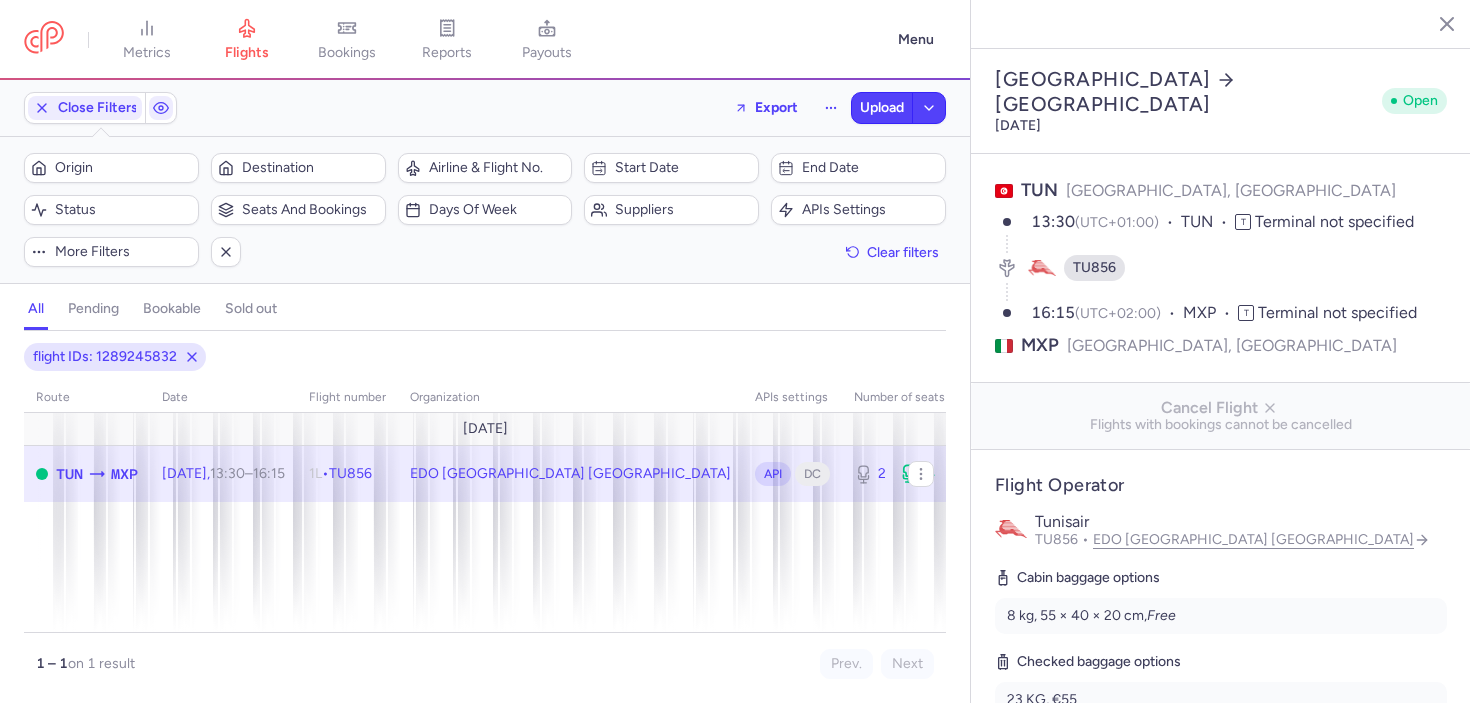 select on "days" 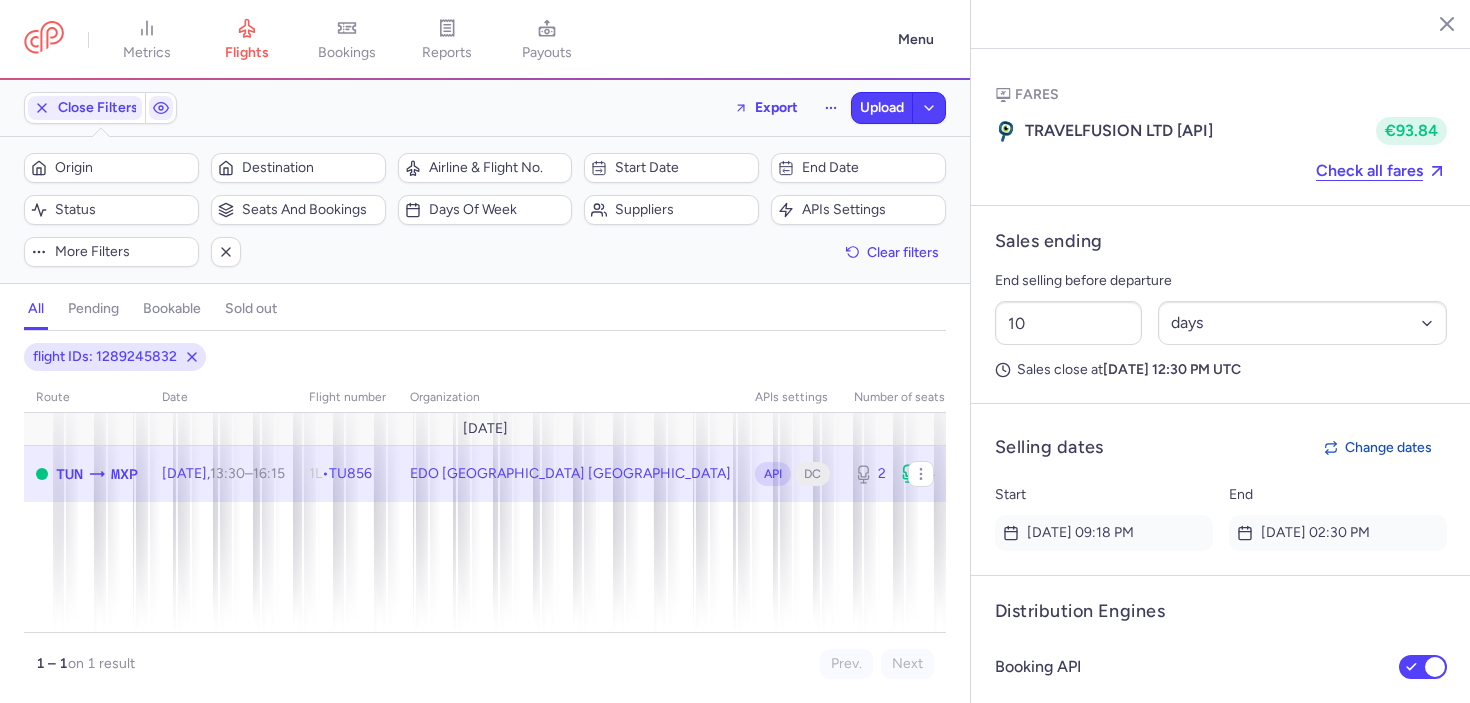 scroll, scrollTop: 1640, scrollLeft: 0, axis: vertical 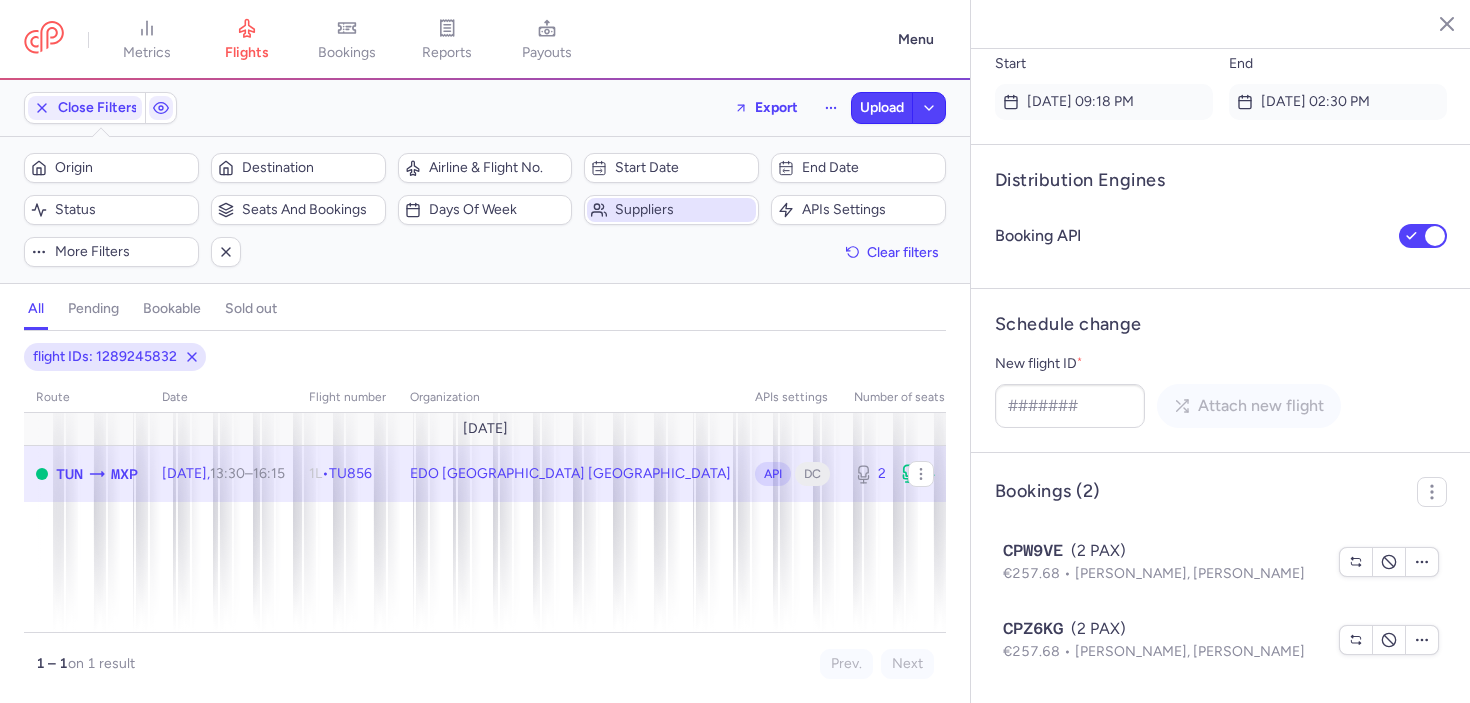 click on "Suppliers" at bounding box center (671, 210) 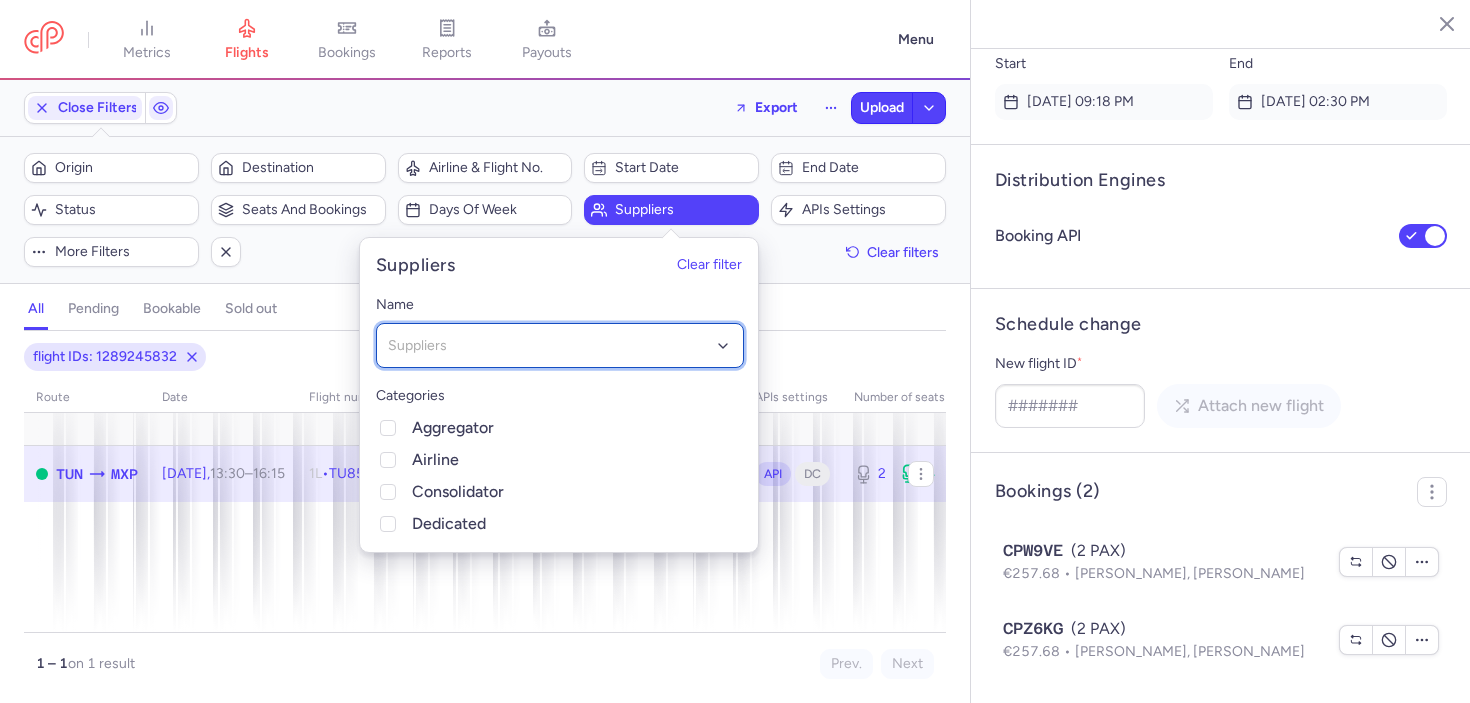 click on "Suppliers" 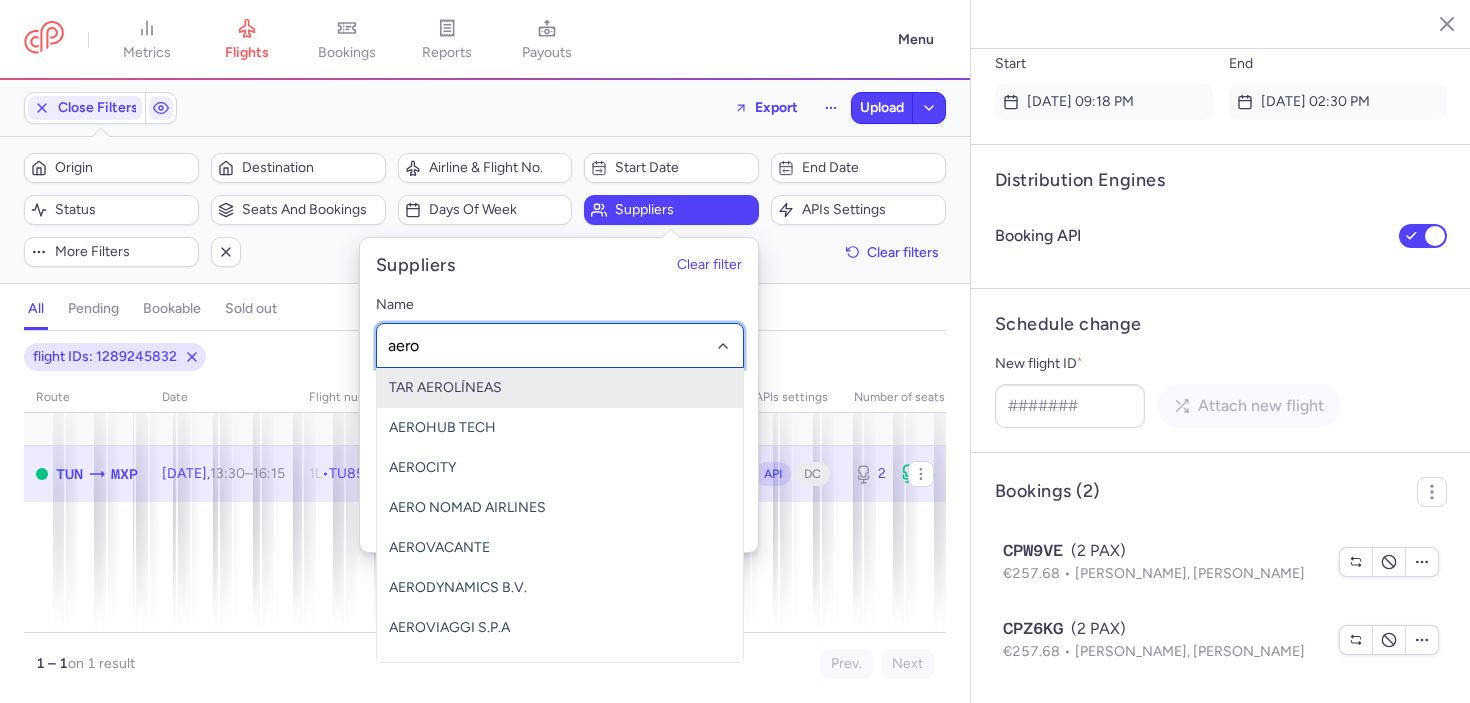 type on "aerov" 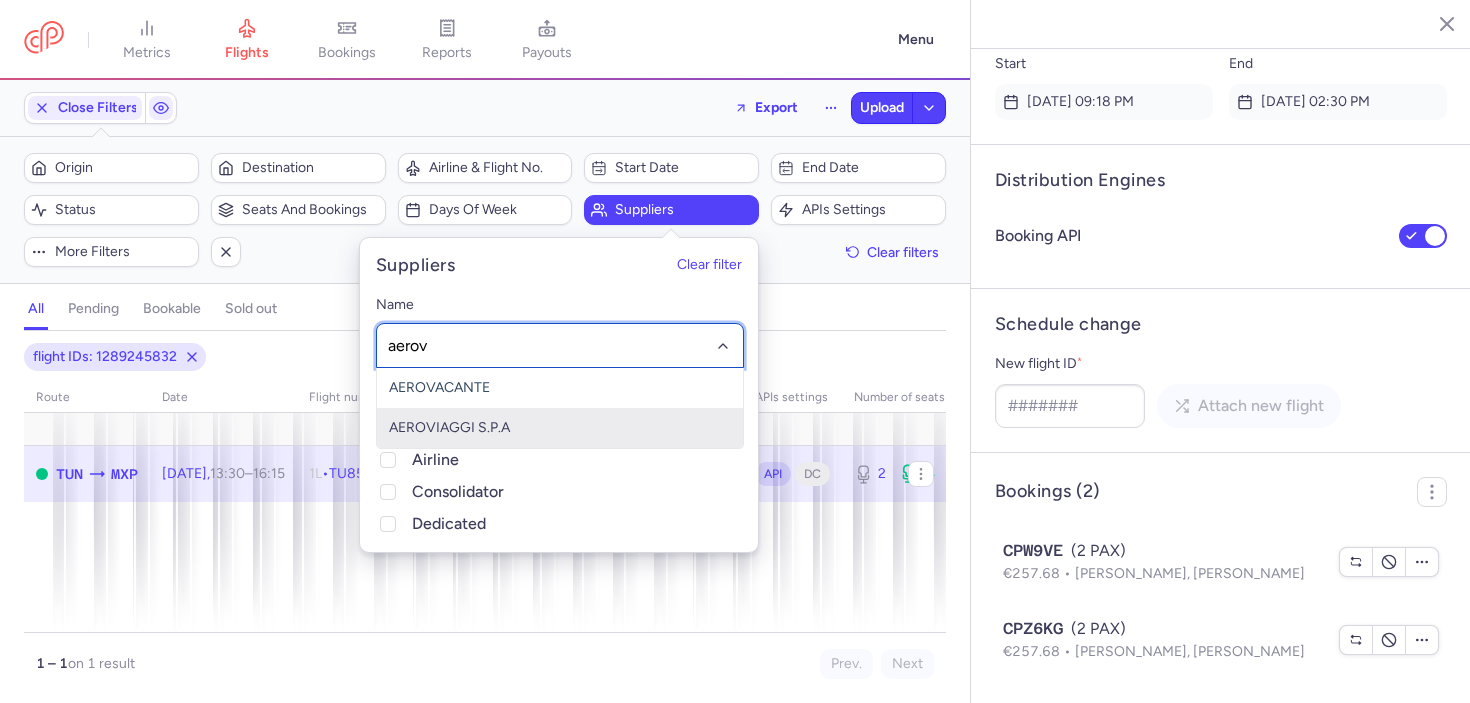 click on "AEROVIAGGI S.P.A" at bounding box center (560, 428) 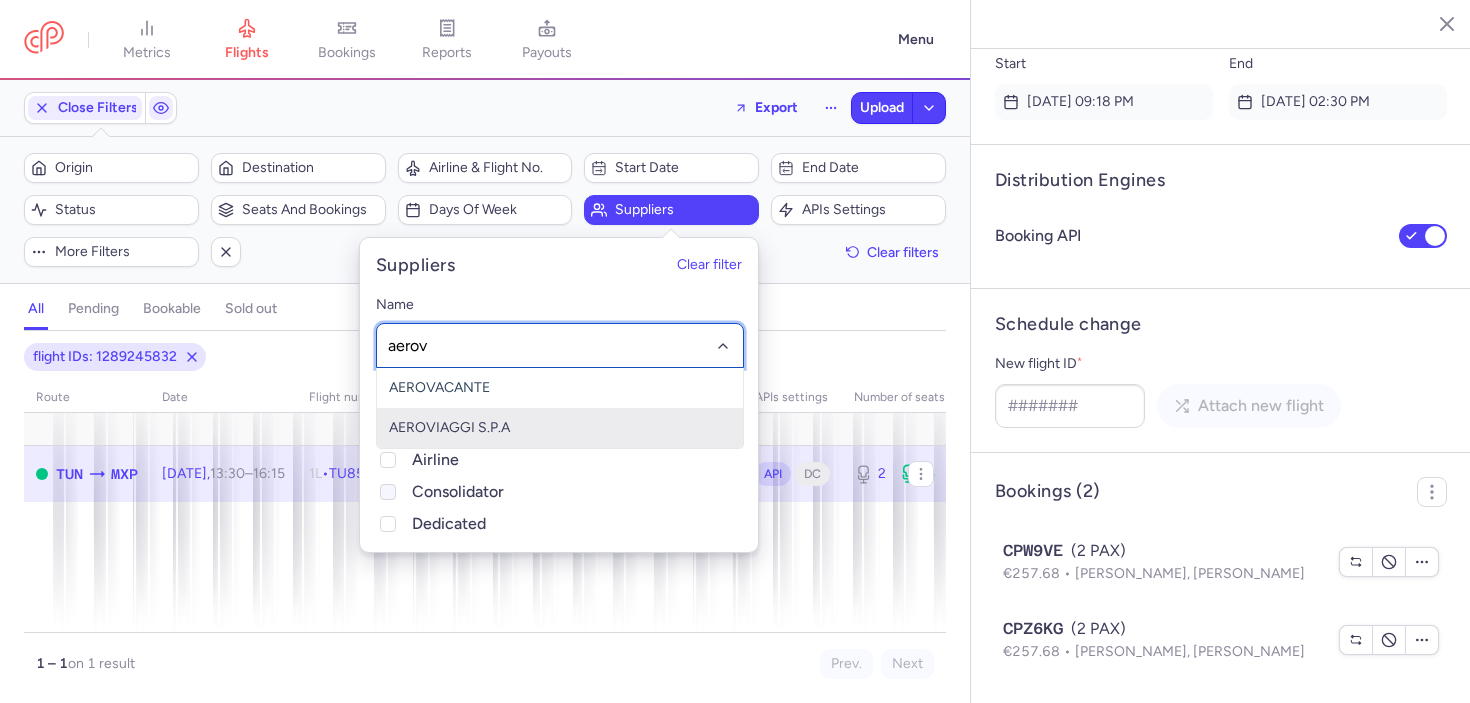 type 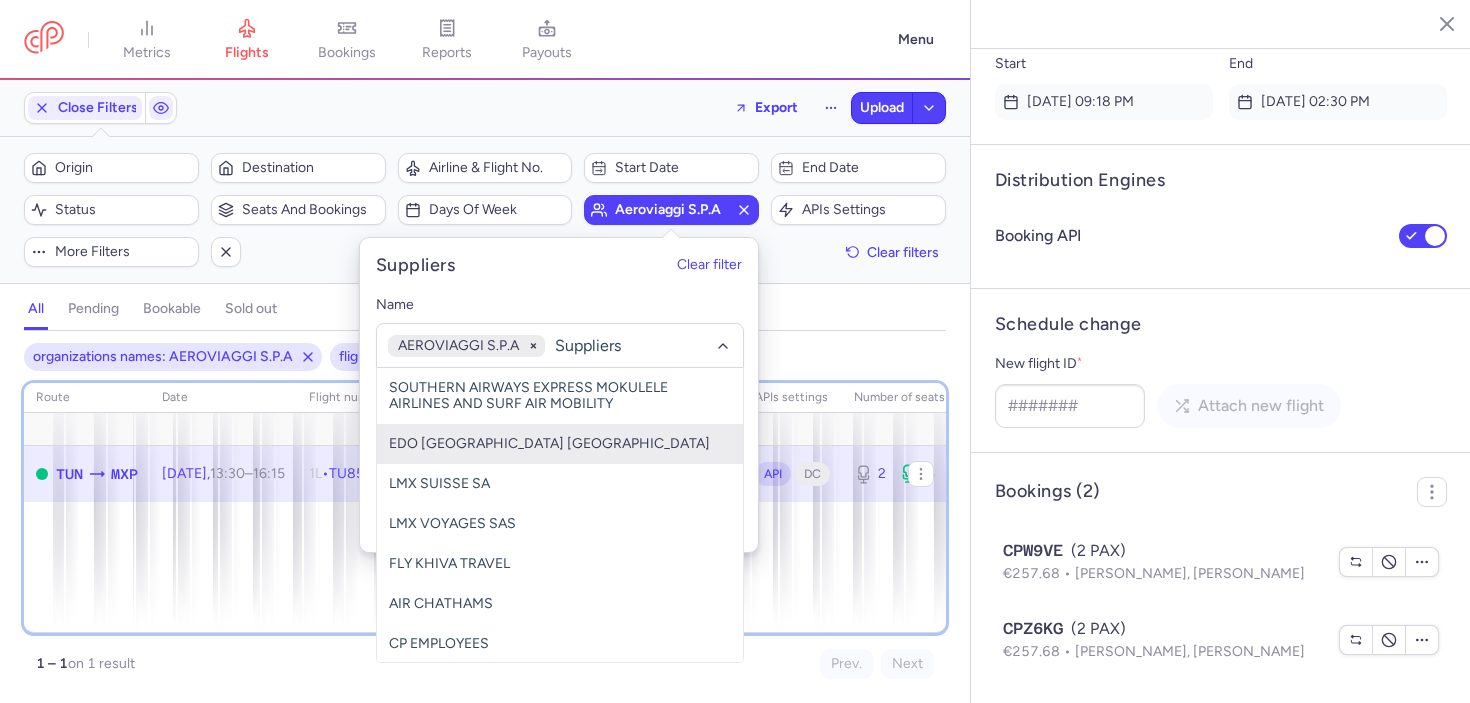 click on "route date Flight number organization APIs settings number of seats Ticket price August 25  TUN  MXP Sun, 3 Aug,  13:30  –  16:15  +0 1L  •   TU856  EDO TUNISAIR ITALY API DC 2 4 6 €87.00" at bounding box center (485, 508) 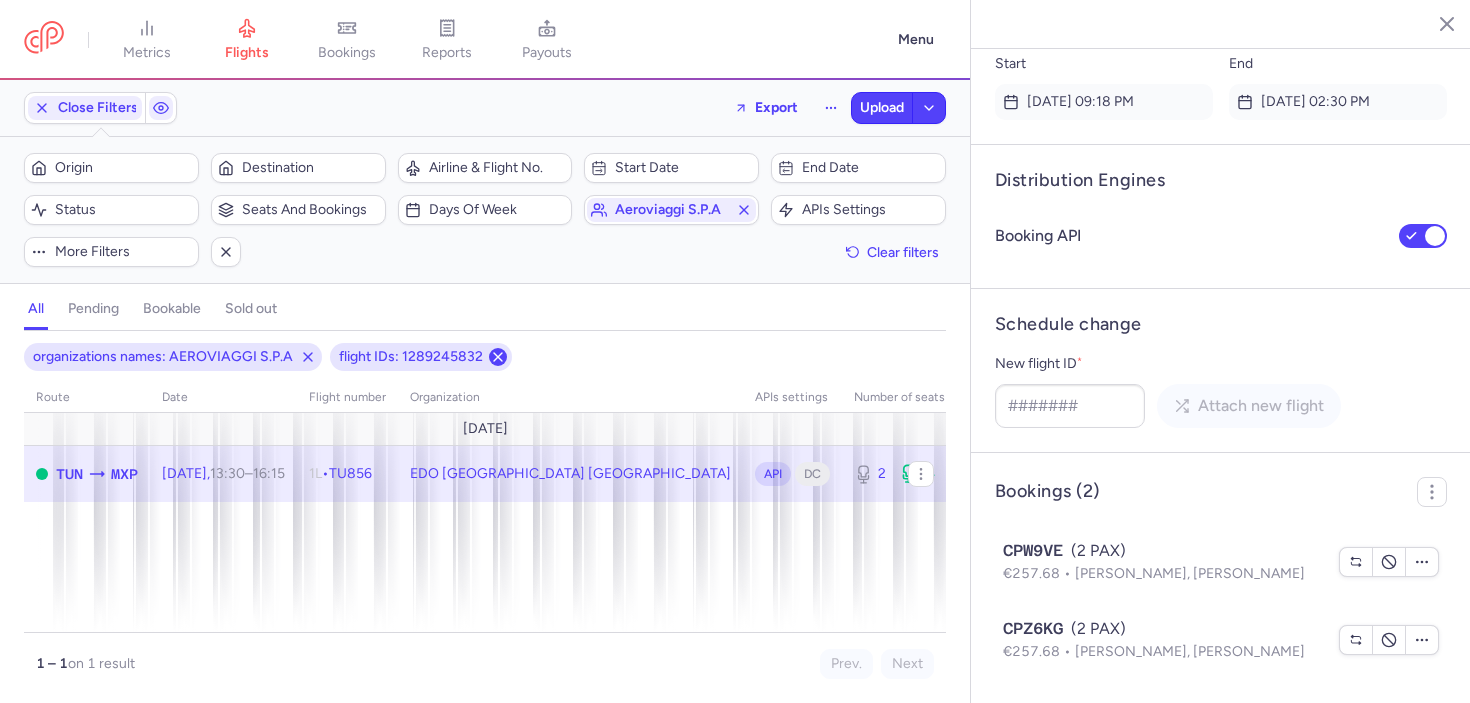 click 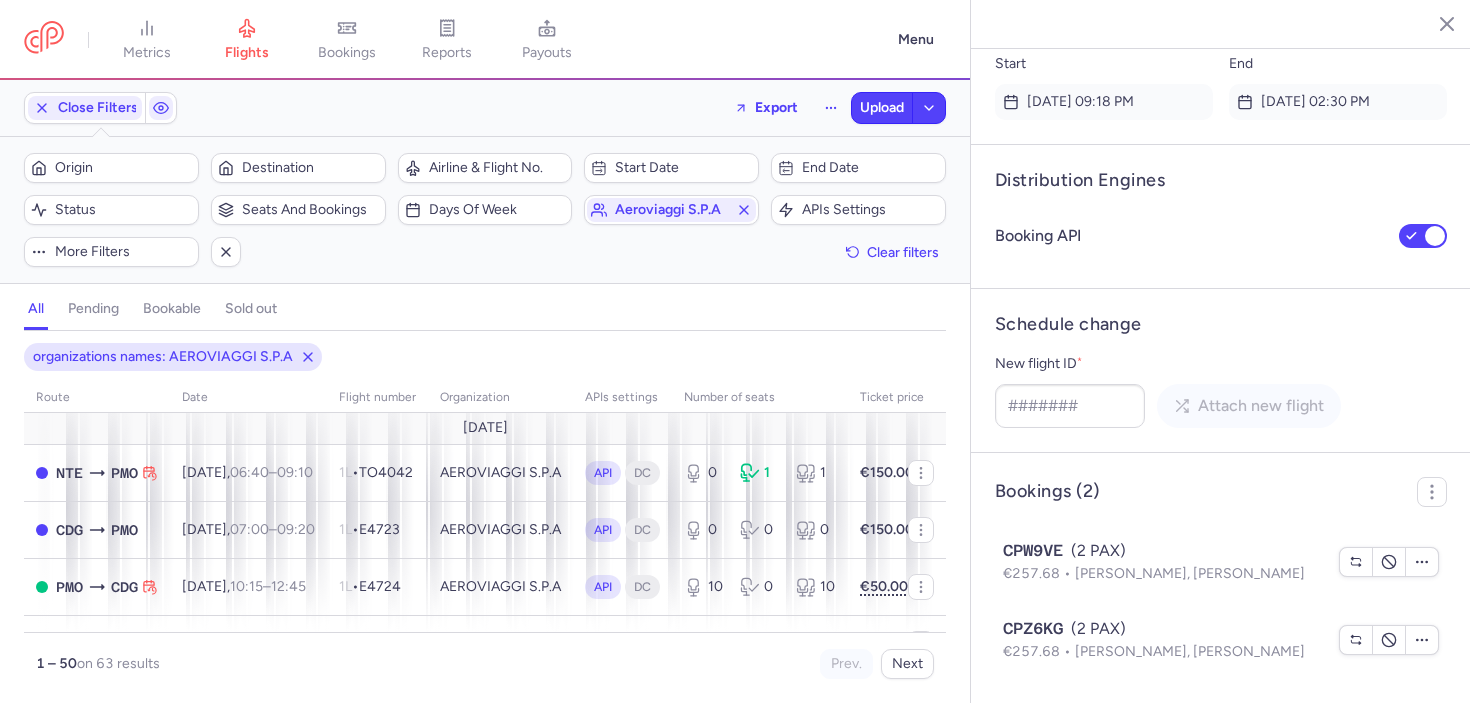 scroll, scrollTop: 0, scrollLeft: 0, axis: both 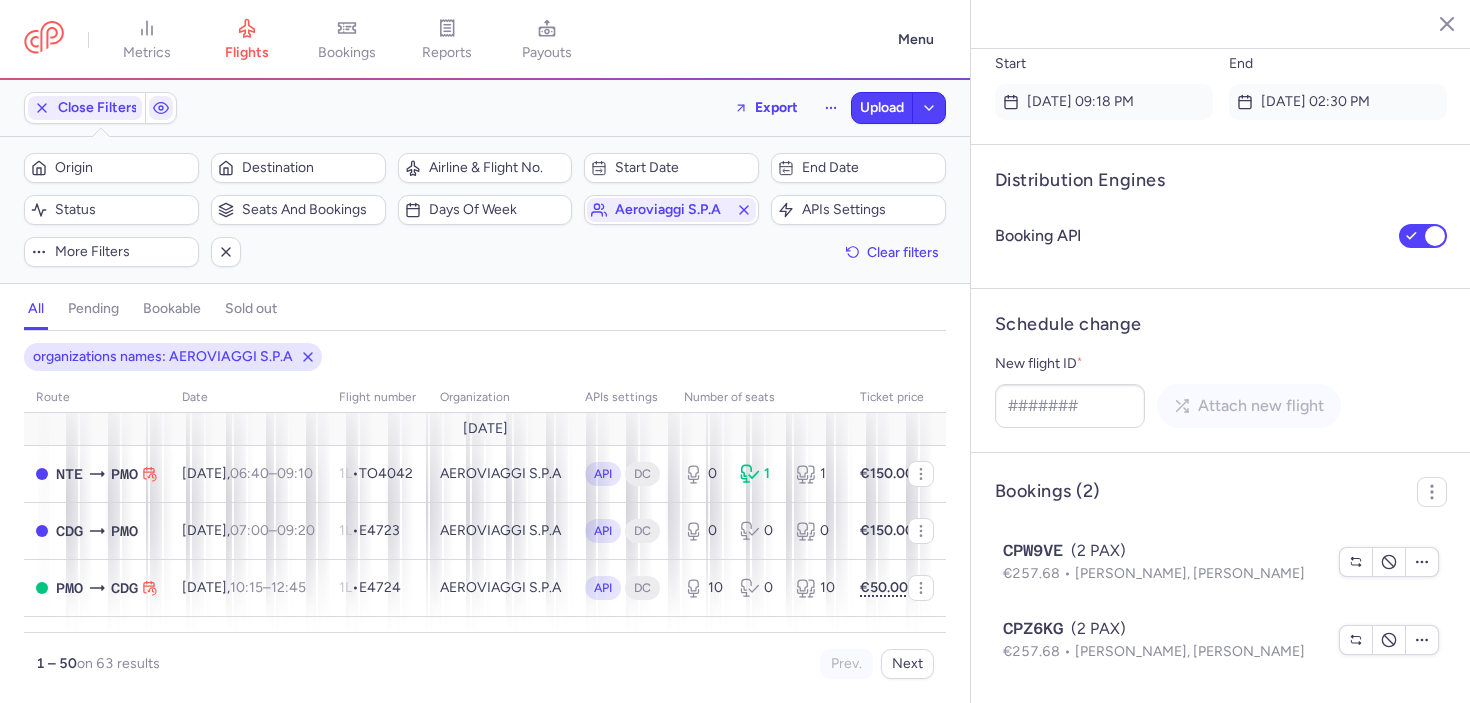 click on "all pending bookable sold out 1" at bounding box center (485, 309) 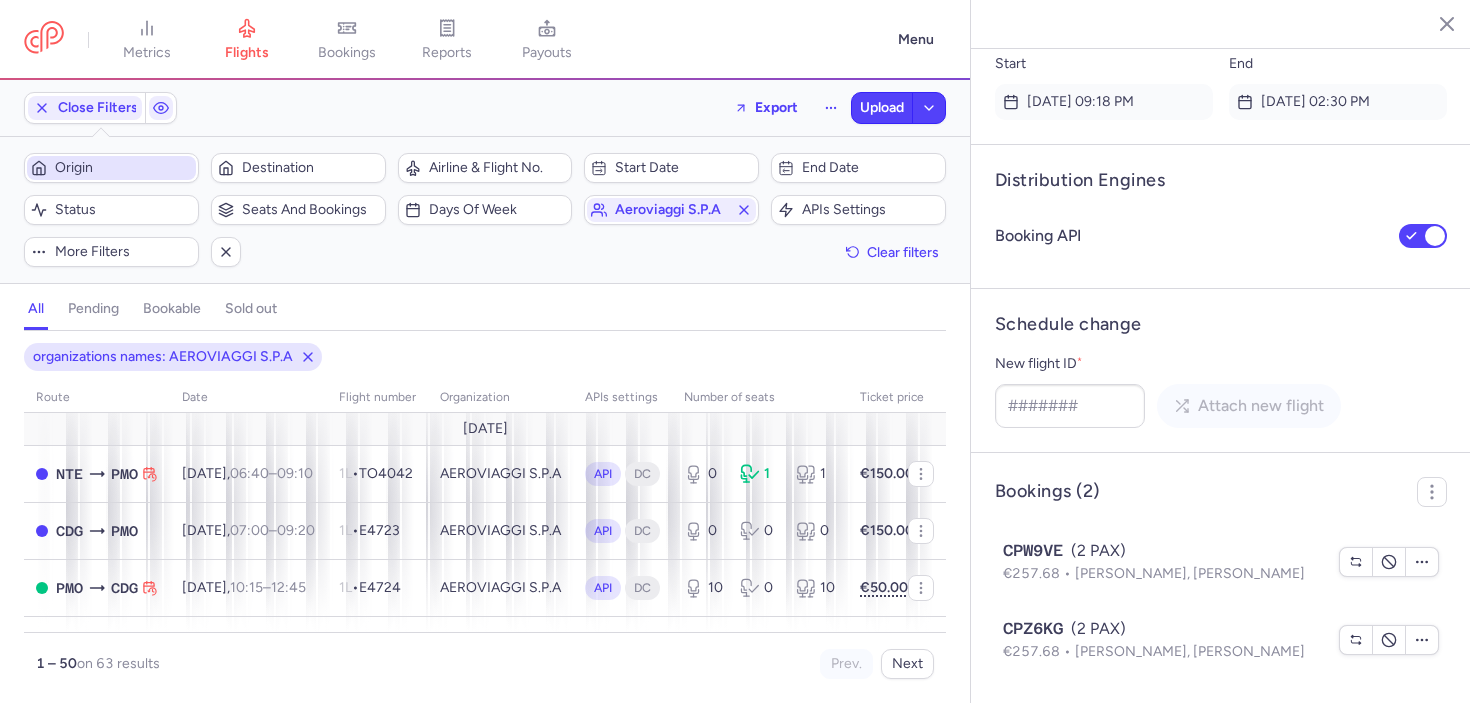 click on "Origin" at bounding box center (123, 168) 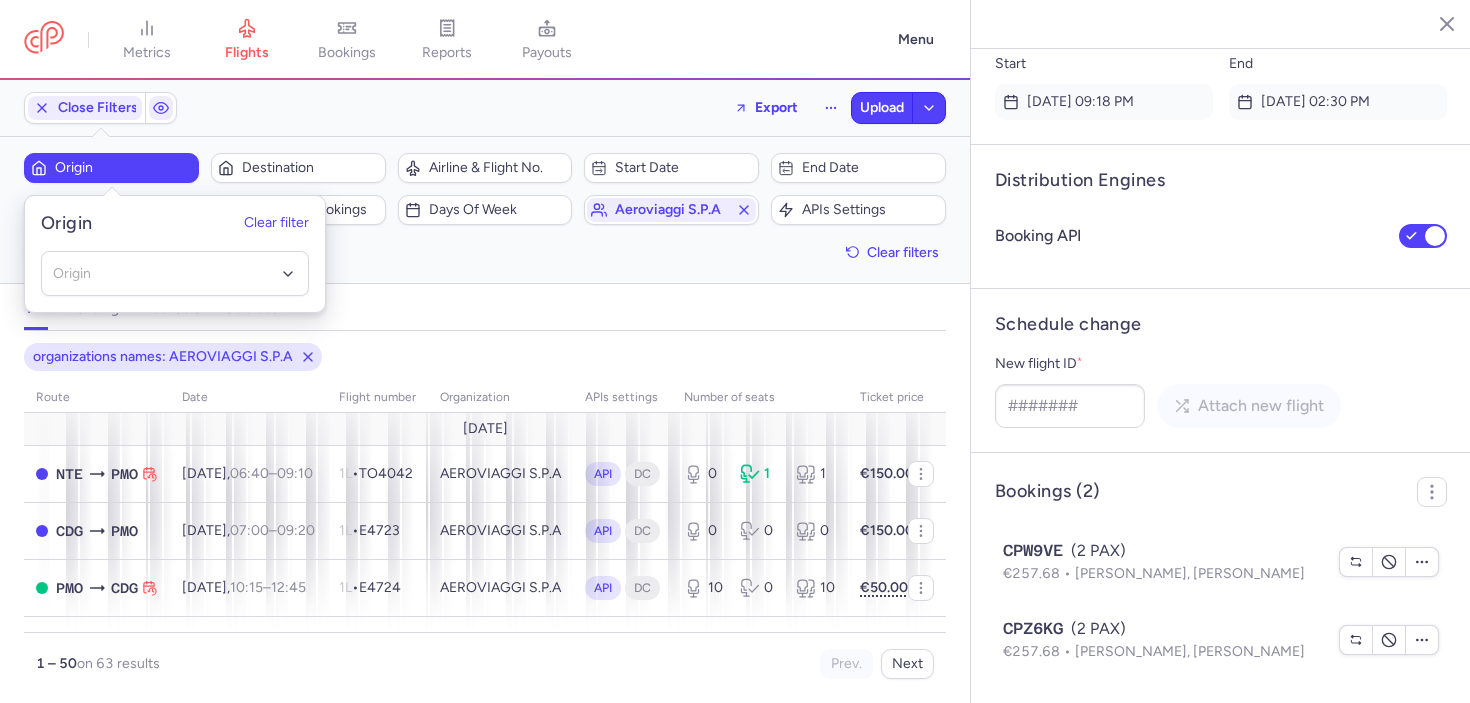 click on "organizations names: AEROVIAGGI S.P.A" at bounding box center [485, 357] 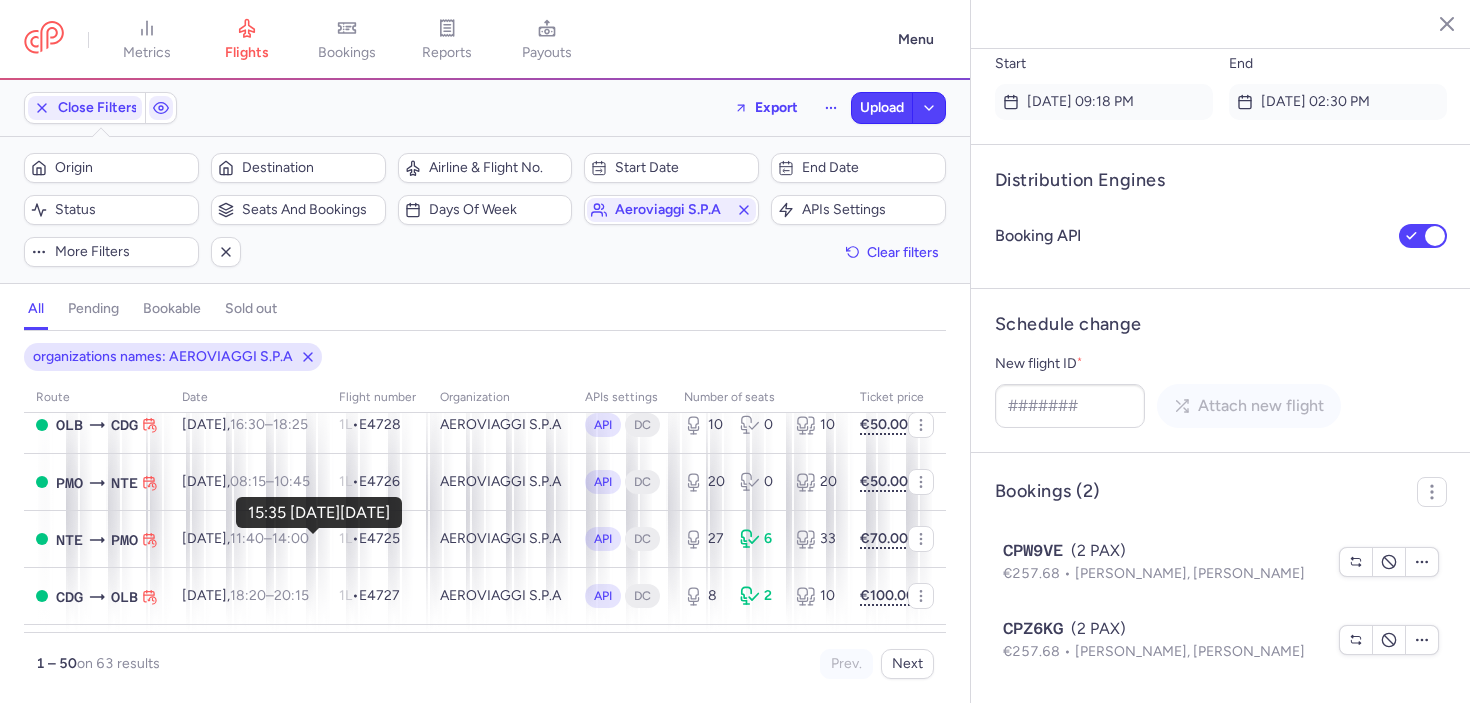 scroll, scrollTop: 394, scrollLeft: 0, axis: vertical 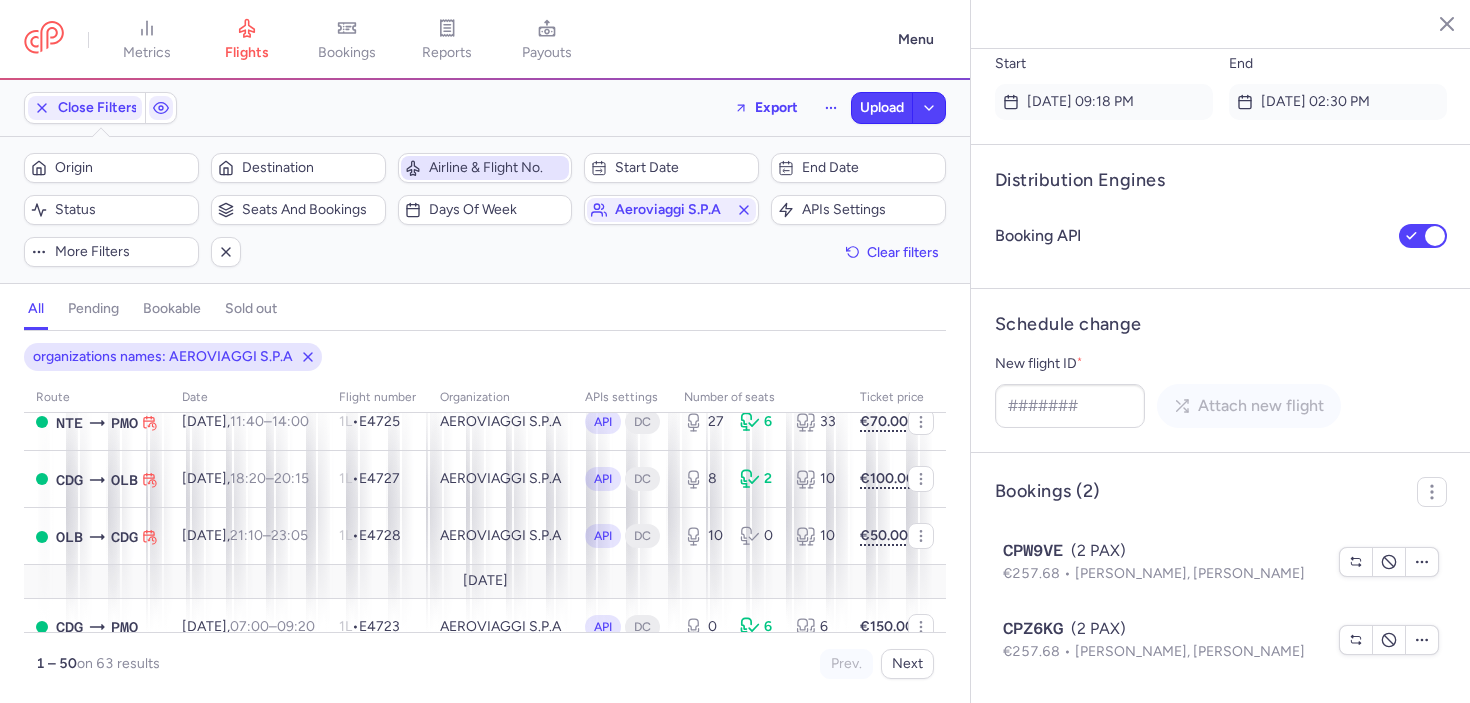click on "Airline & Flight No." at bounding box center (497, 168) 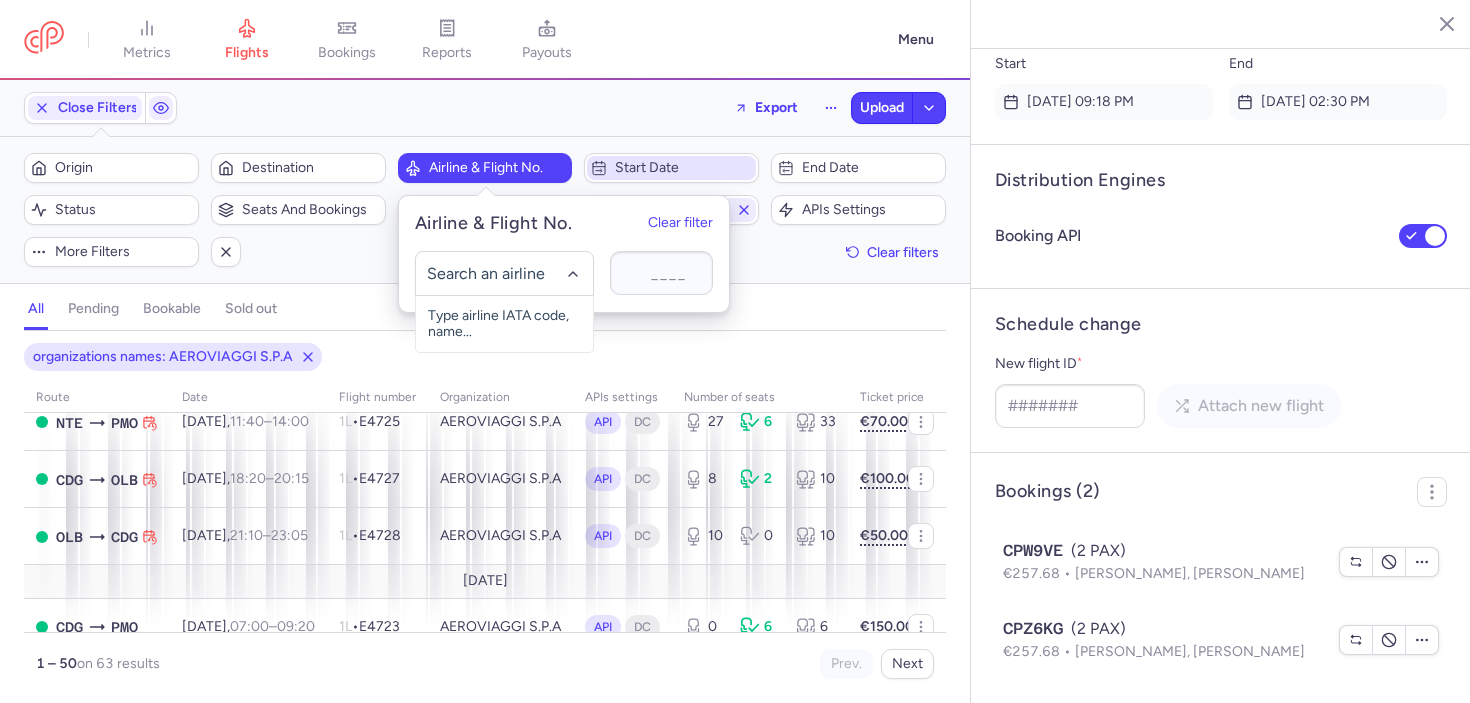 click on "Start date" at bounding box center (683, 168) 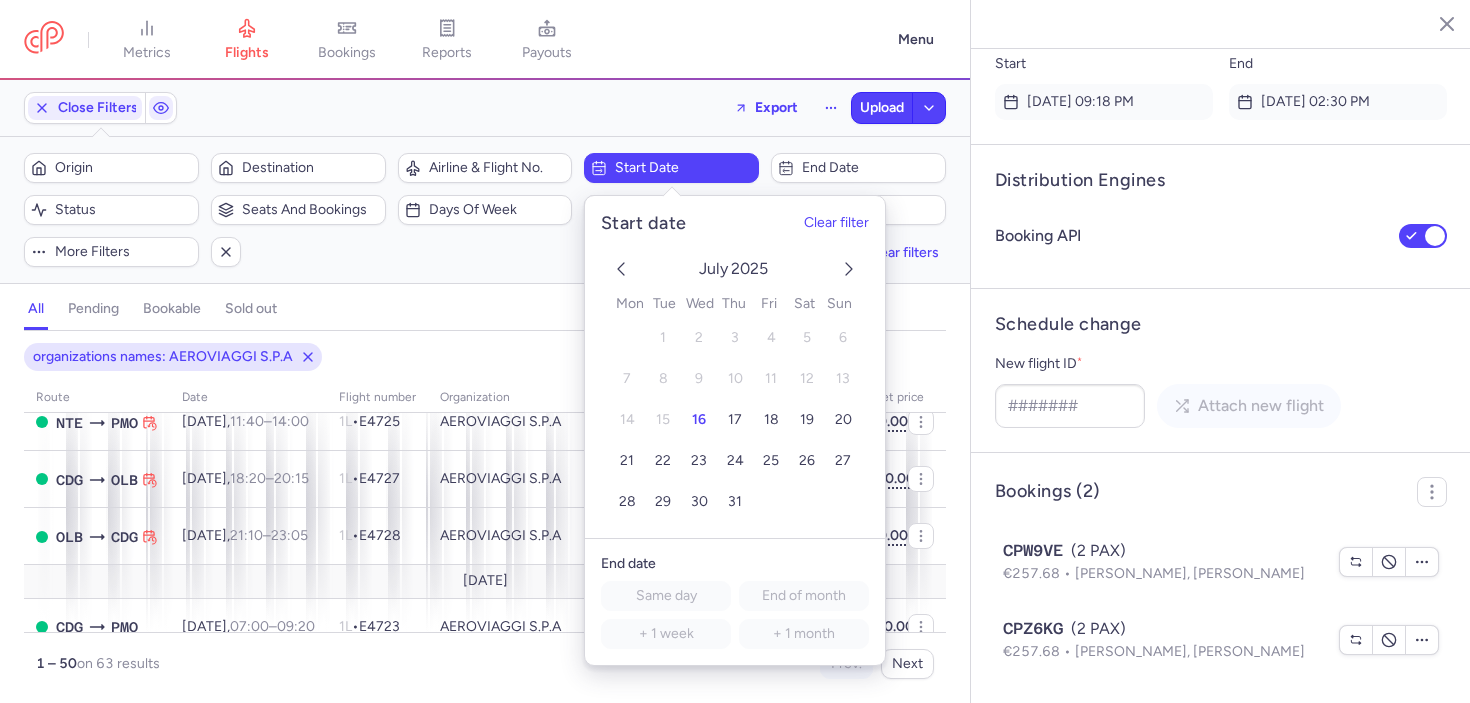 click 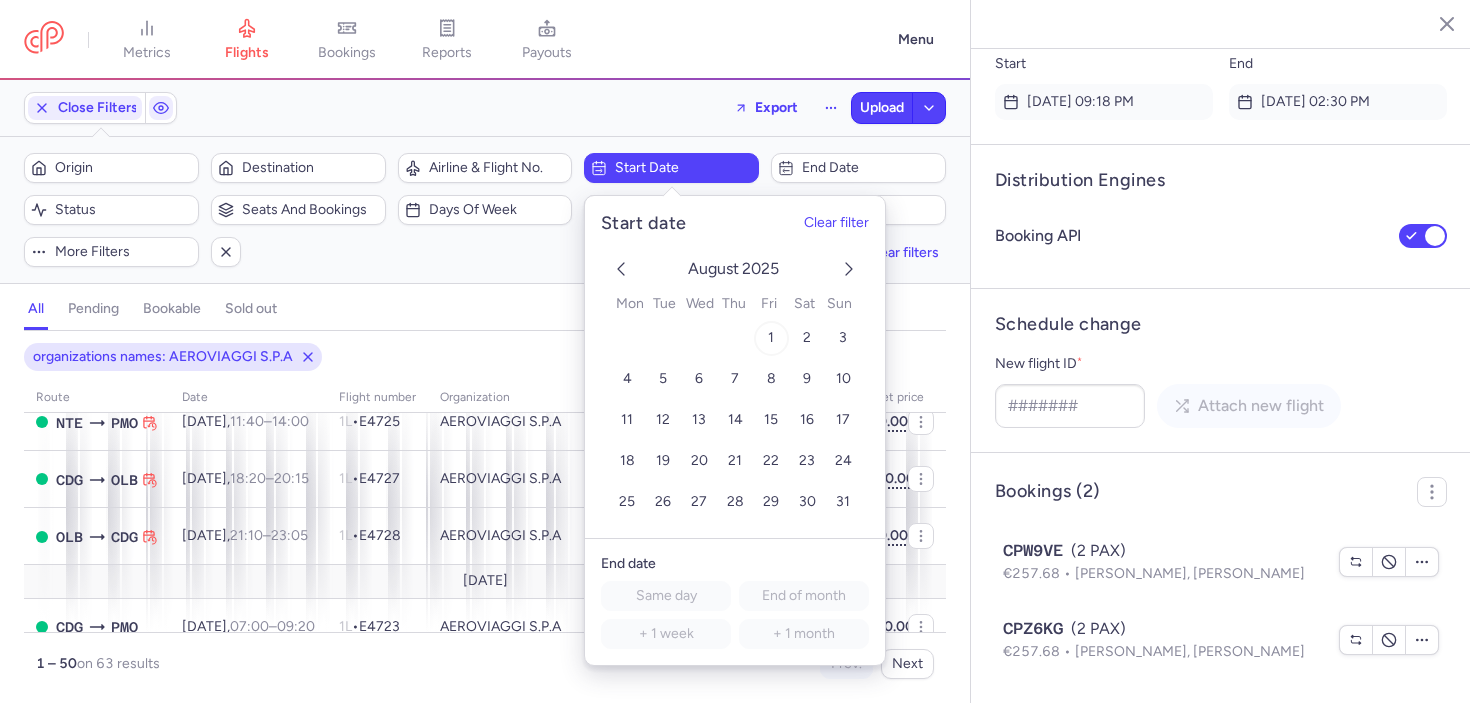 click on "1" at bounding box center [771, 338] 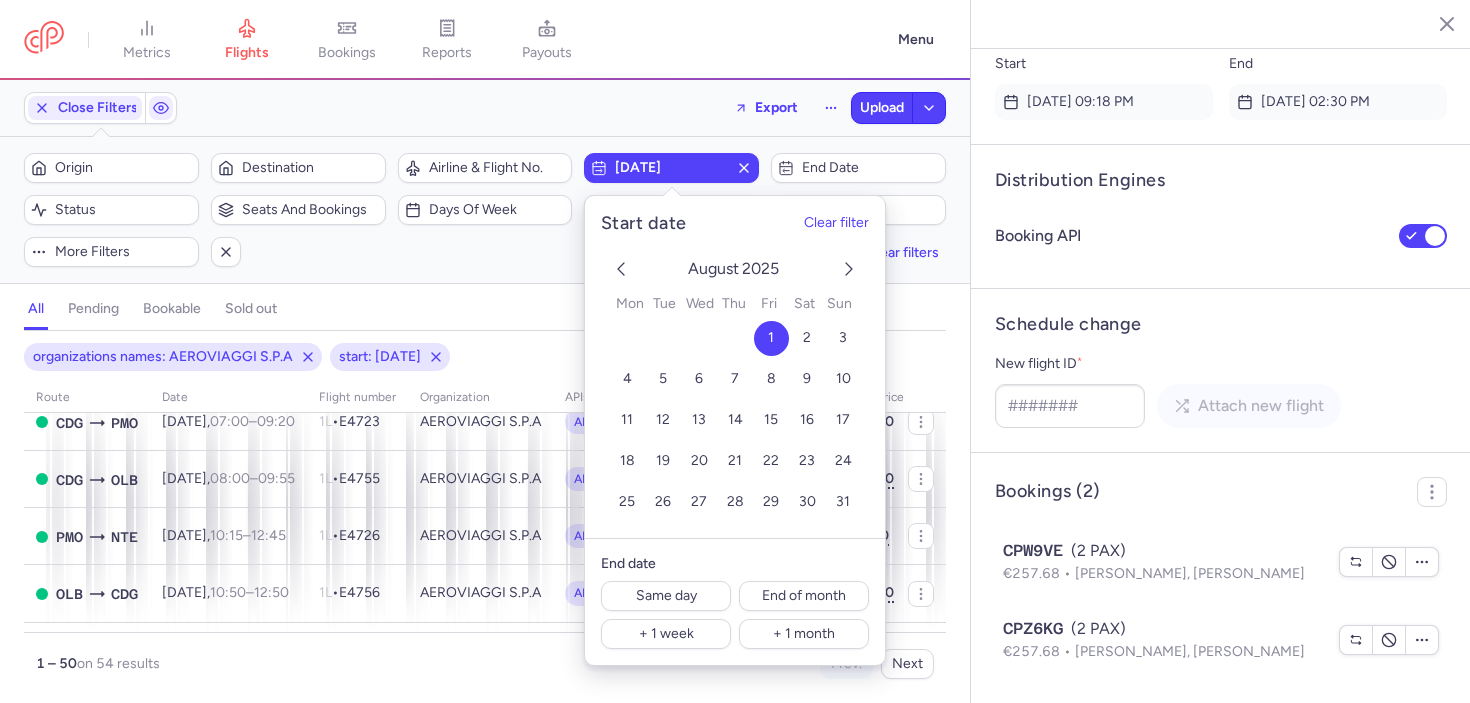 click on "all pending bookable sold out 2" at bounding box center (485, 309) 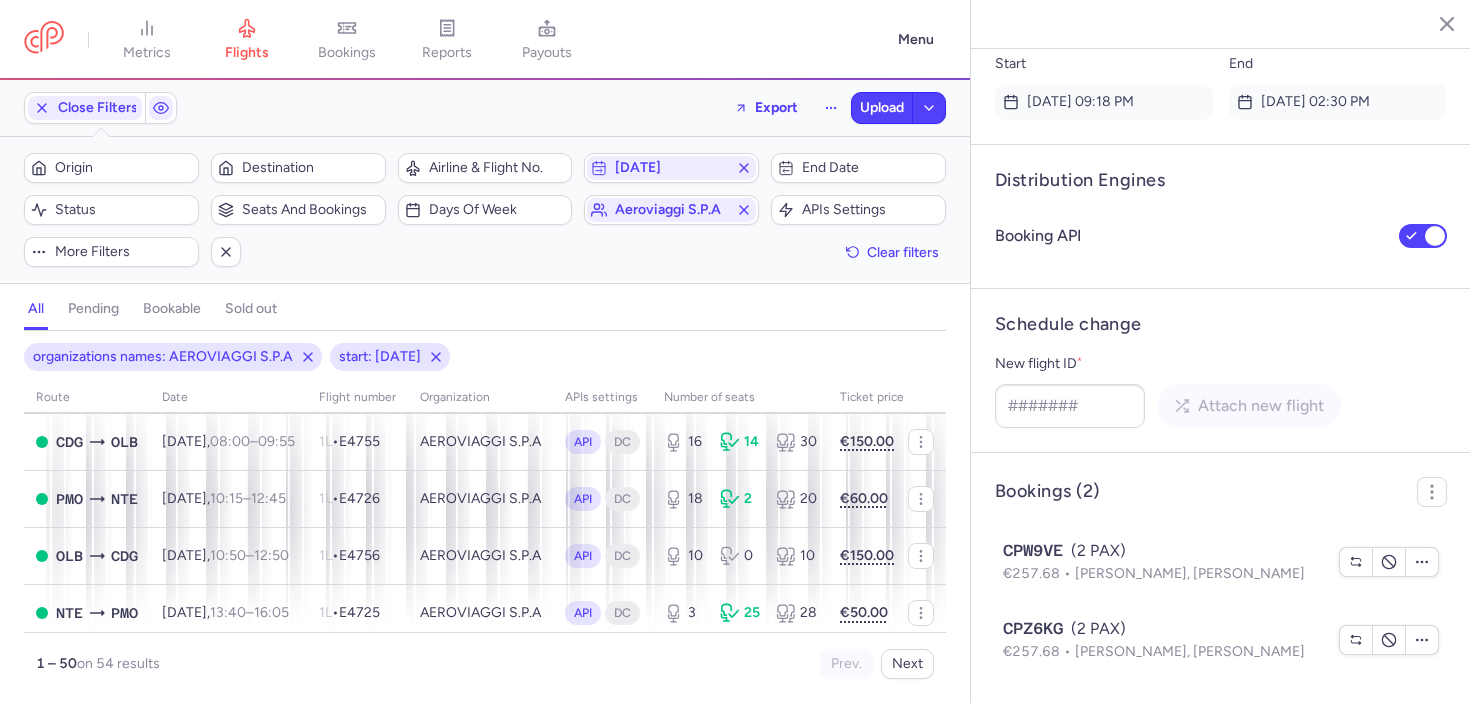scroll, scrollTop: 0, scrollLeft: 0, axis: both 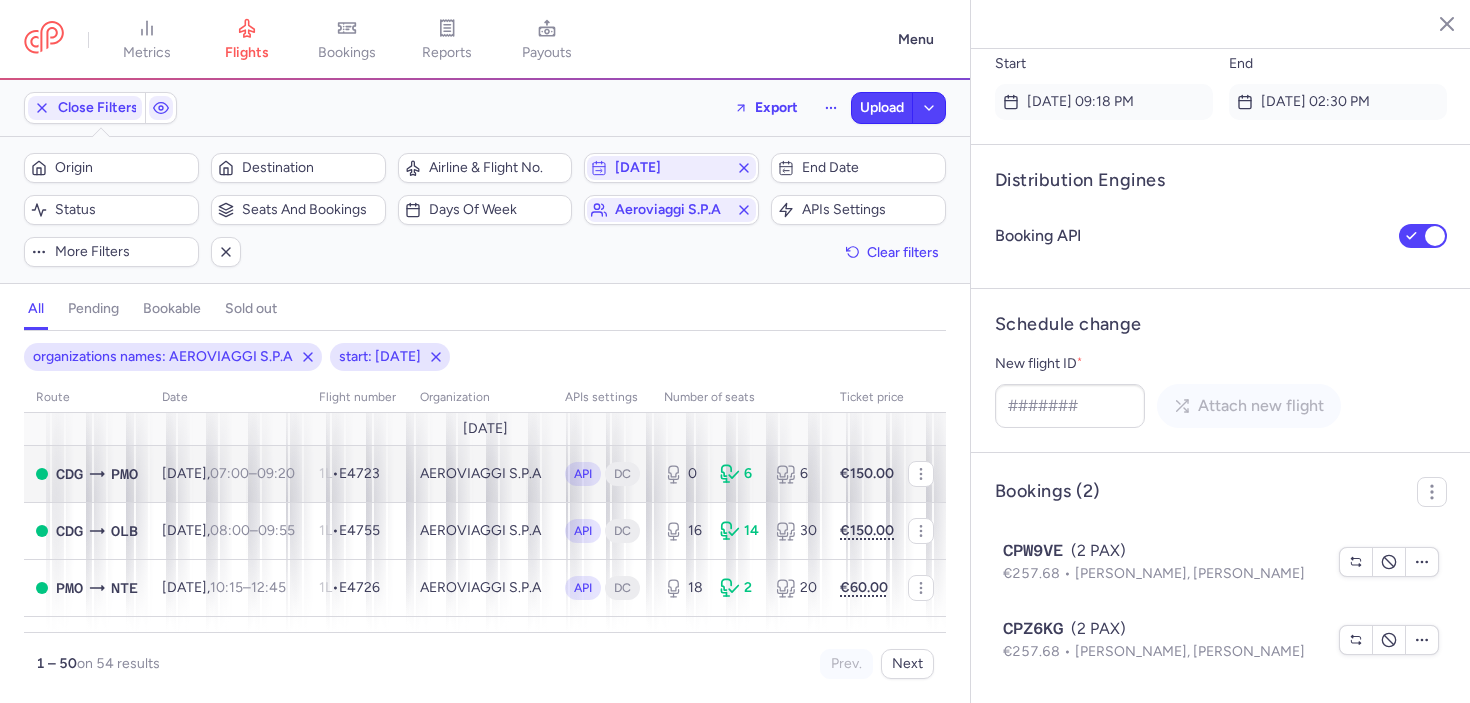 type 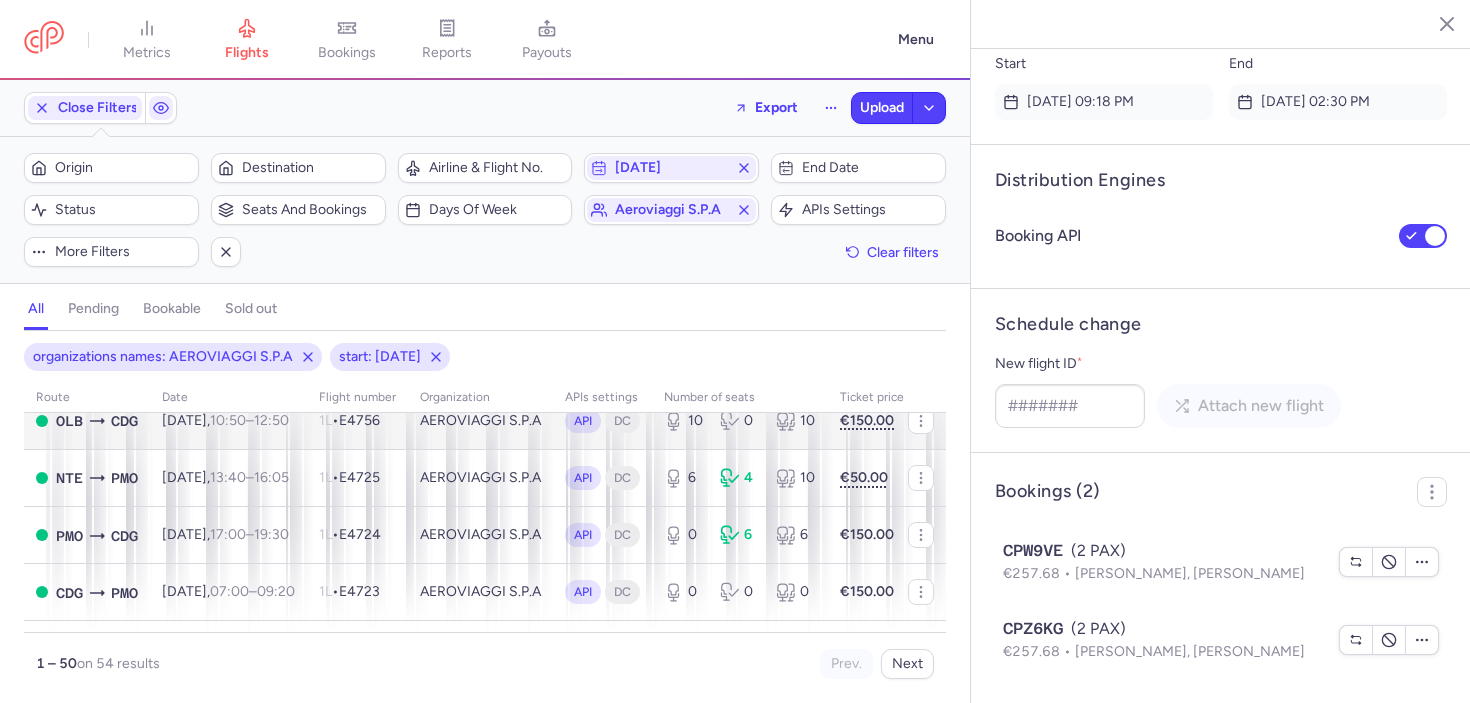 scroll, scrollTop: 914, scrollLeft: 0, axis: vertical 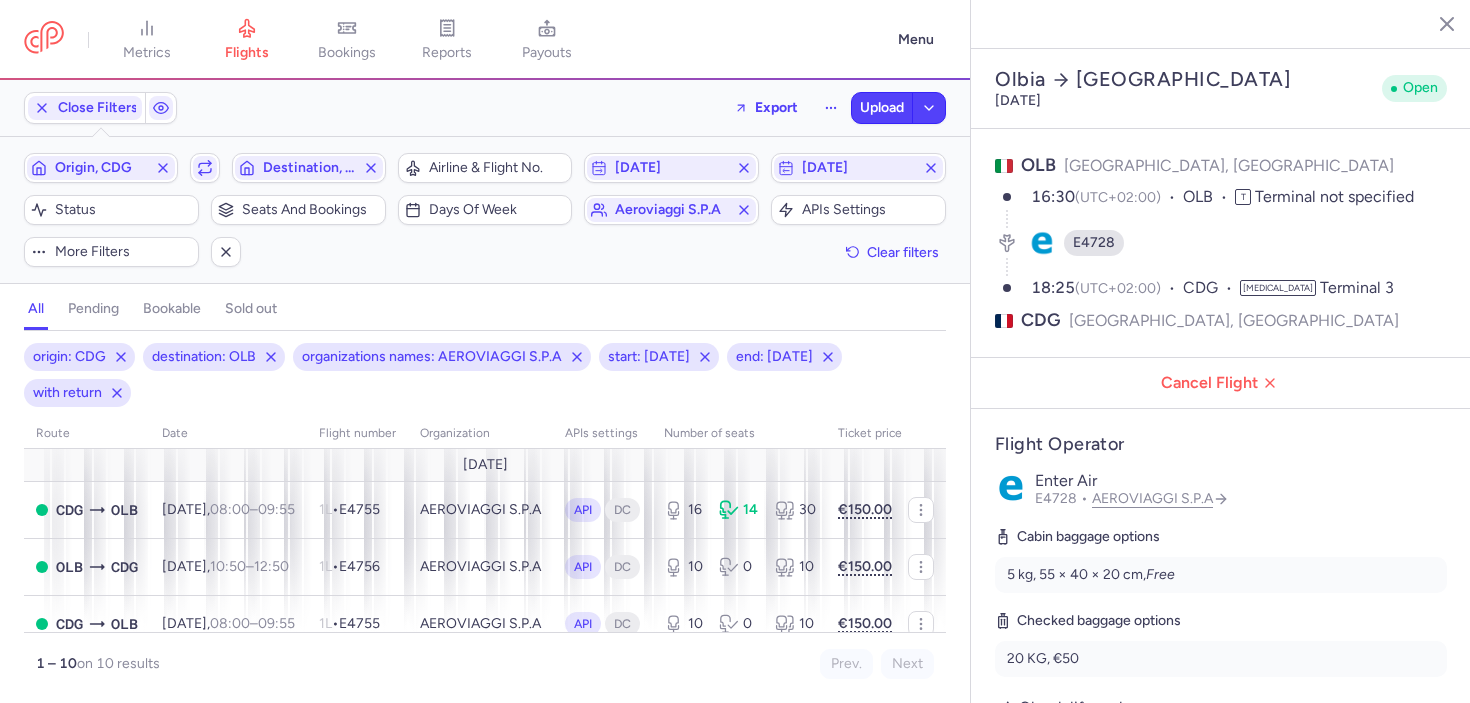 select on "hours" 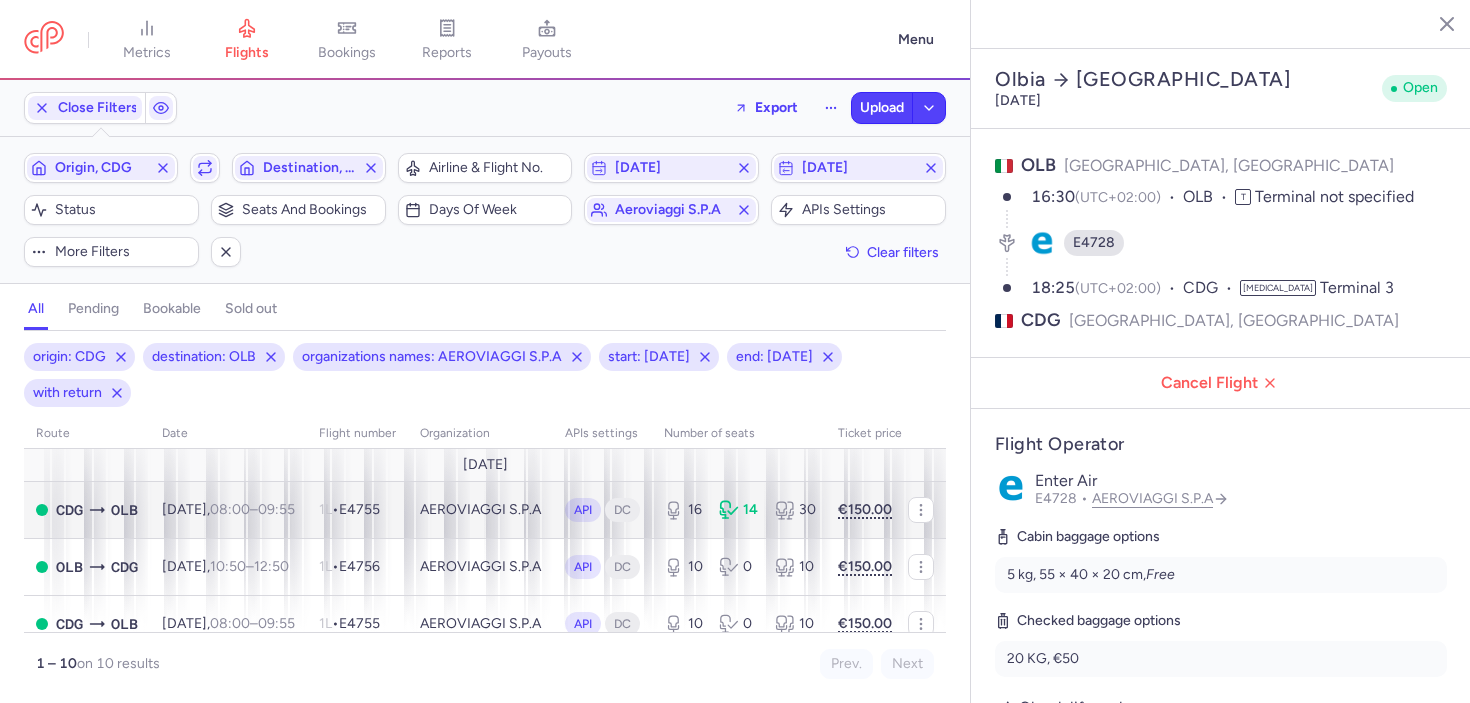 scroll, scrollTop: 0, scrollLeft: 0, axis: both 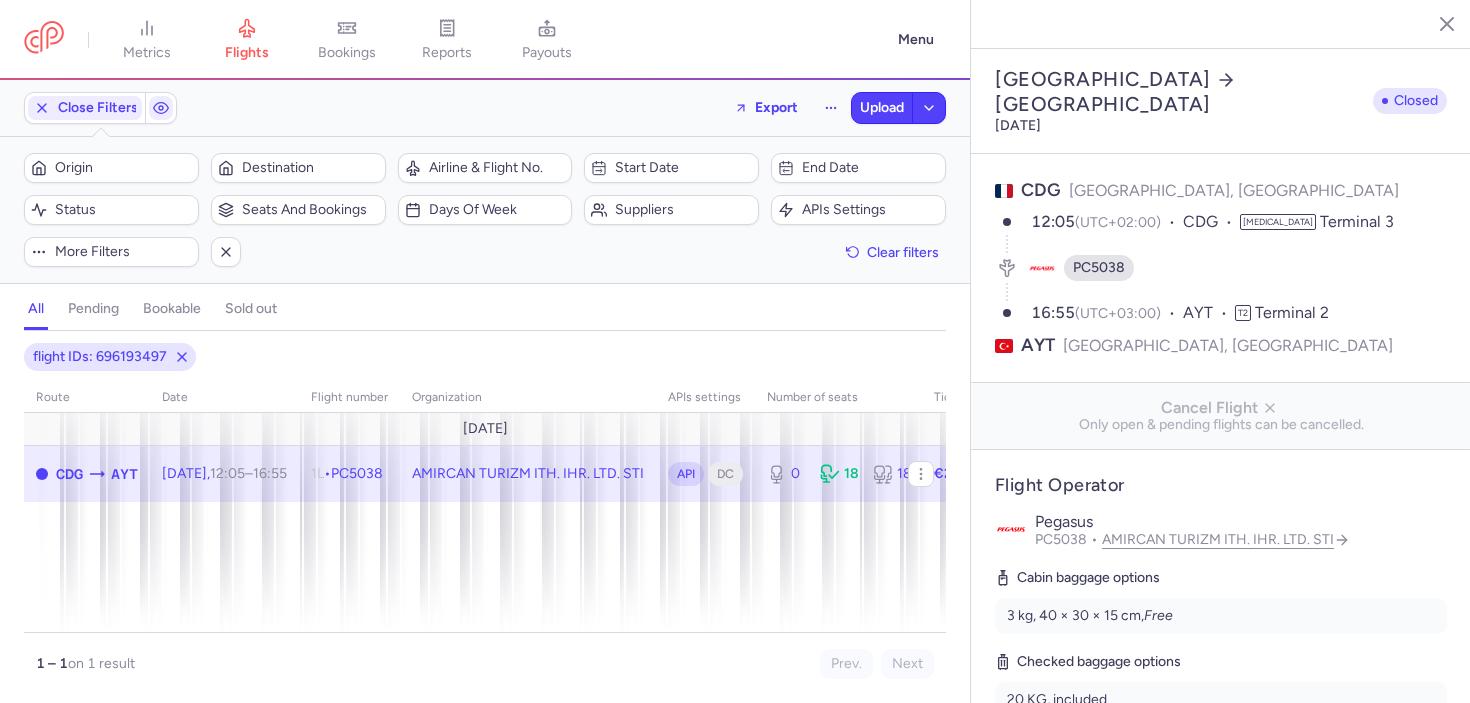 select on "days" 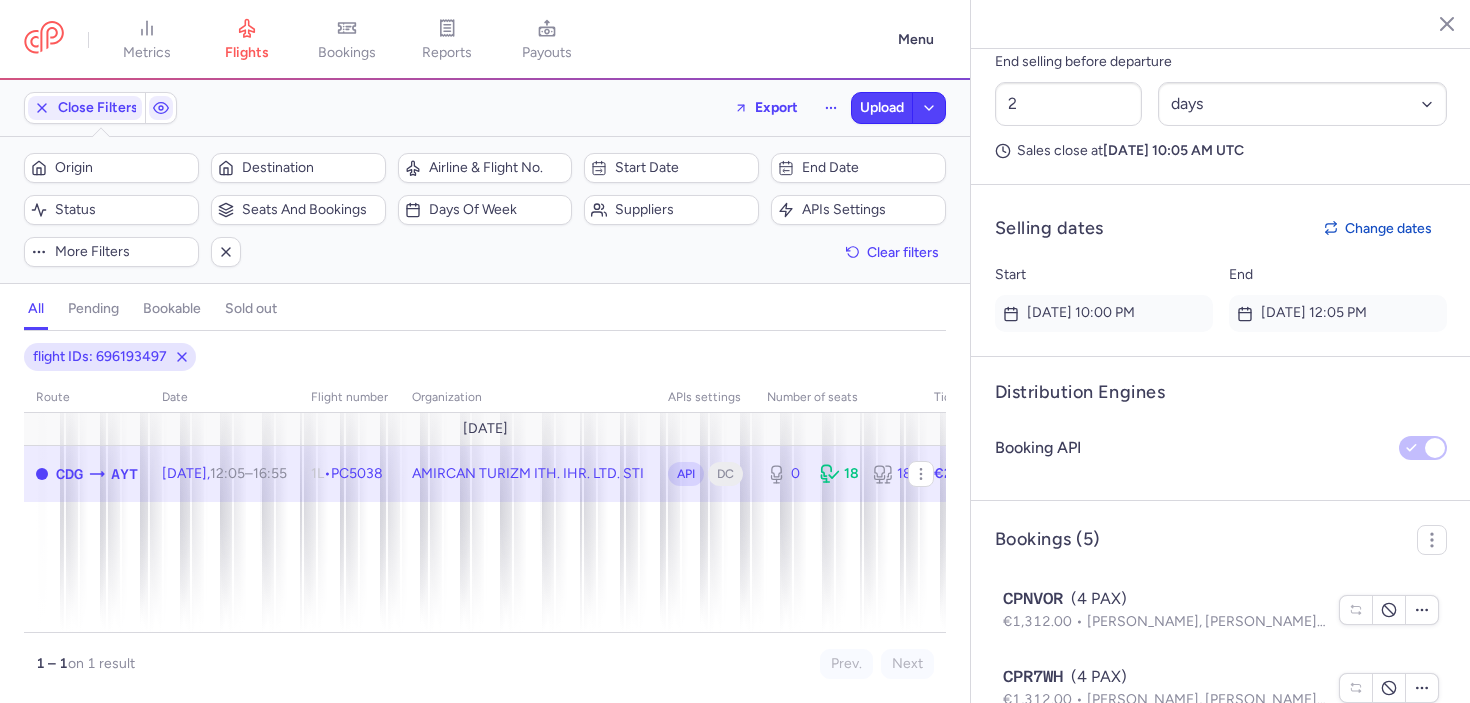 scroll, scrollTop: 1553, scrollLeft: 0, axis: vertical 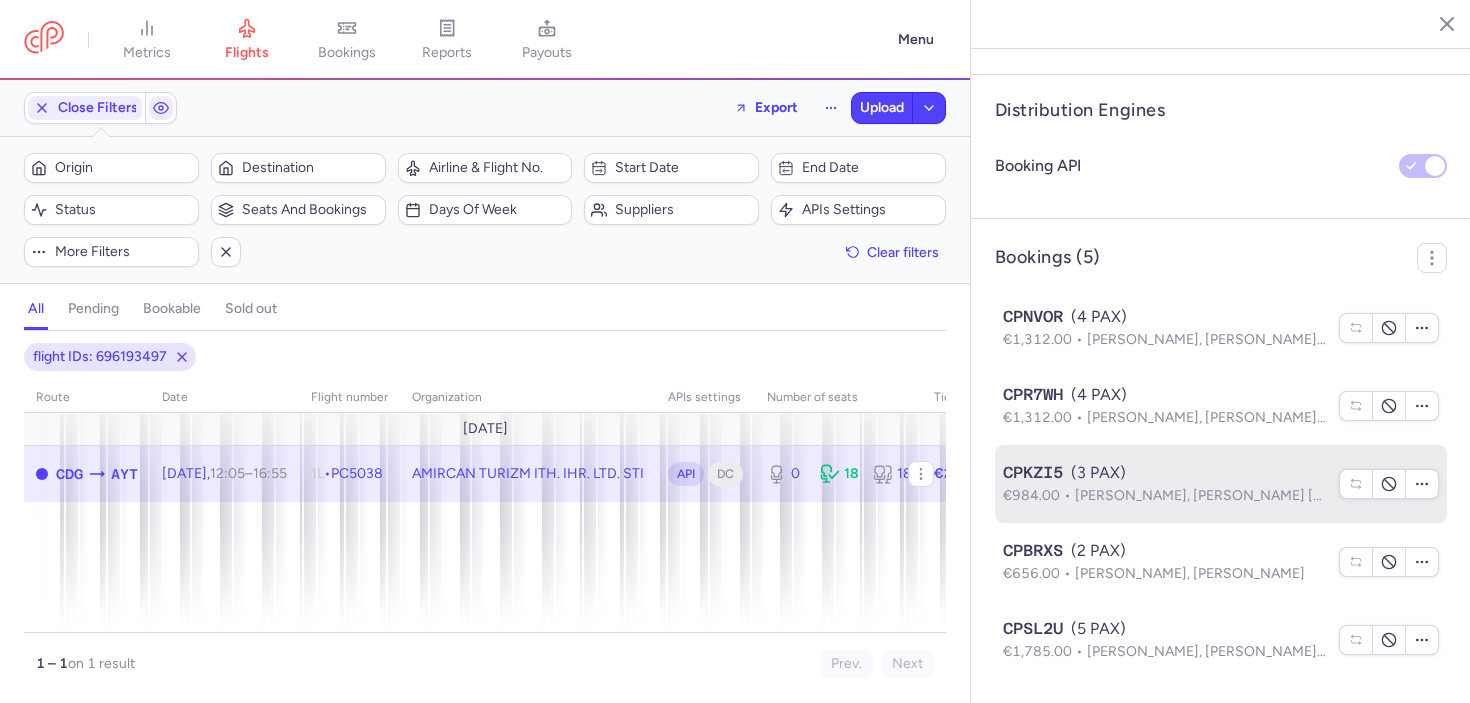 click on "CPKZI5" at bounding box center (1033, 473) 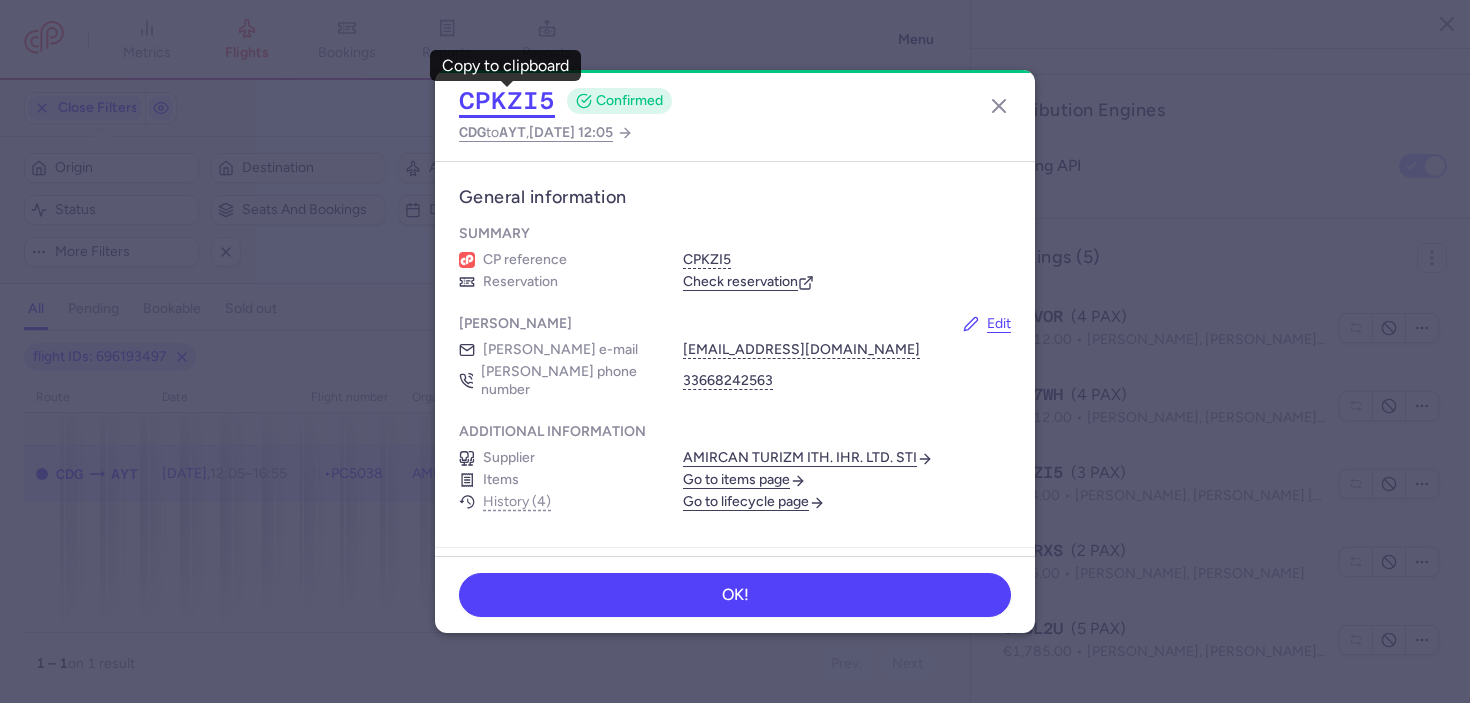 click on "CPKZI5" 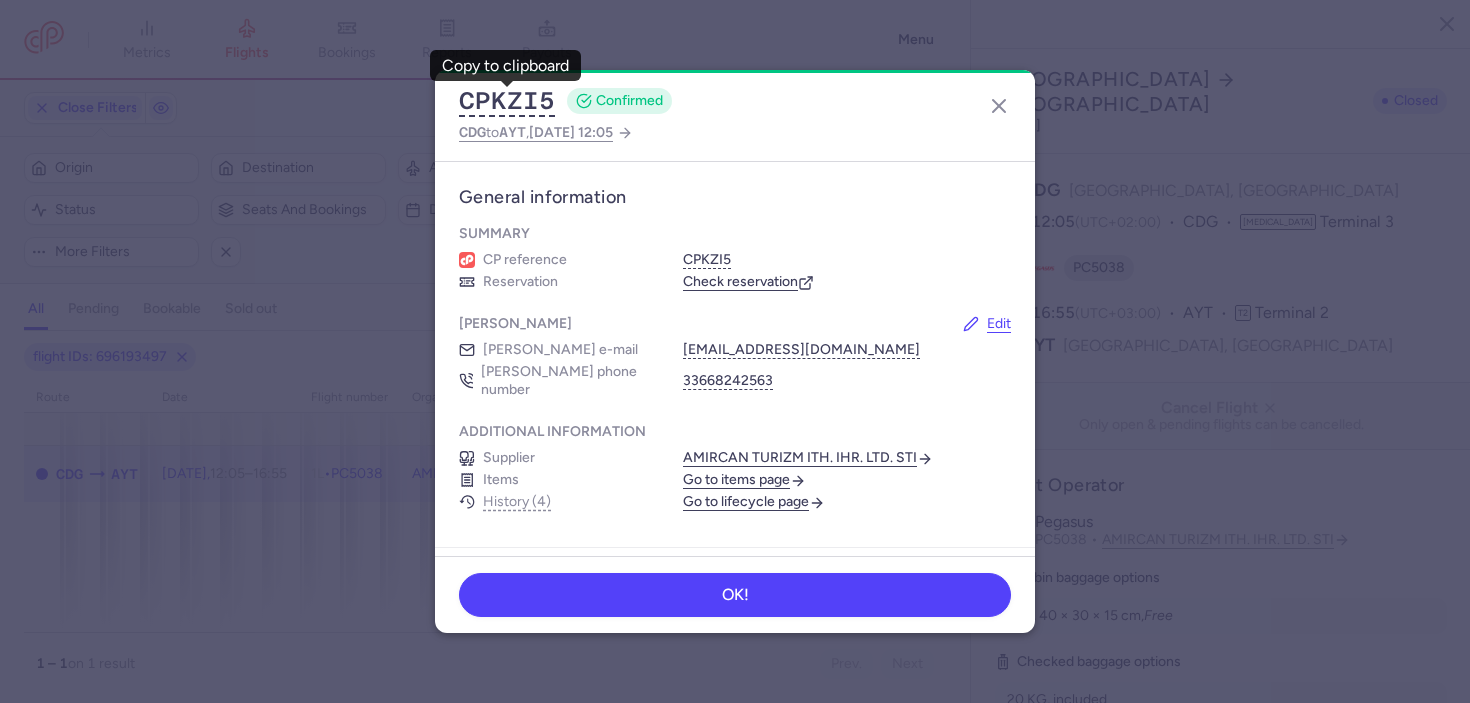 select on "days" 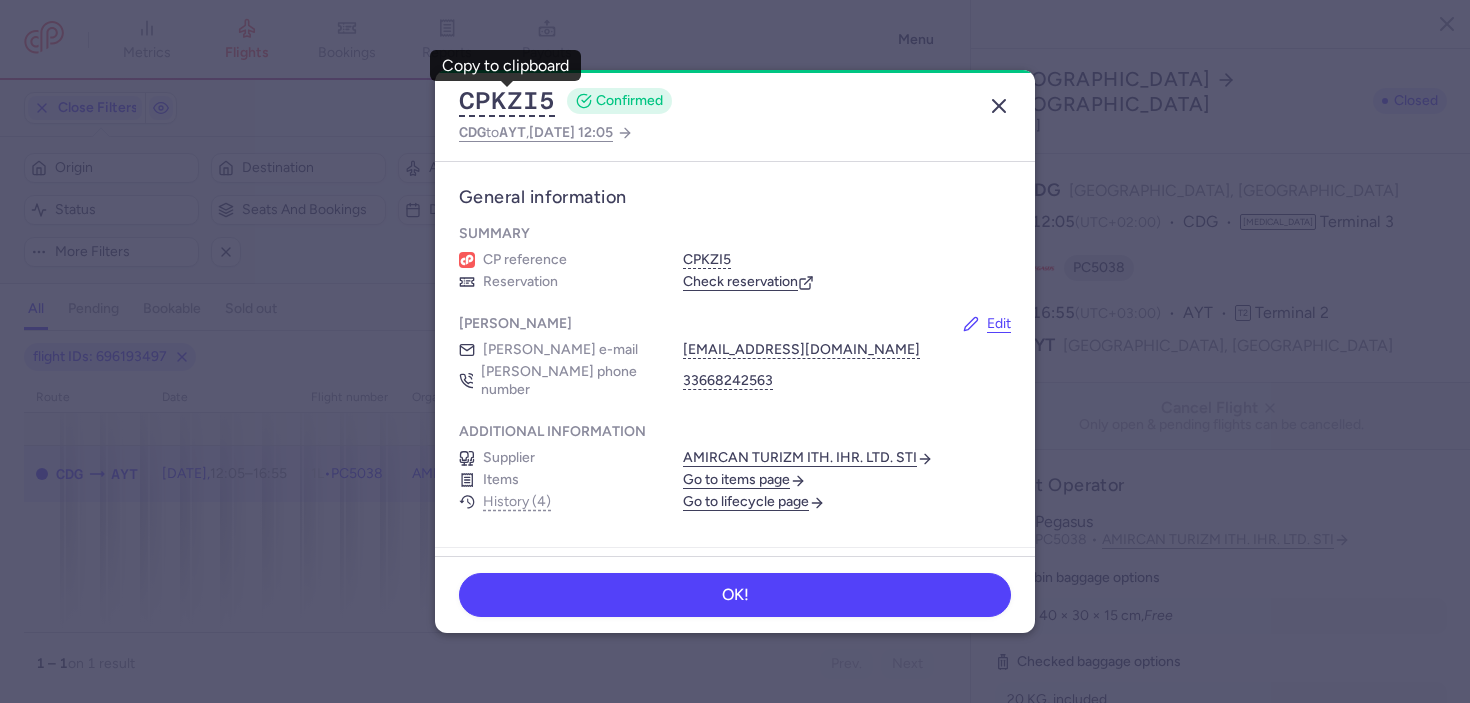 scroll, scrollTop: 0, scrollLeft: 0, axis: both 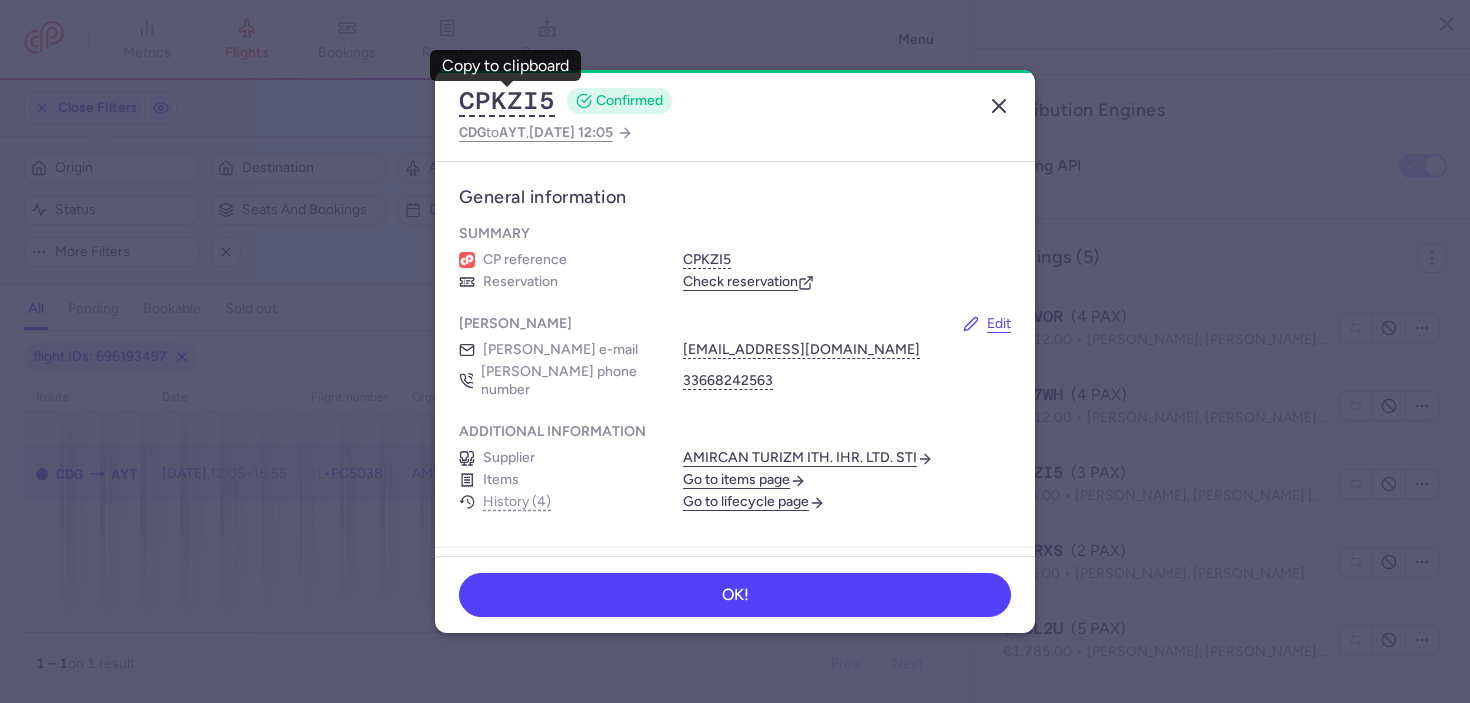 click 